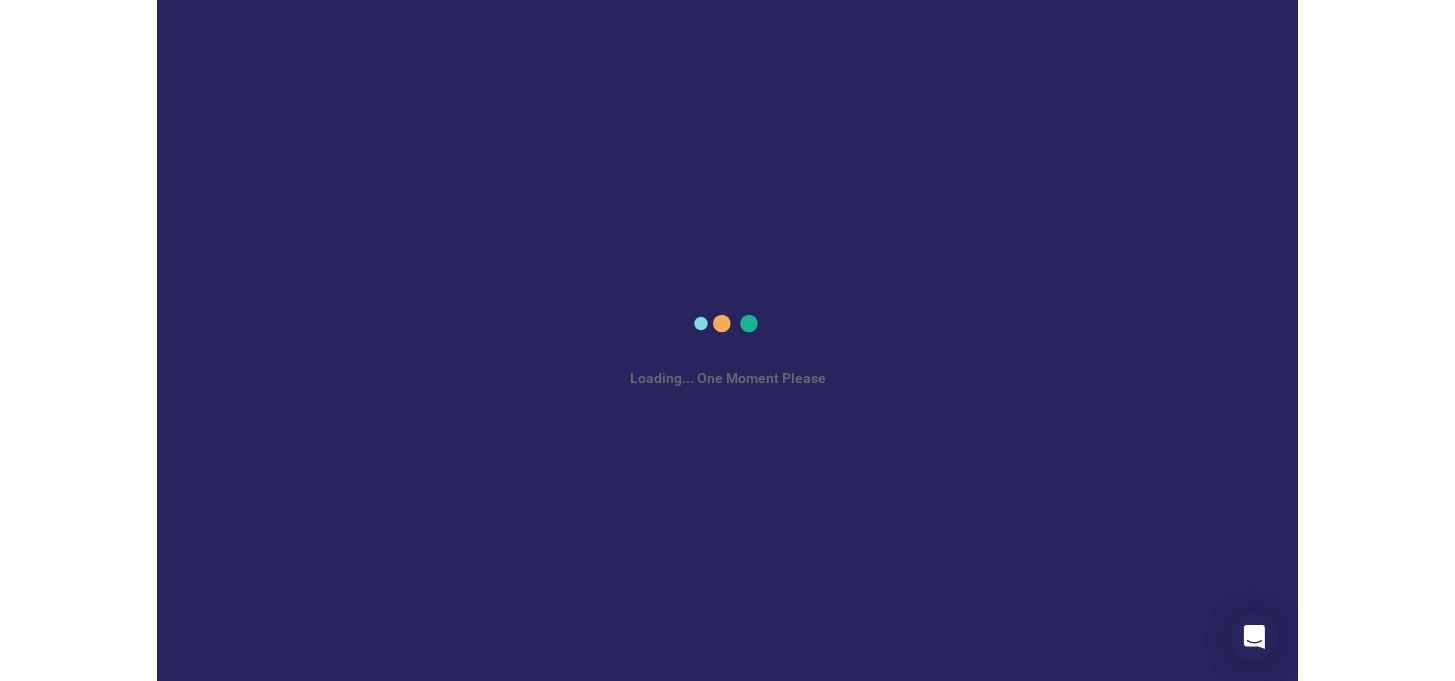 scroll, scrollTop: 0, scrollLeft: 0, axis: both 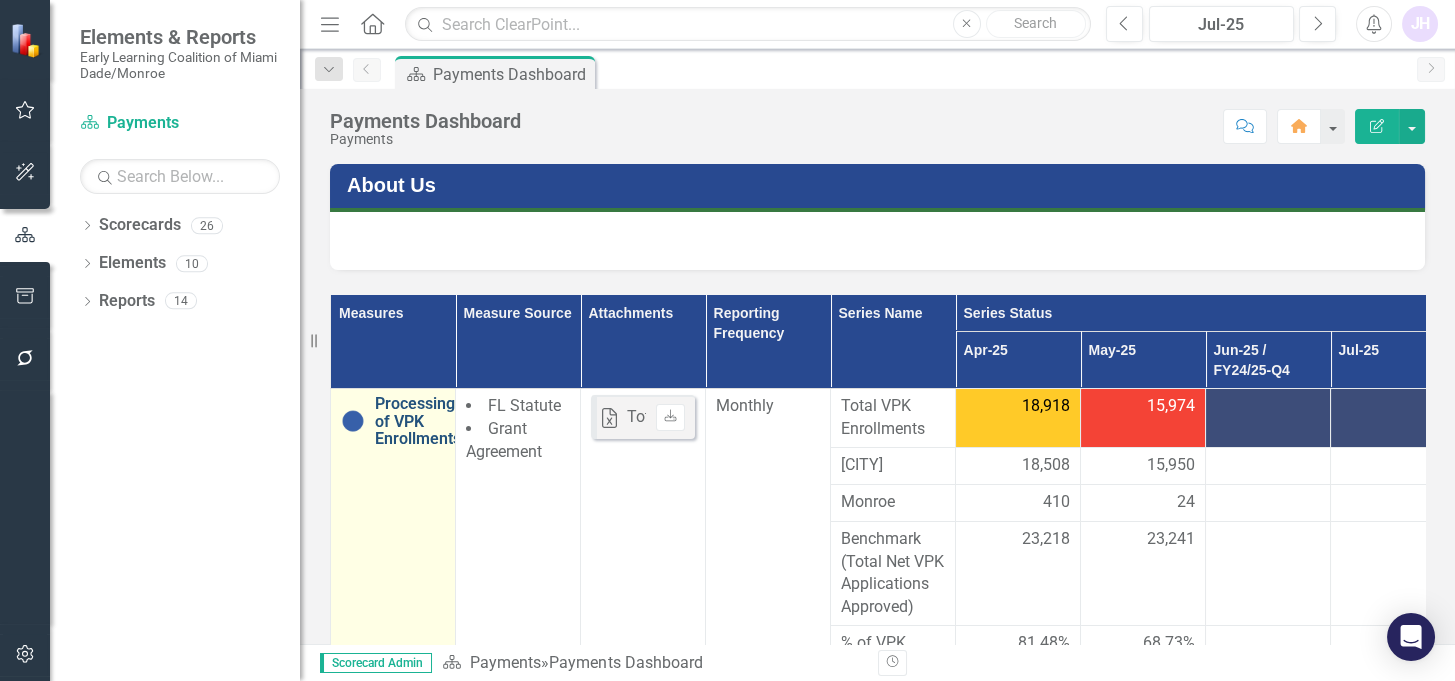 click on "Processing of VPK Enrollments" at bounding box center [418, 421] 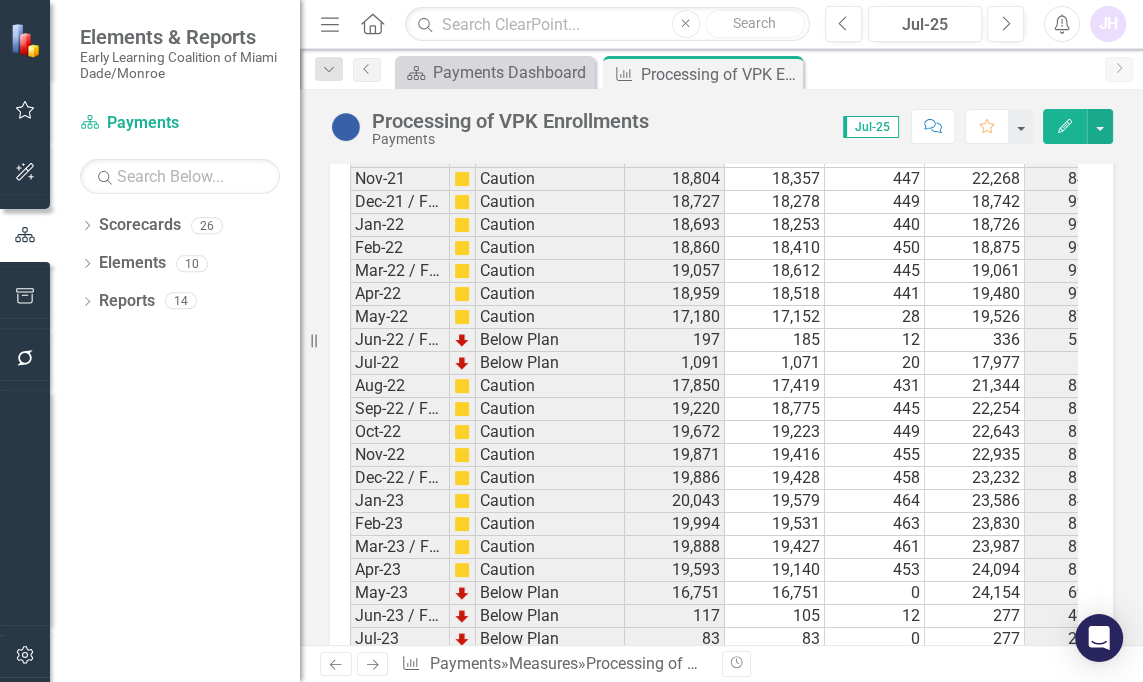 scroll, scrollTop: 3431, scrollLeft: 0, axis: vertical 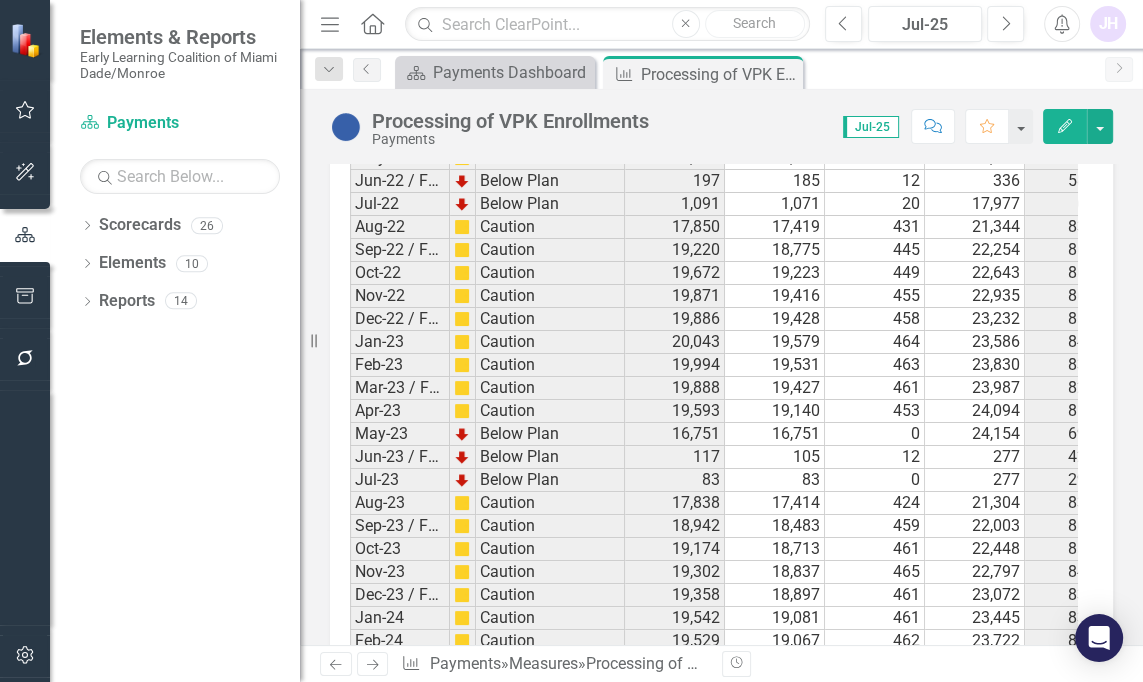 click at bounding box center [975, 1009] 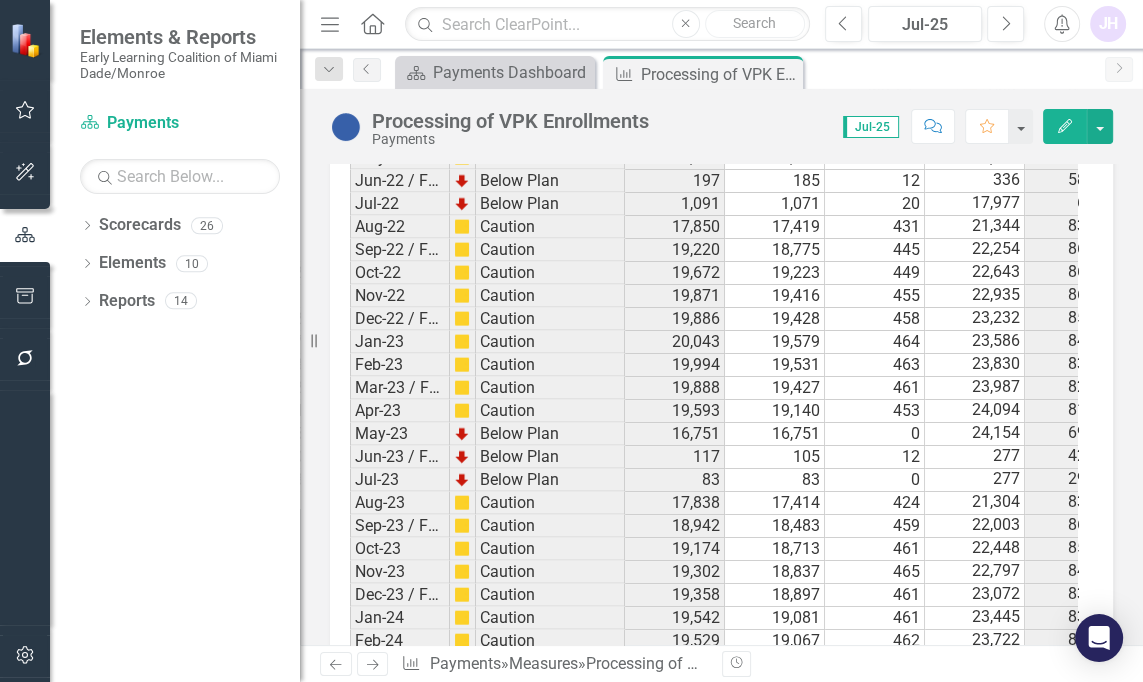 click at bounding box center [975, 1009] 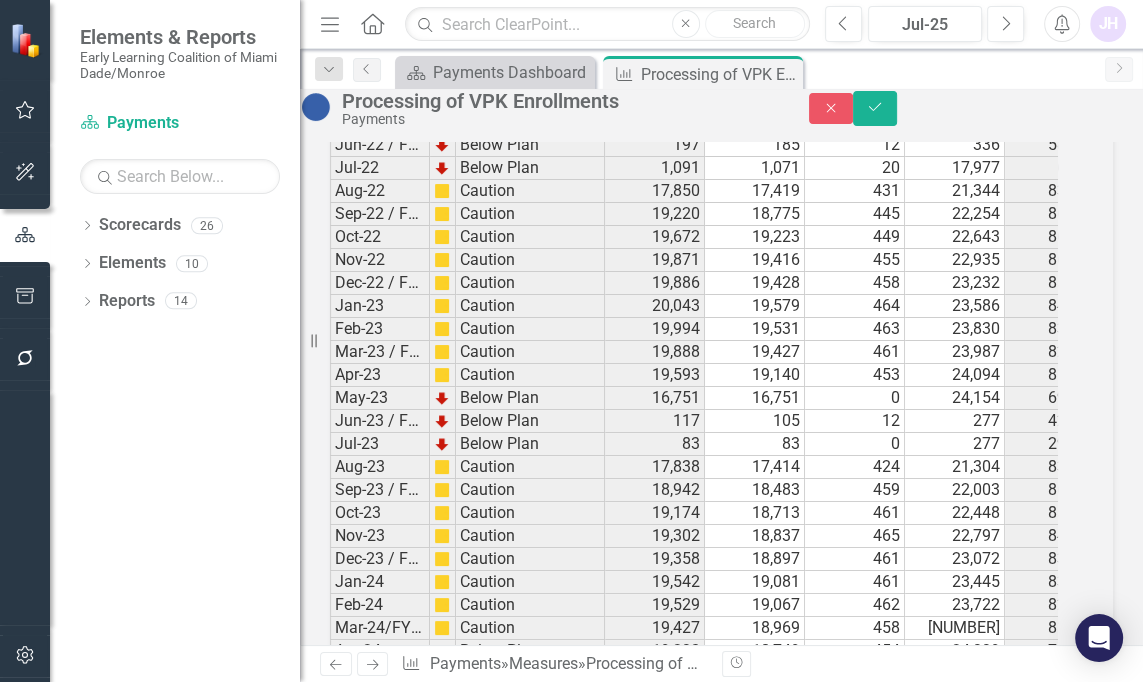 scroll, scrollTop: 3432, scrollLeft: 0, axis: vertical 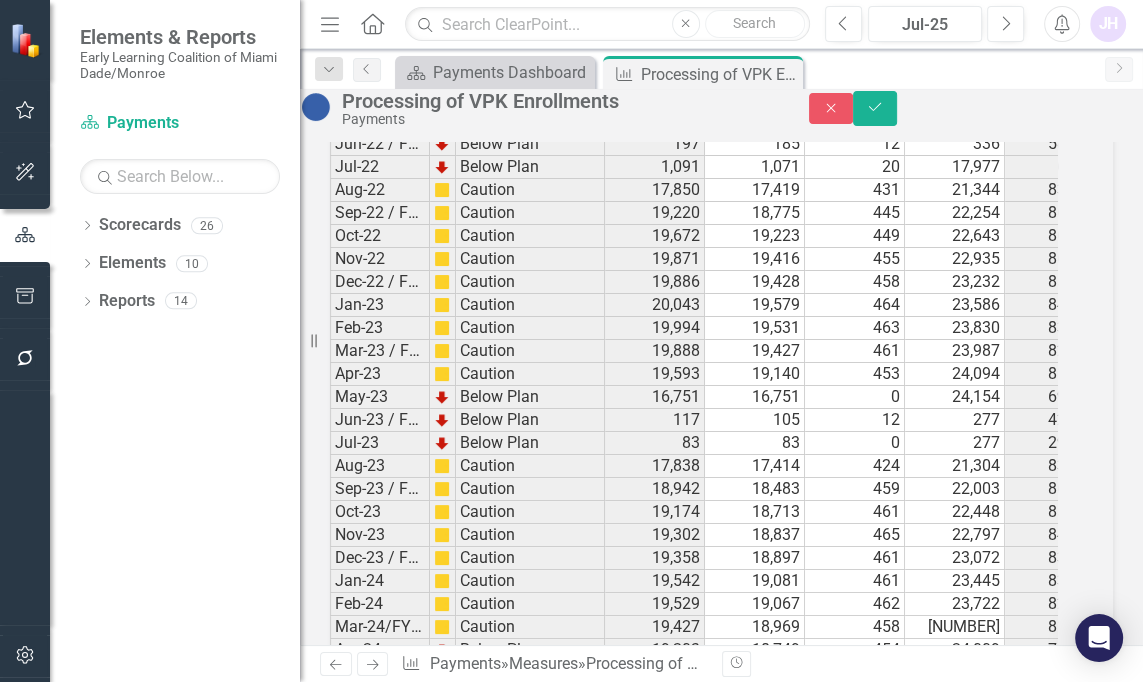 type on "2341" 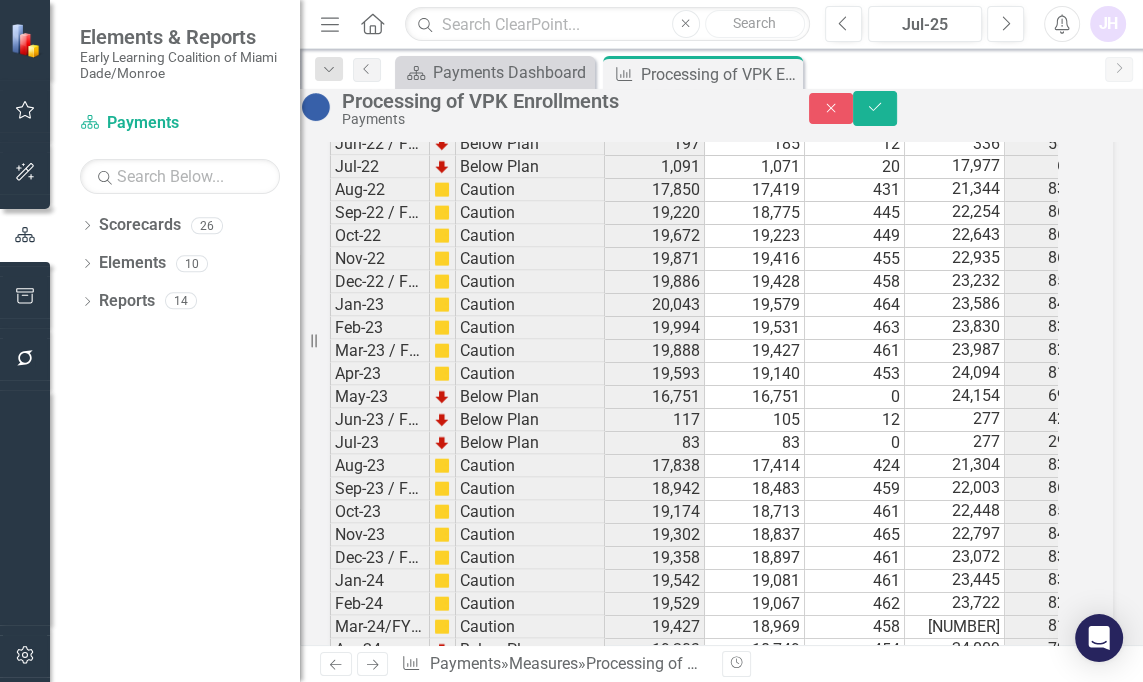 click on "2,341" at bounding box center (955, 972) 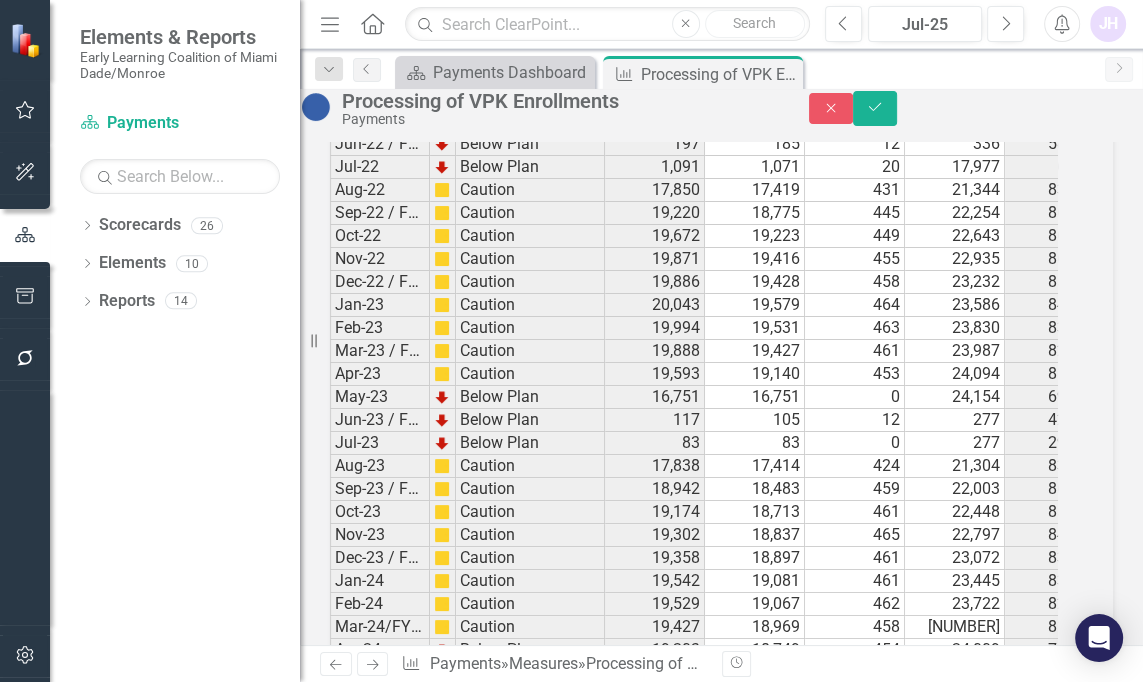type on "23241" 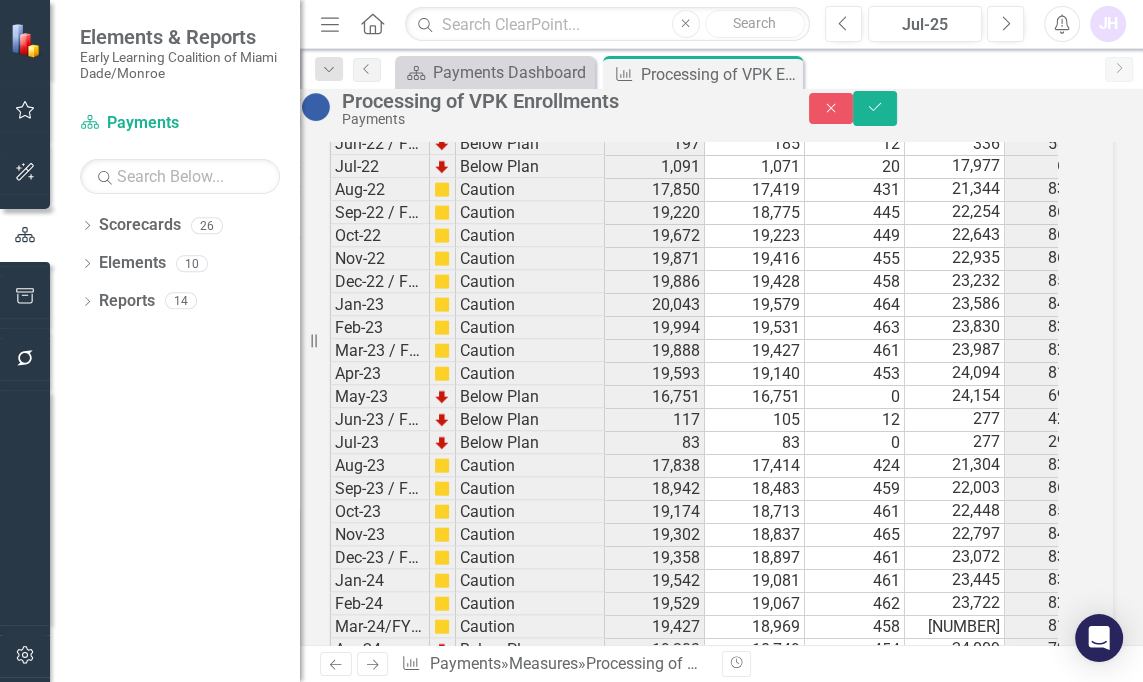 click at bounding box center (855, 972) 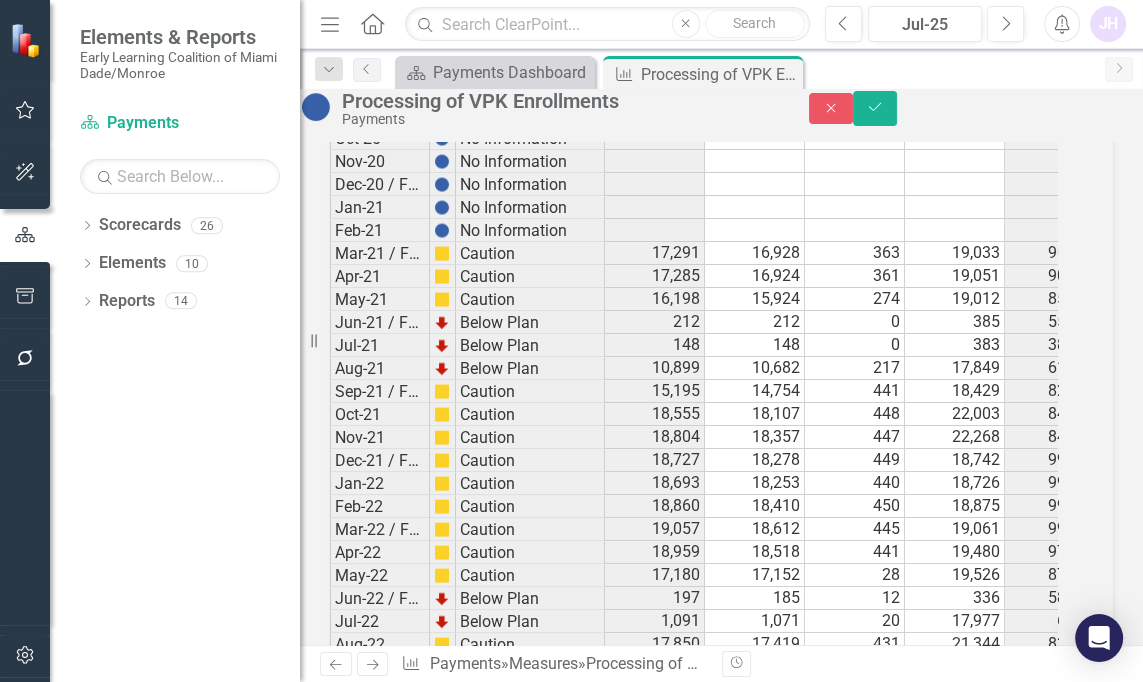 scroll, scrollTop: 3341, scrollLeft: 0, axis: vertical 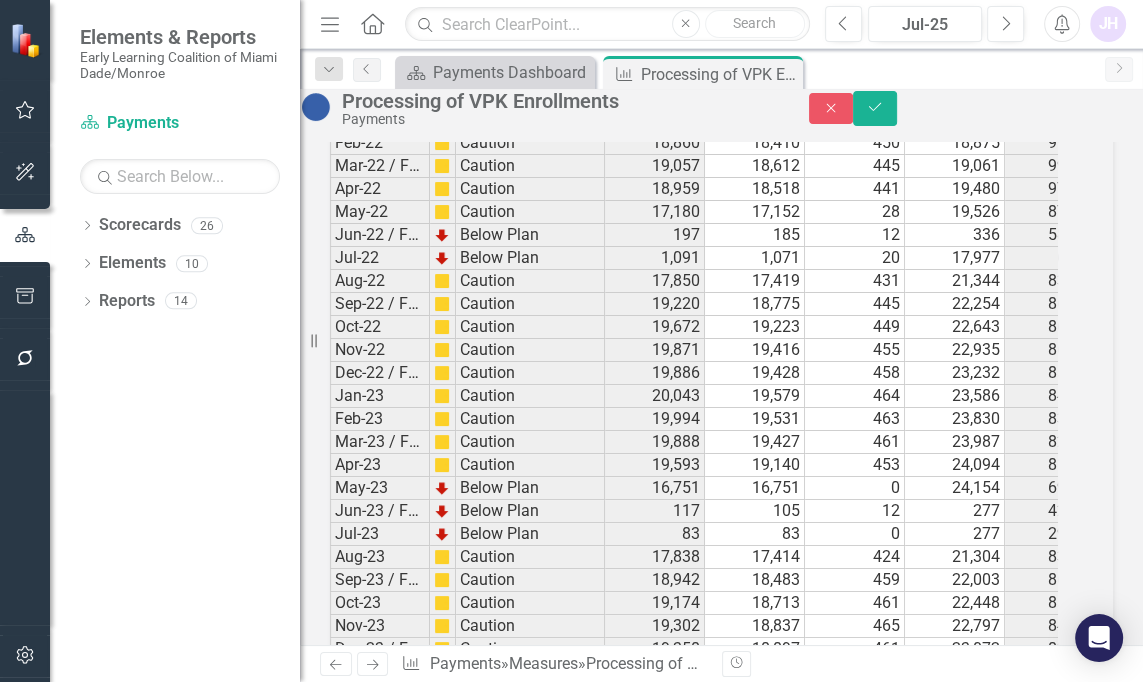 click at bounding box center (755, 1063) 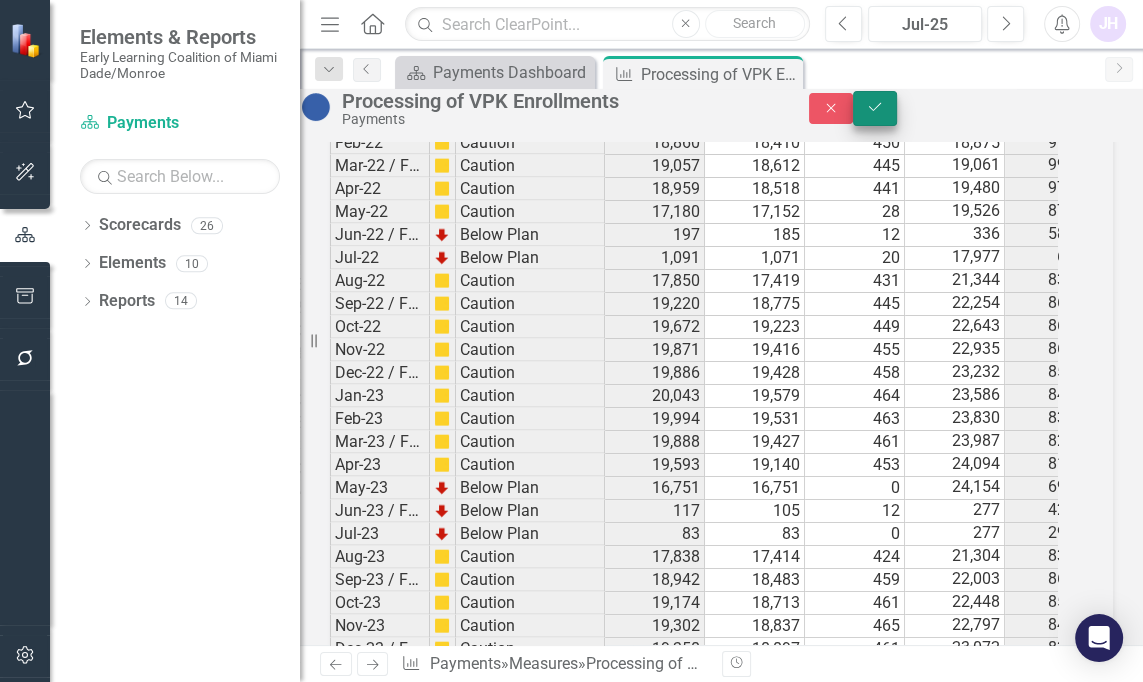 type on "0" 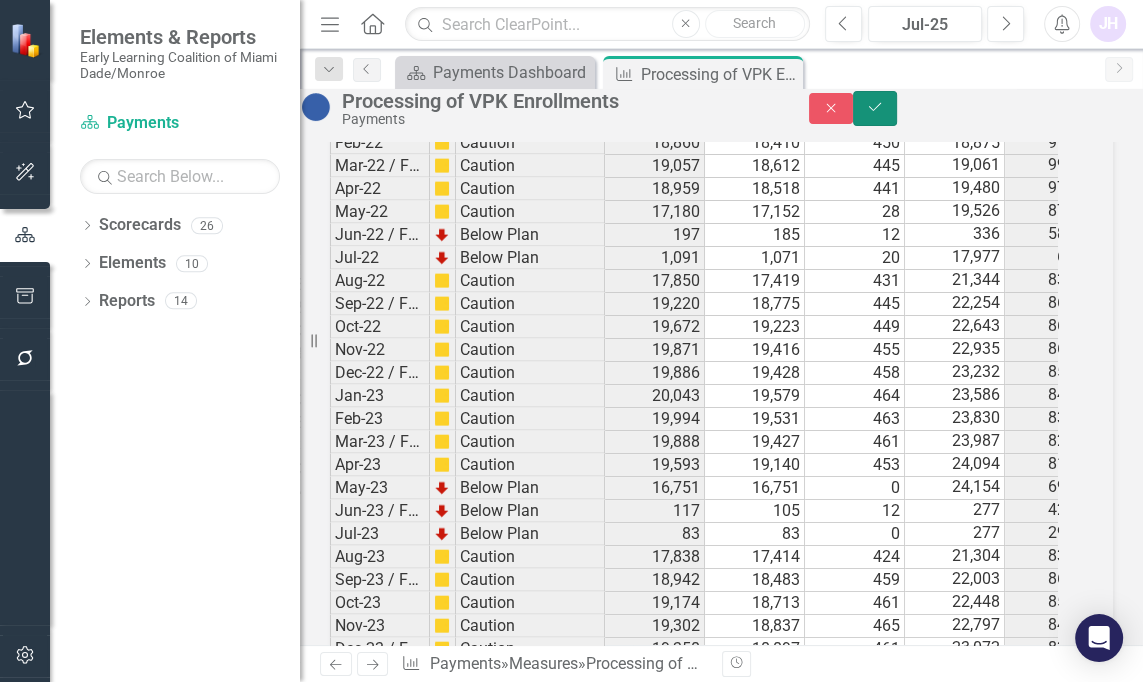 click on "Save" at bounding box center [875, 108] 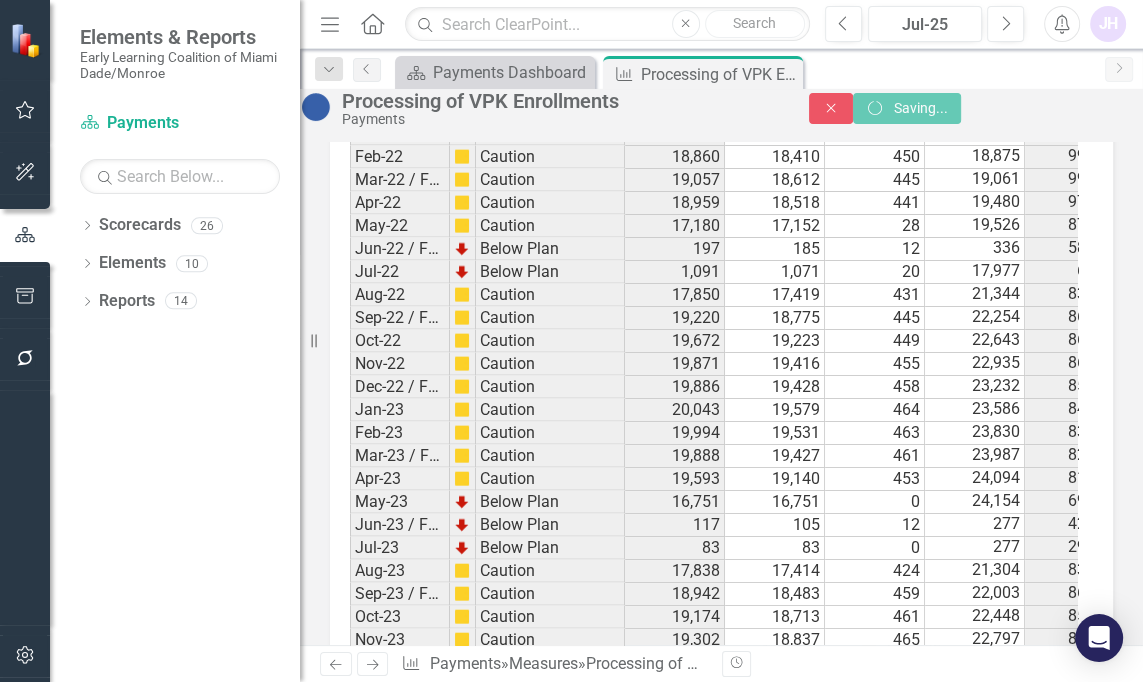 scroll, scrollTop: 3340, scrollLeft: 0, axis: vertical 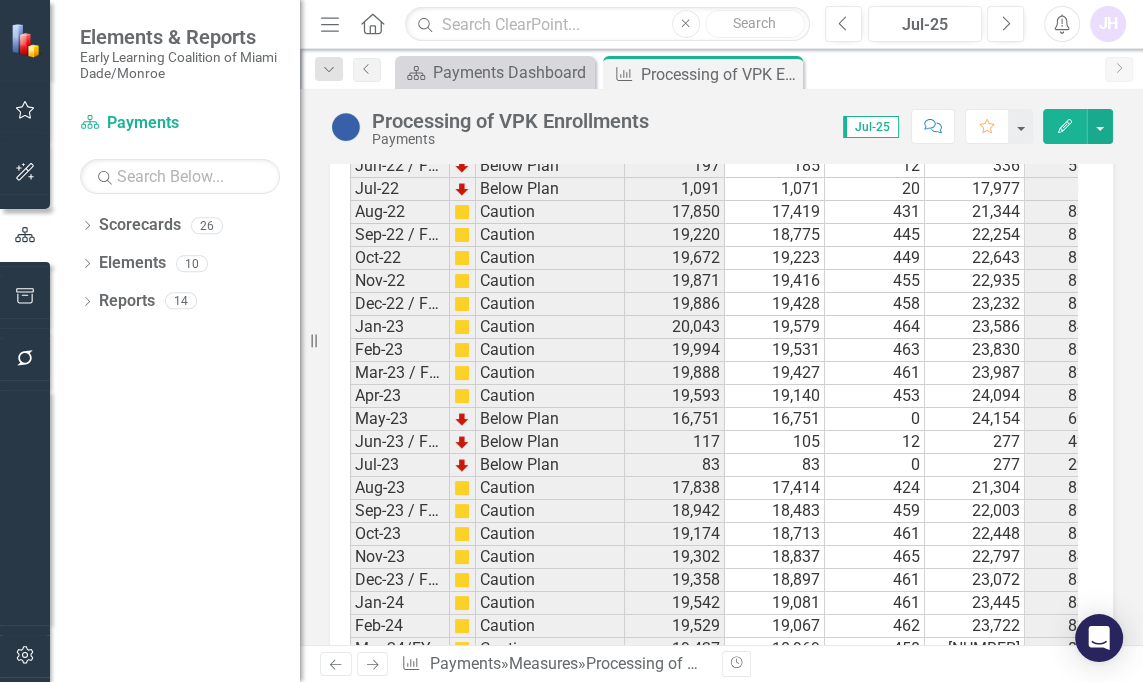 click on "69" at bounding box center [775, 994] 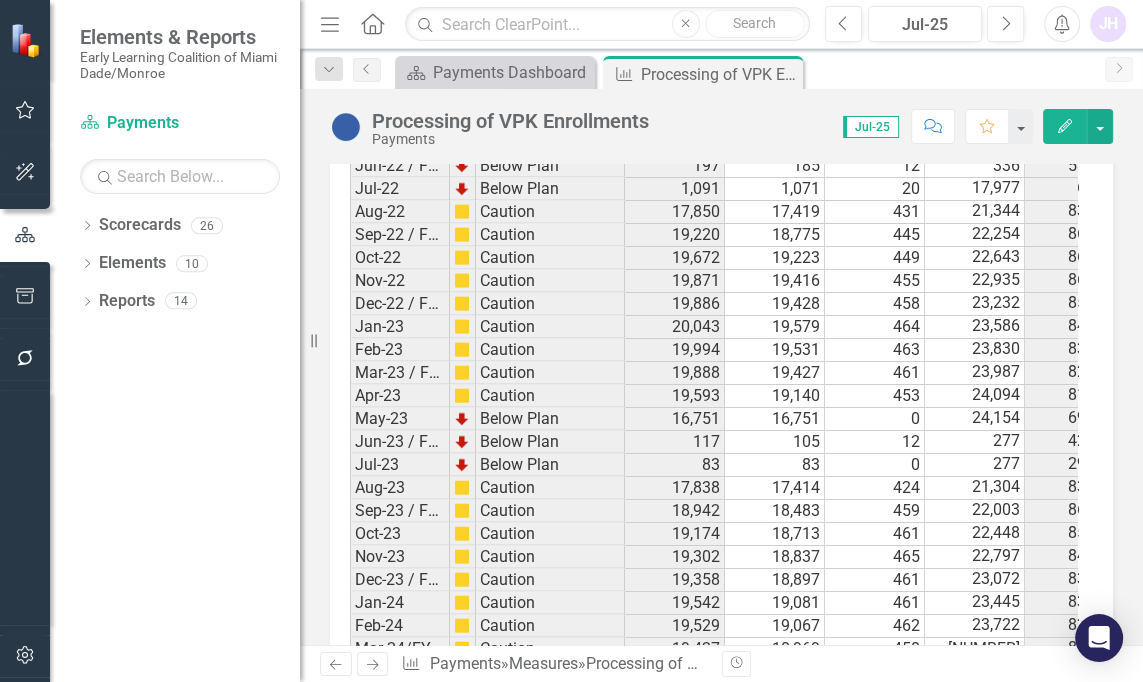 click on "69" at bounding box center [775, 994] 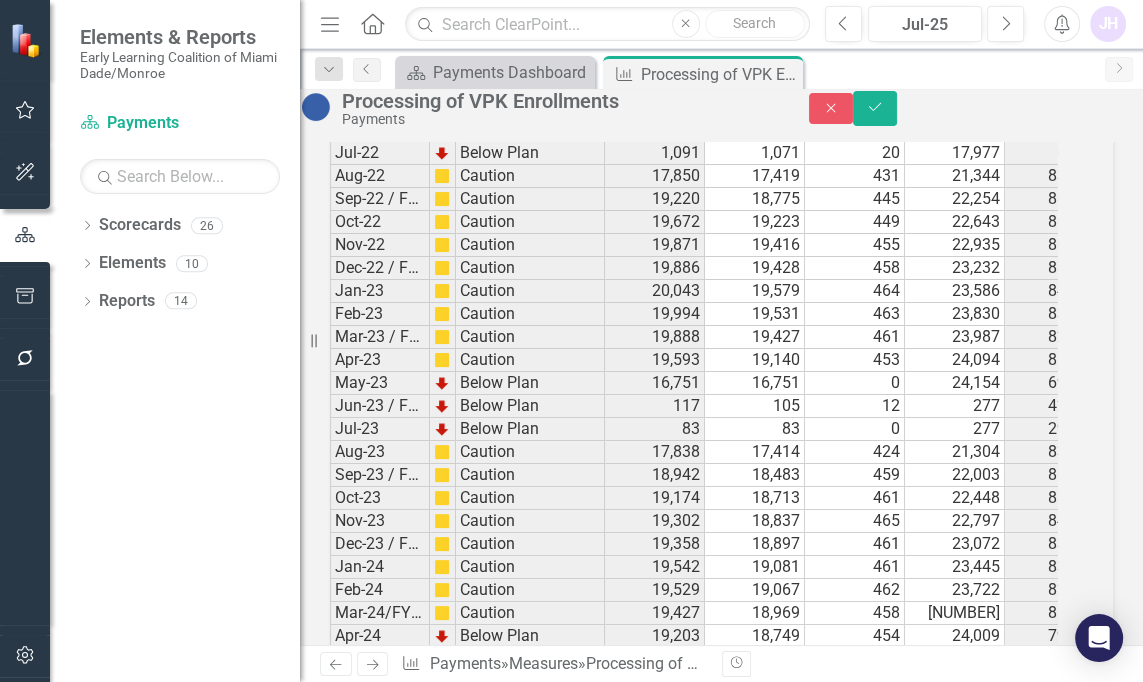 scroll, scrollTop: 3447, scrollLeft: 0, axis: vertical 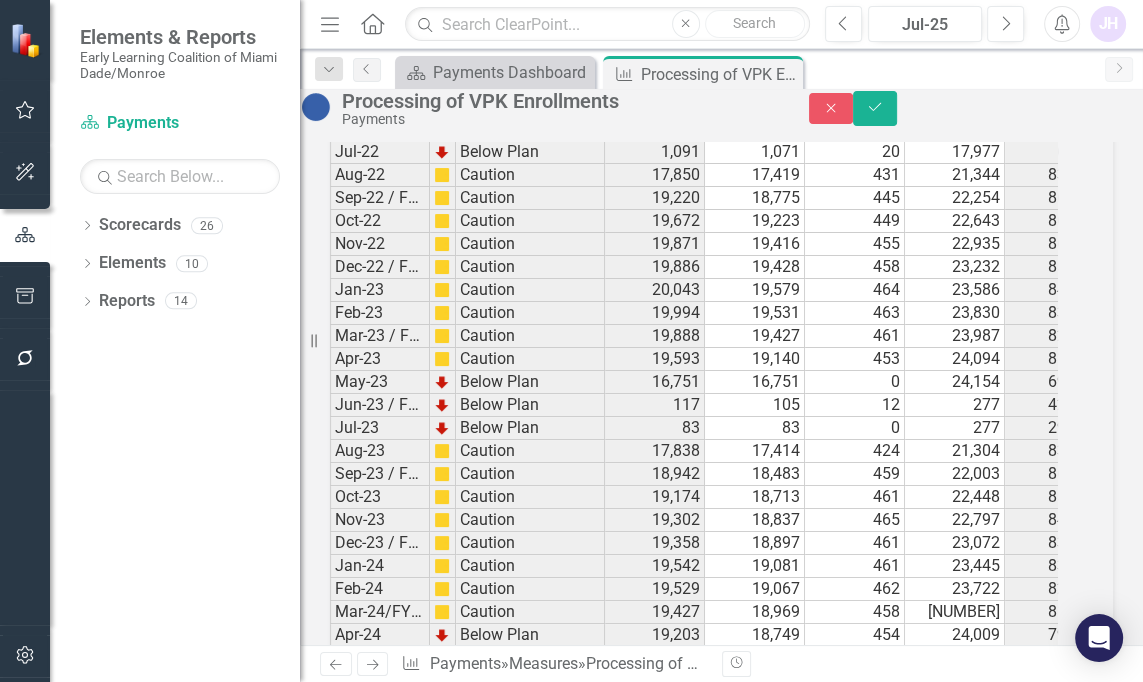 type on "148" 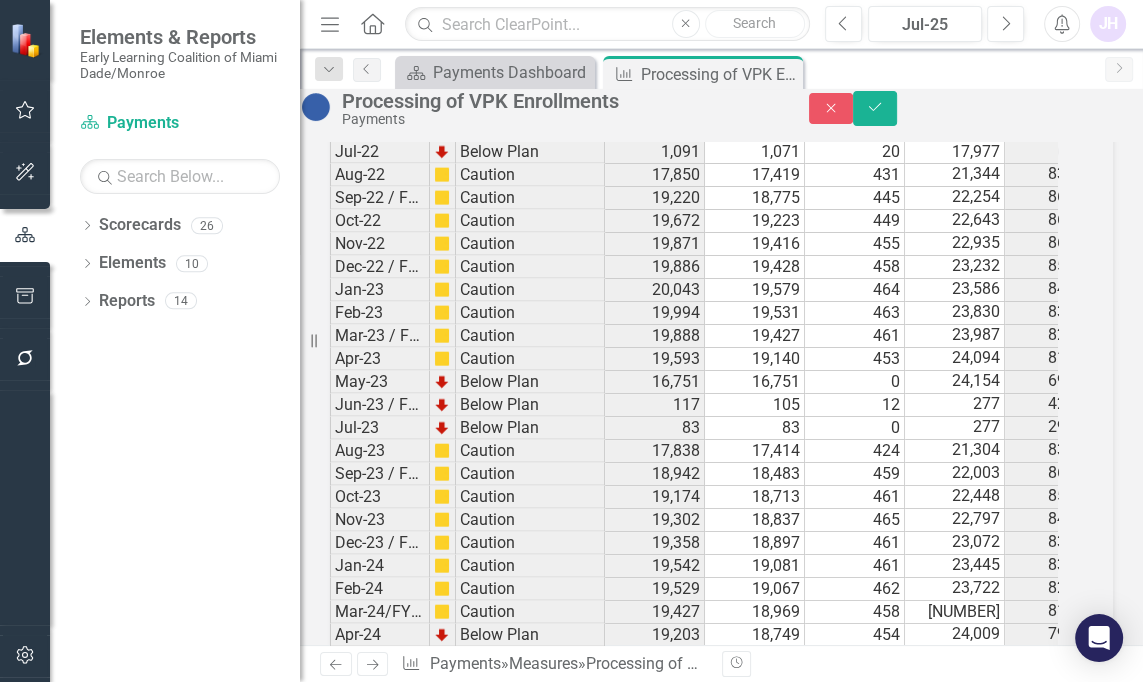 click on "69" at bounding box center (655, 957) 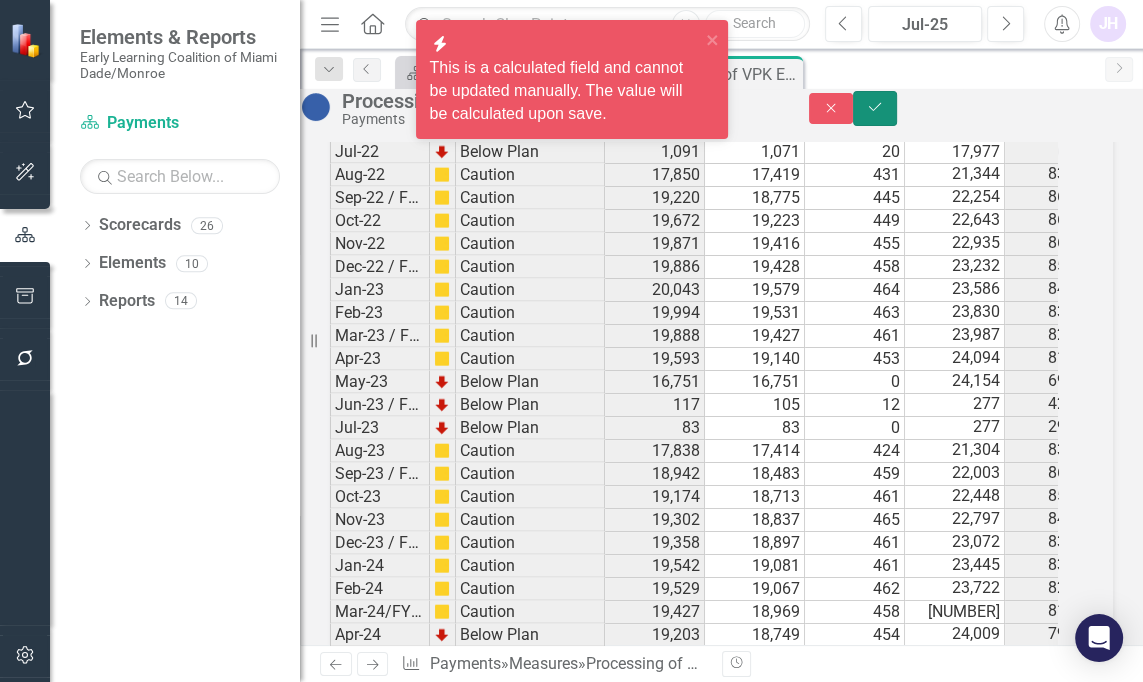 click on "Save" 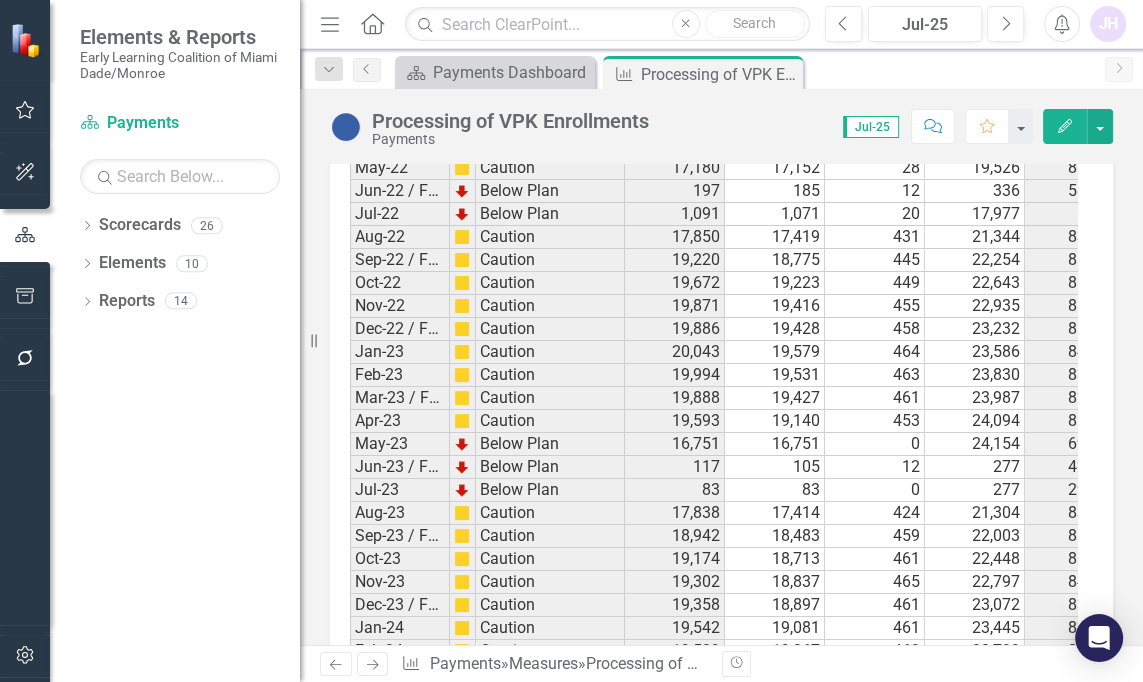 scroll, scrollTop: 3446, scrollLeft: 0, axis: vertical 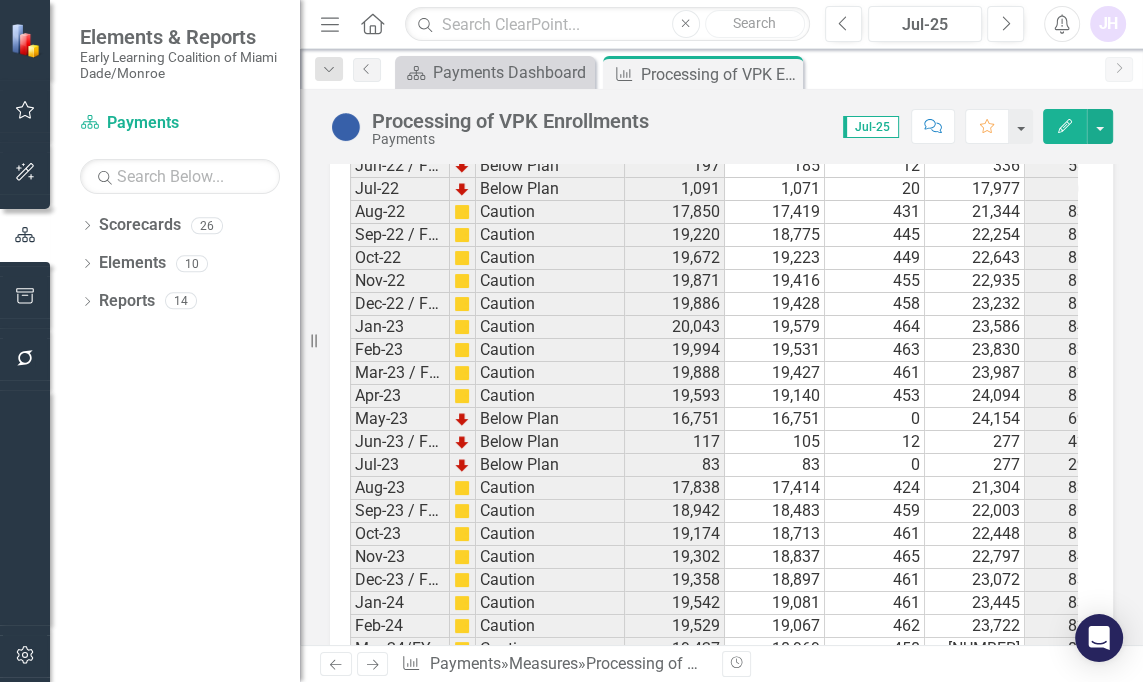 click at bounding box center (675, 1017) 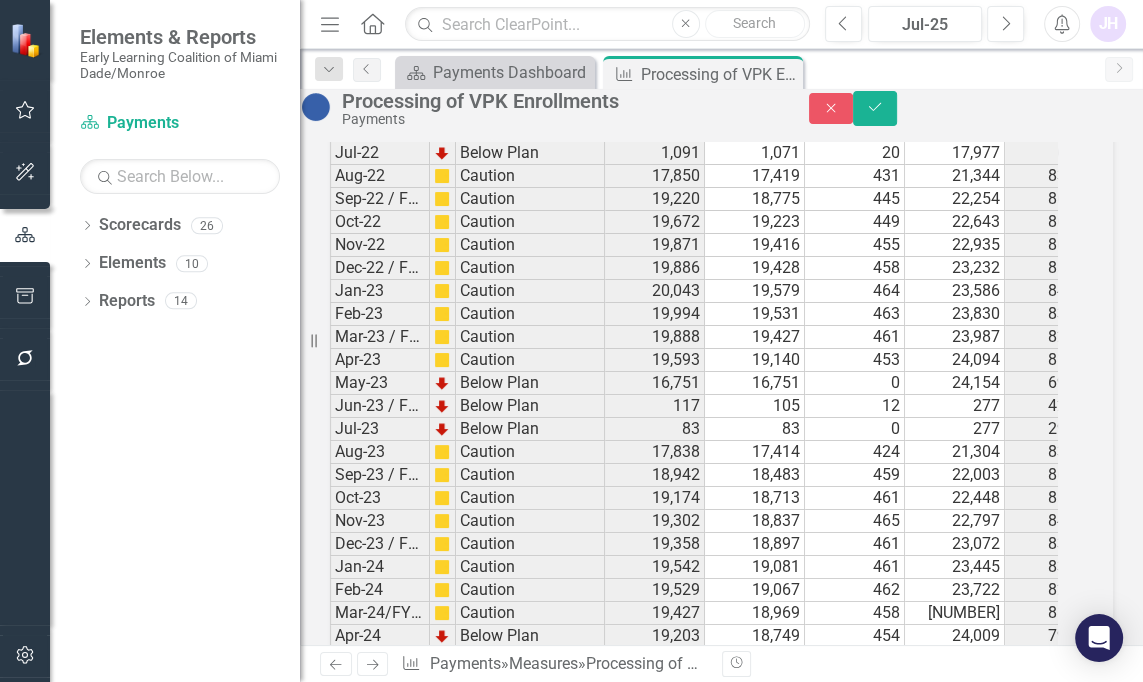 type on "62" 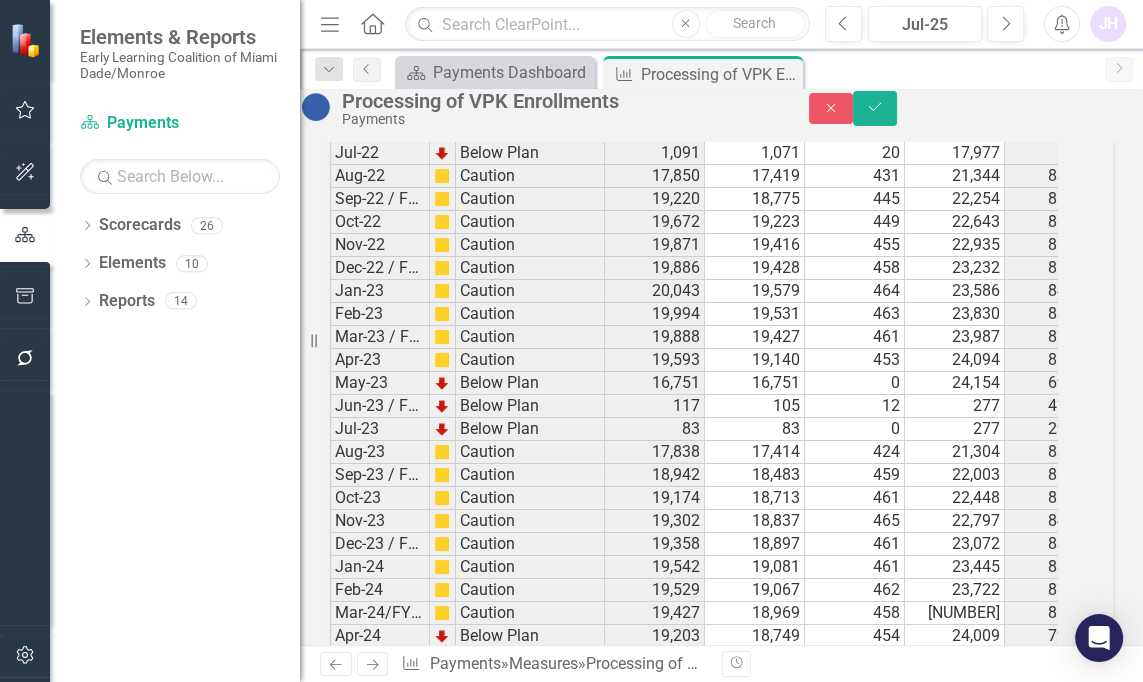 scroll, scrollTop: 3447, scrollLeft: 0, axis: vertical 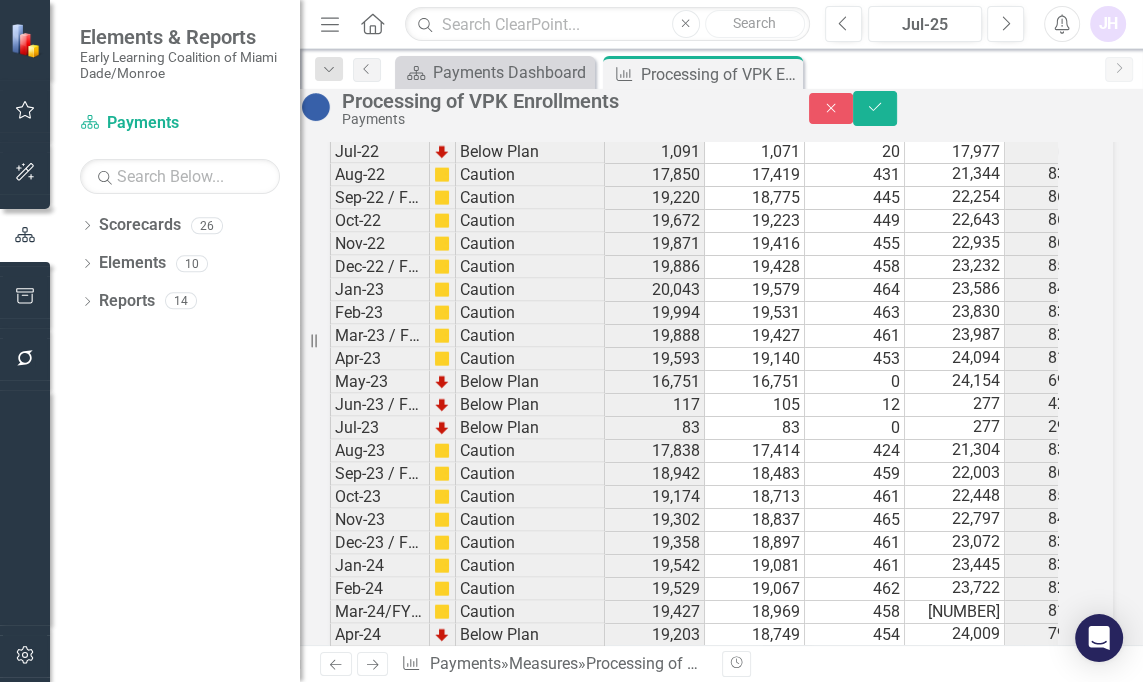 type on "0" 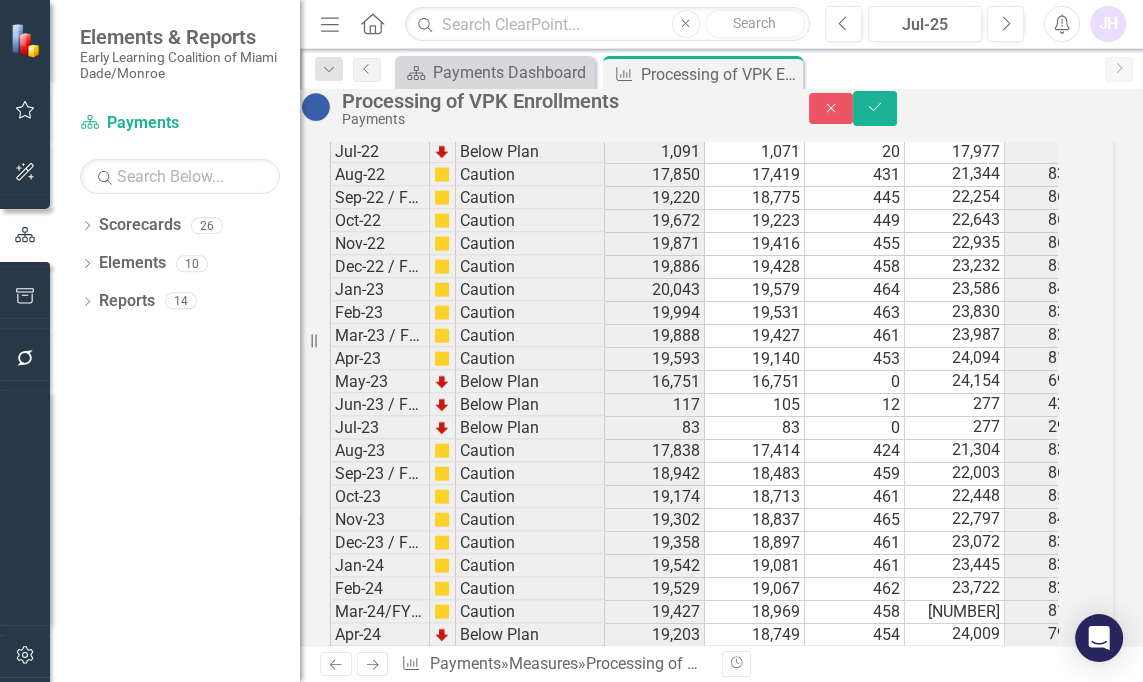 click on "(a) An early learning coalition shall give a VPK provider a monthly roster, prepared by using the statewide information system, that lists each child enrolled in the provider’s or school’s VPK program and includes blank spaces for a private provider or public school to certify a child’s attendance for the calendar month." at bounding box center [955, 957] 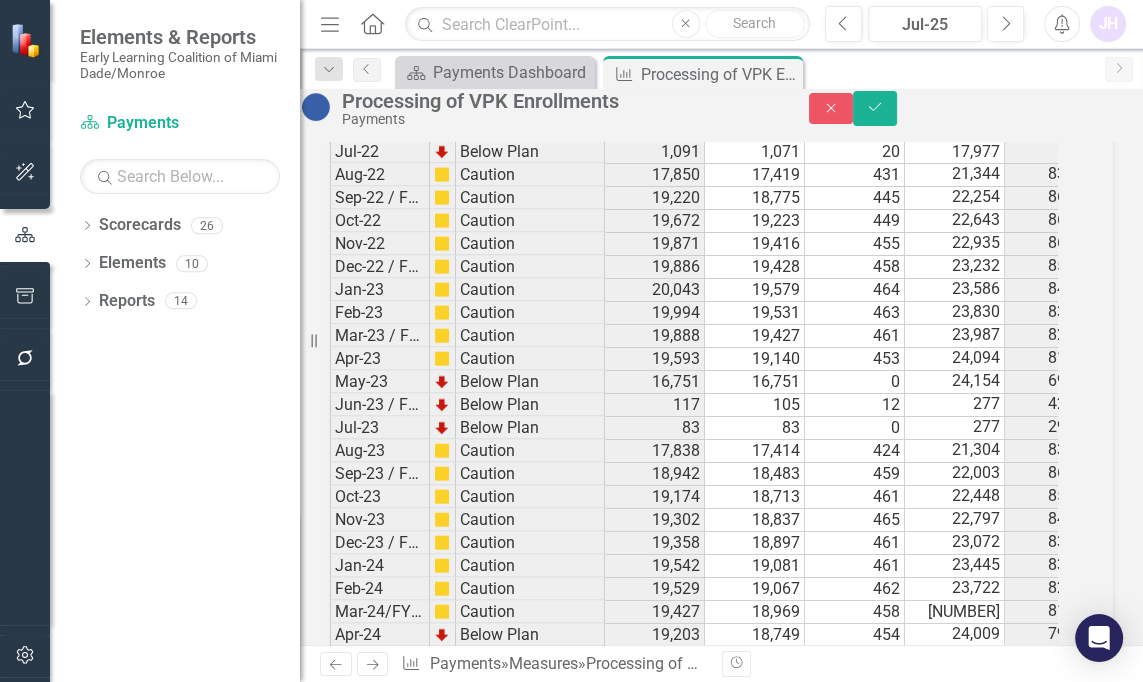 click at bounding box center [955, 980] 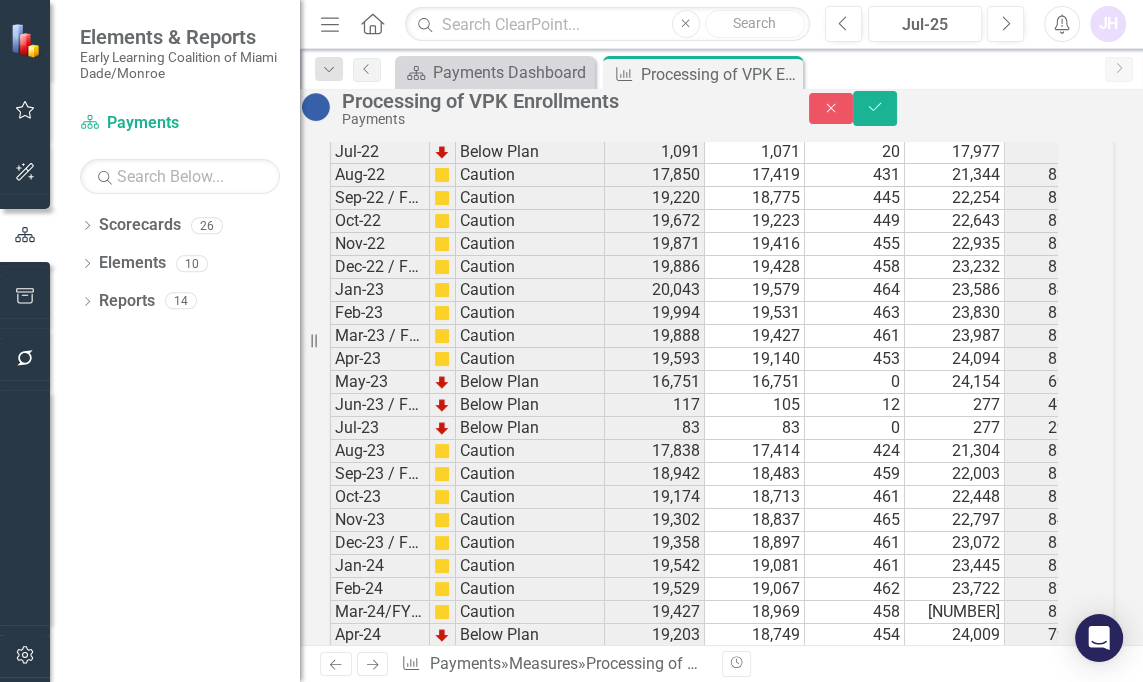 type on "16724" 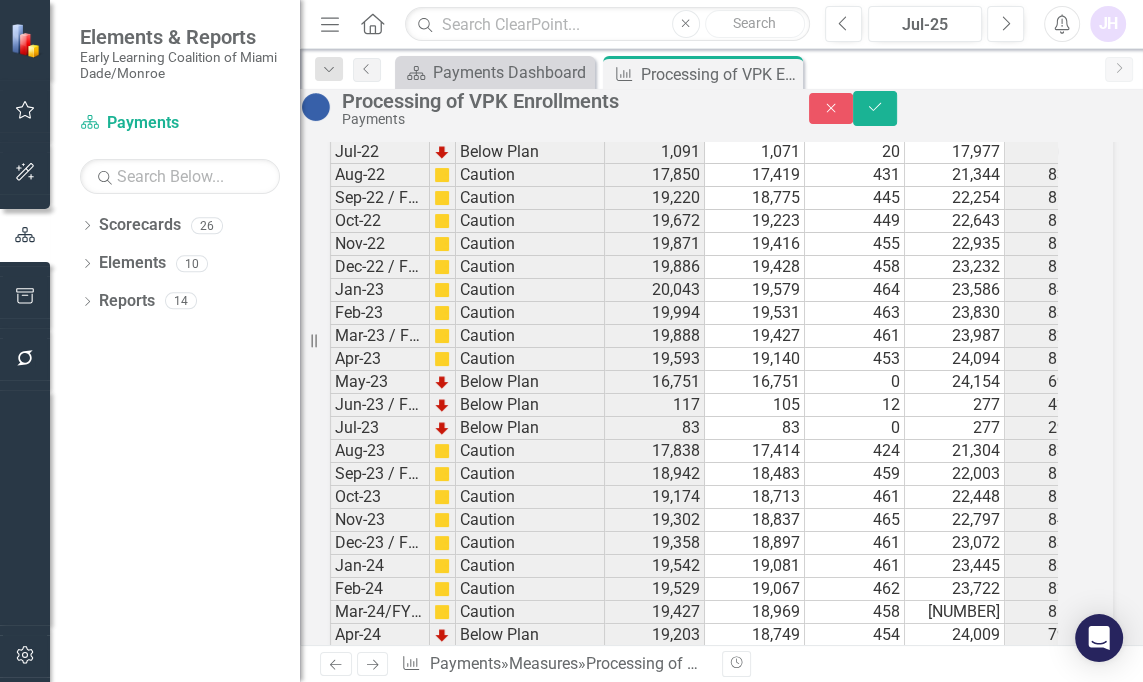 type 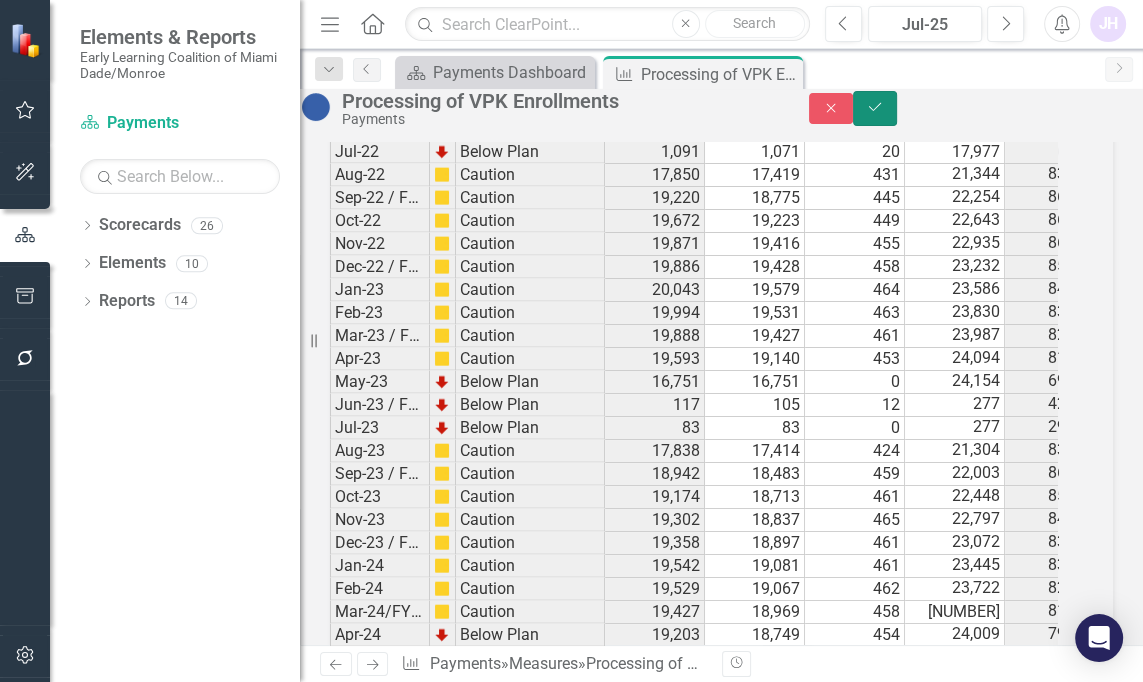 click on "Save" 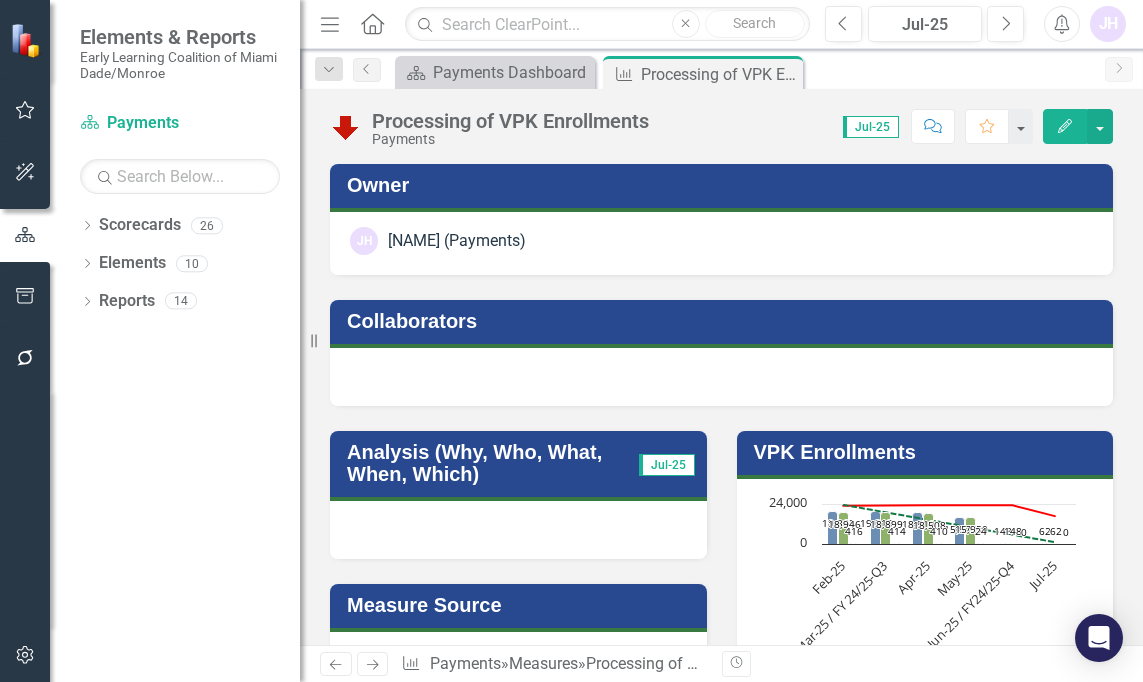 scroll, scrollTop: 0, scrollLeft: 0, axis: both 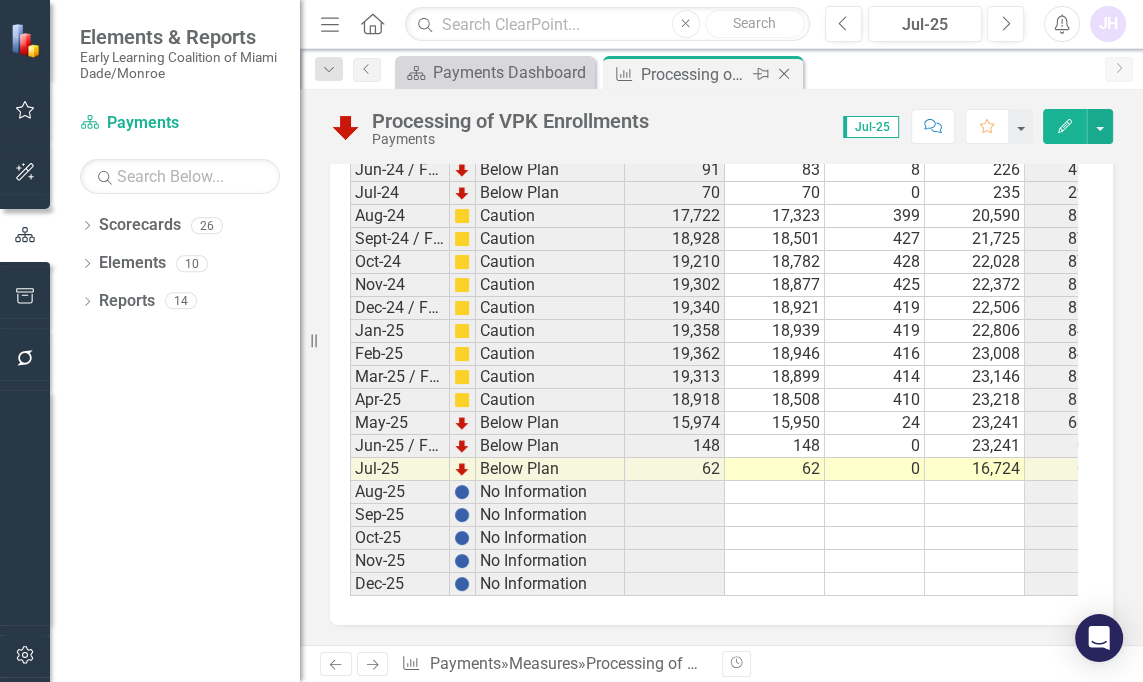 click on "Close" 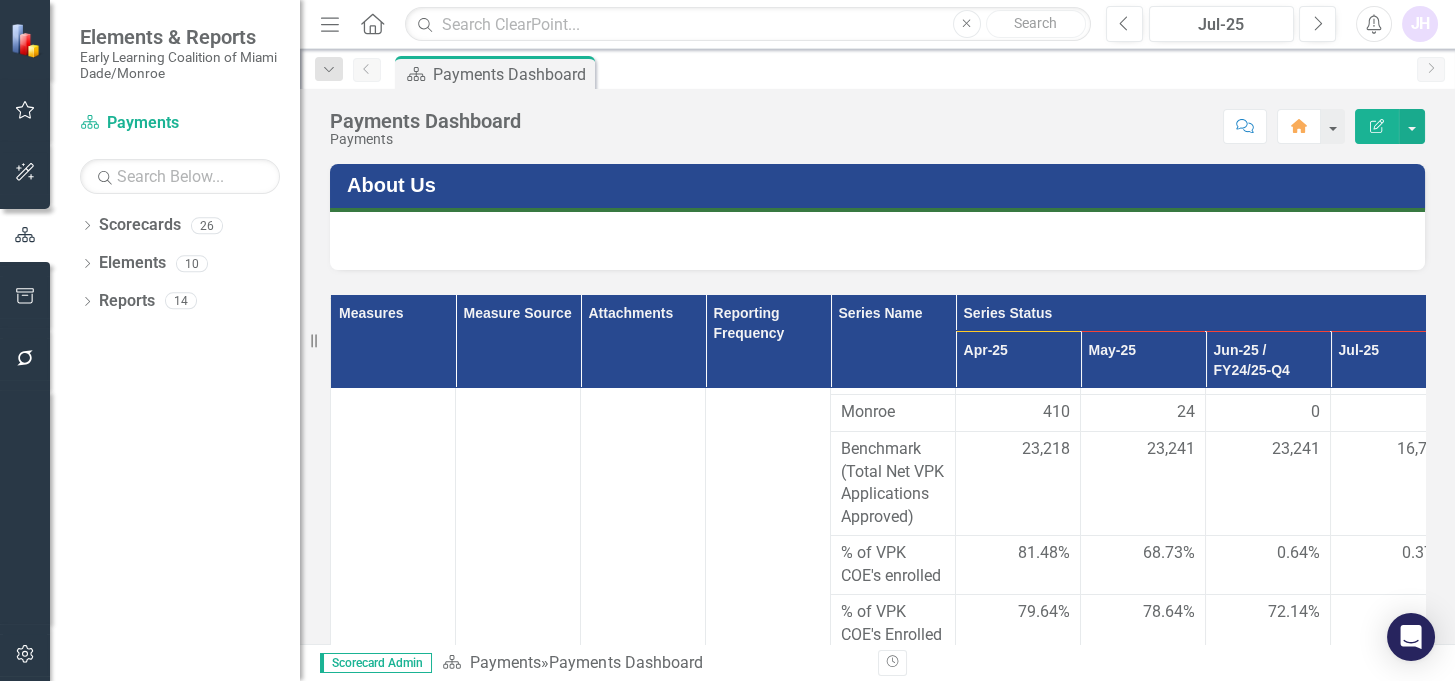 scroll, scrollTop: 0, scrollLeft: 0, axis: both 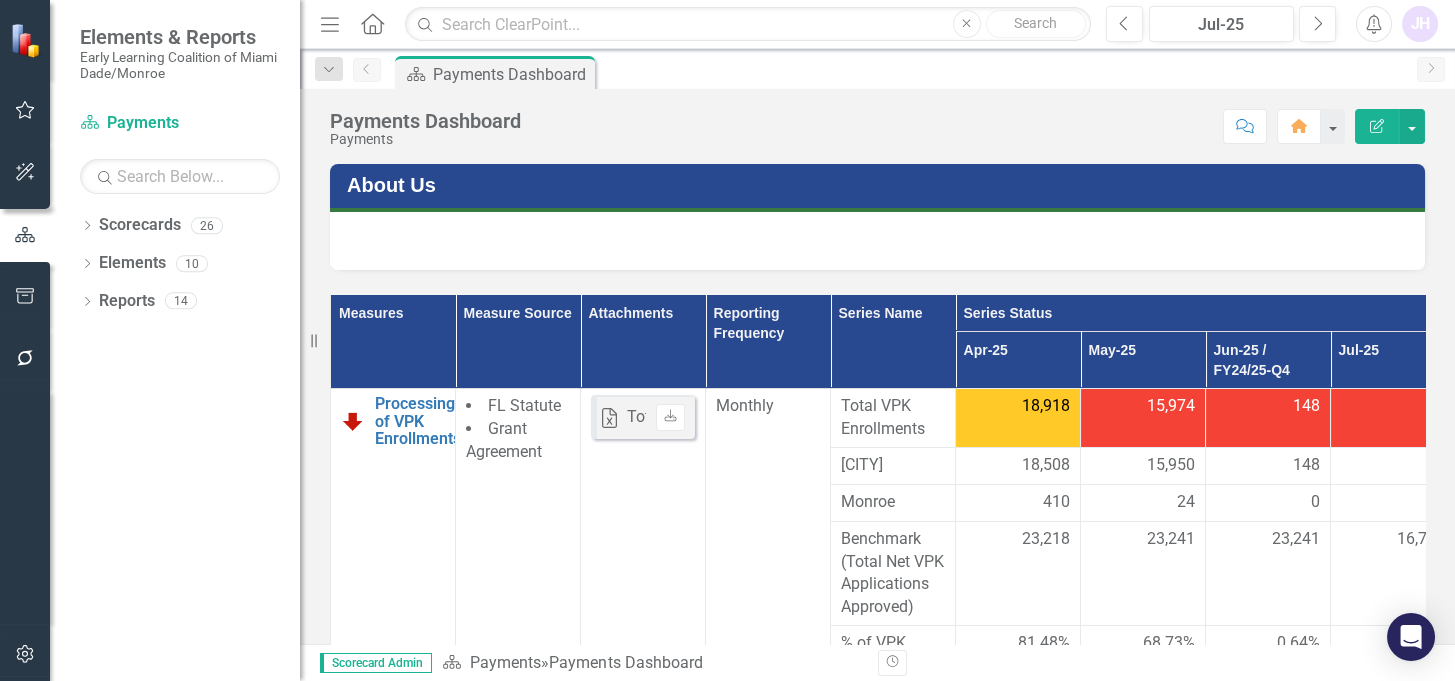 click on "62" at bounding box center (1393, 418) 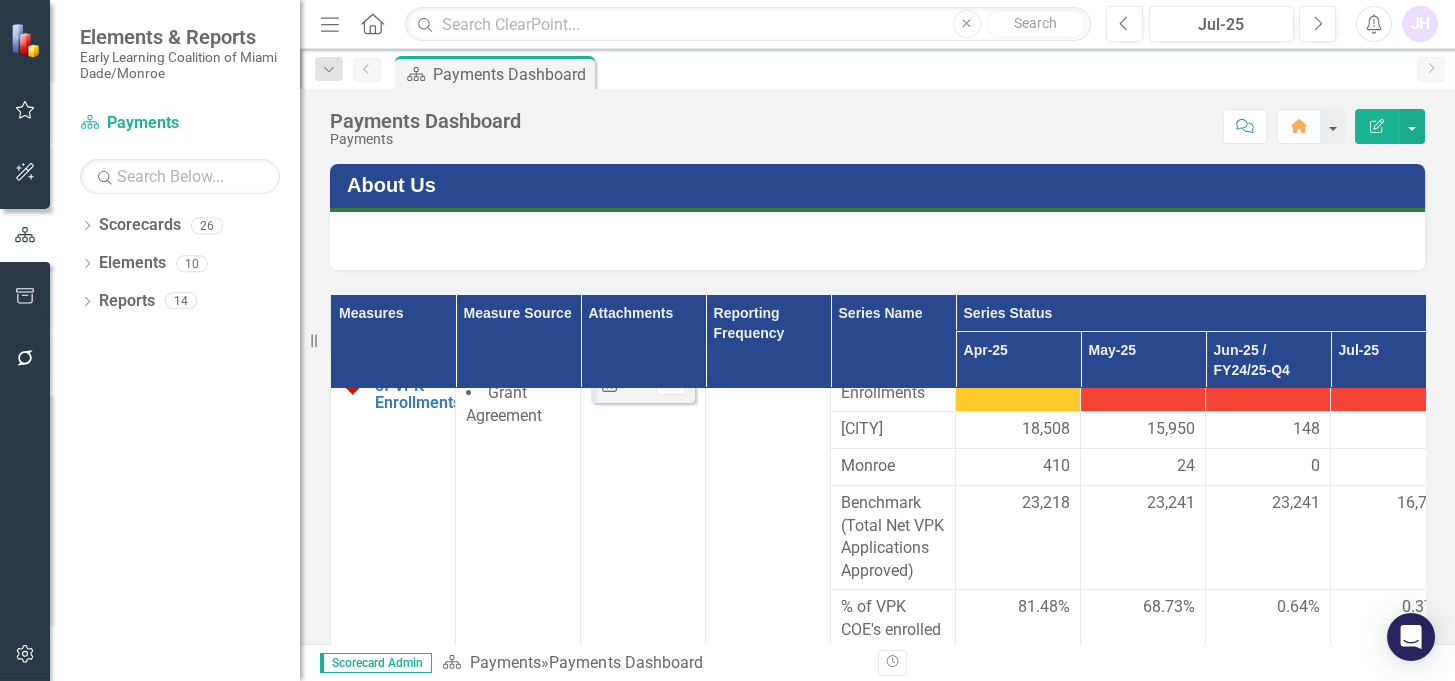 scroll, scrollTop: 0, scrollLeft: 0, axis: both 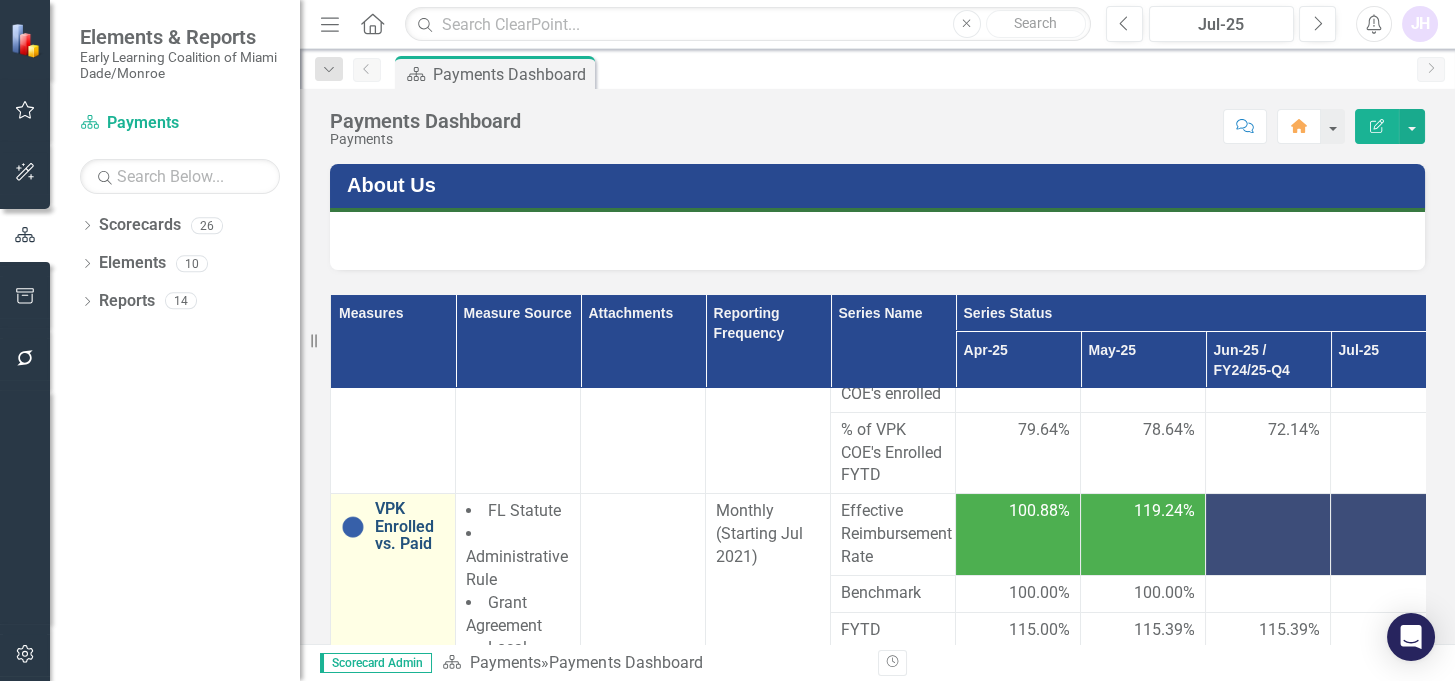 click on "VPK Enrolled vs. Paid" at bounding box center [410, 526] 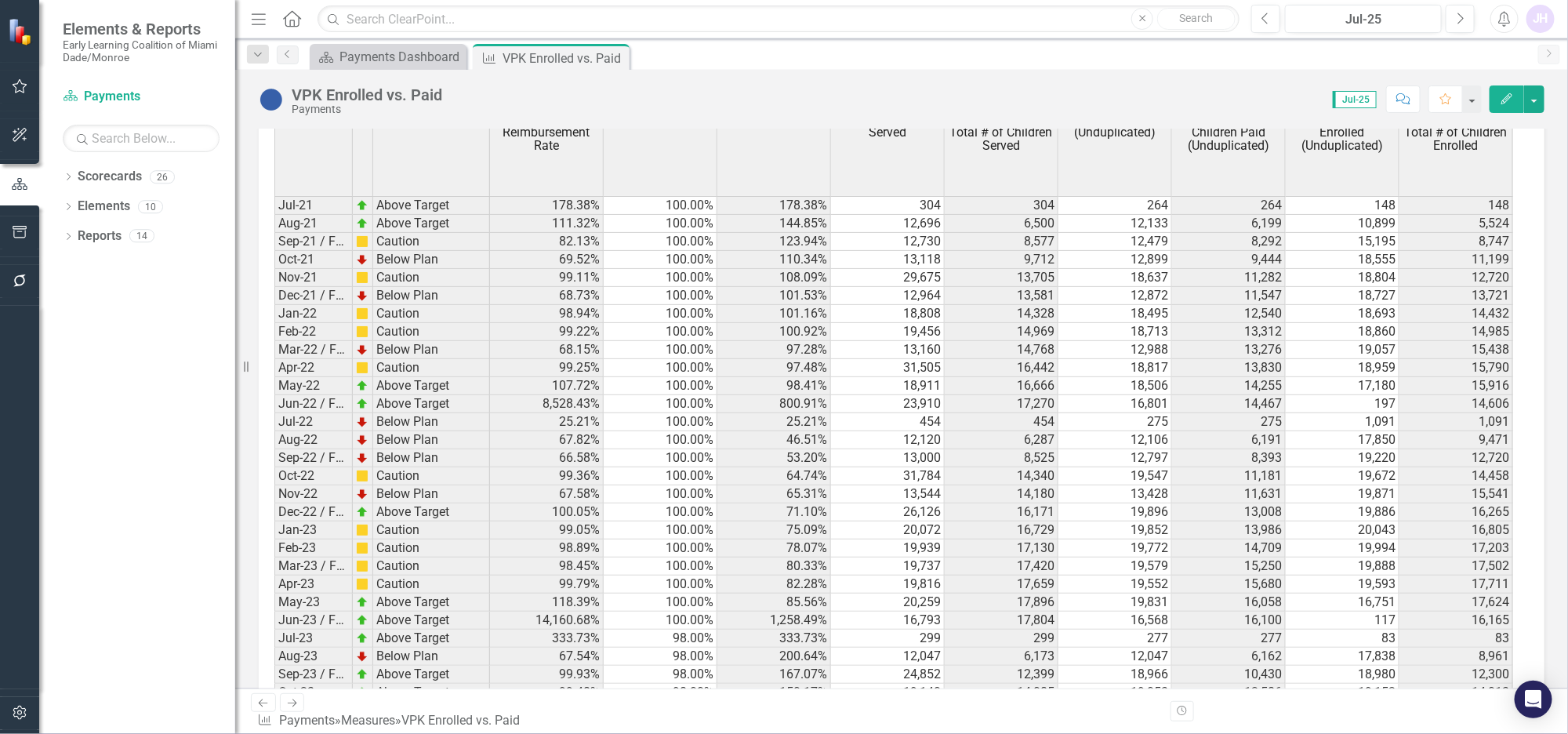scroll, scrollTop: 818, scrollLeft: 0, axis: vertical 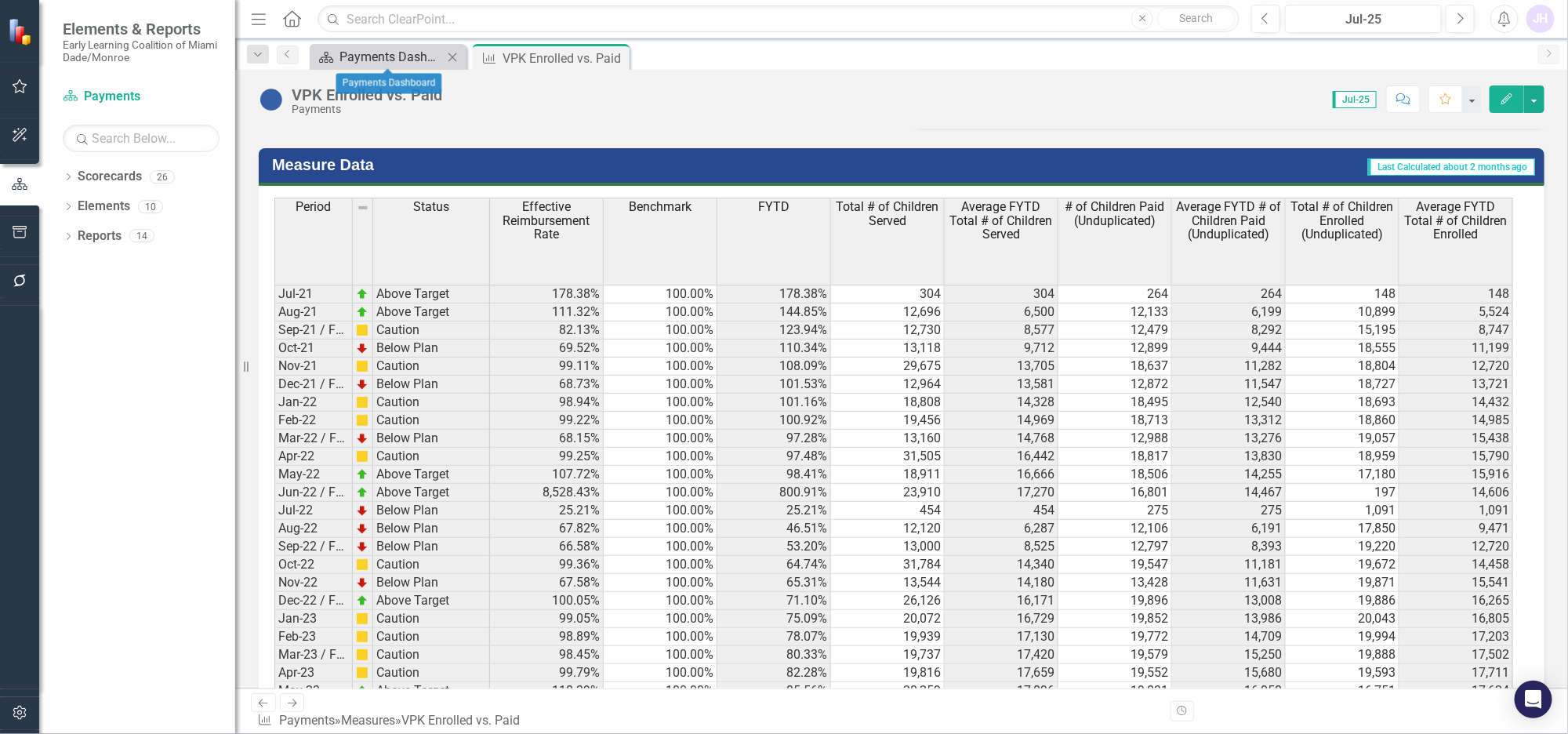 click on "Payments Dashboard" at bounding box center [391, 56] 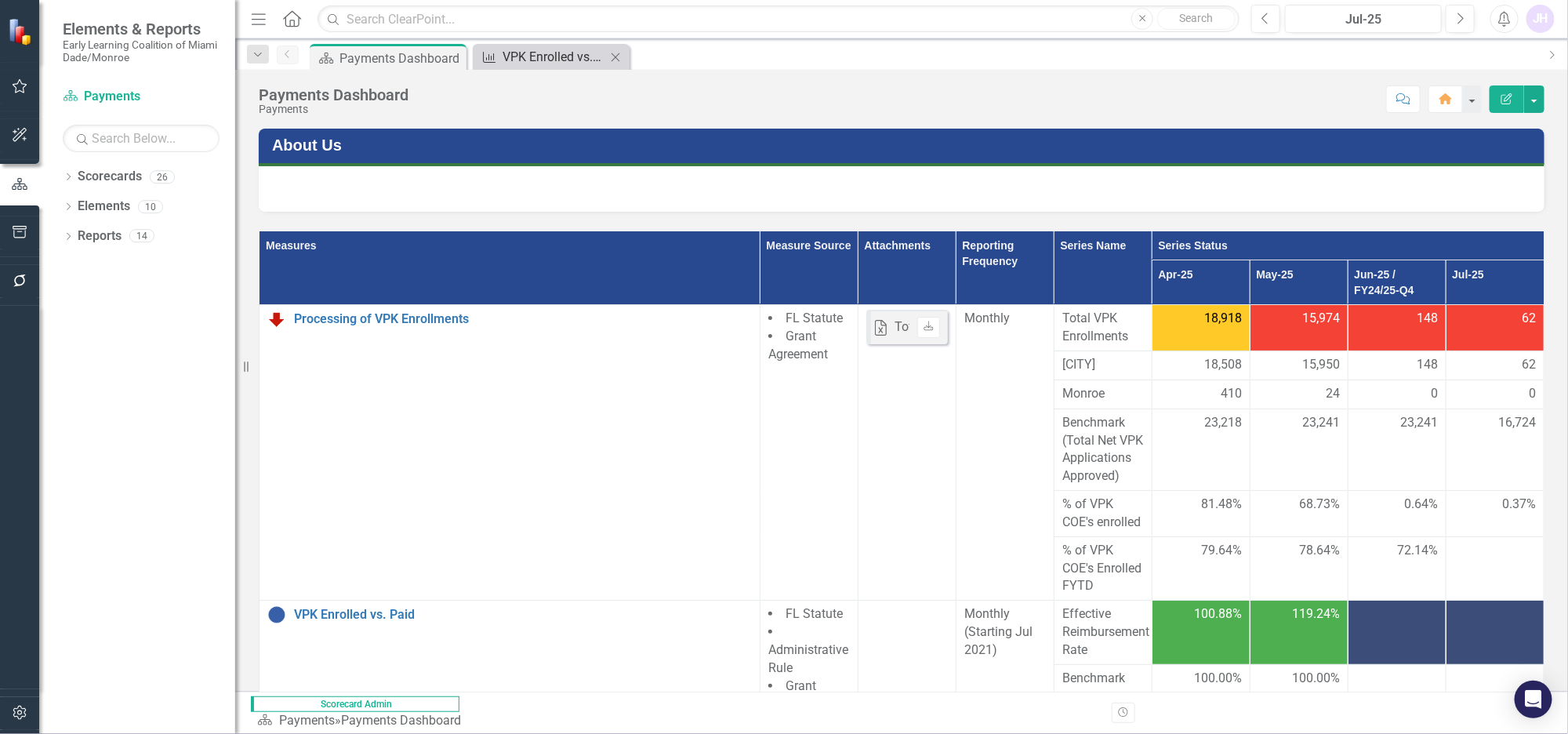 click on "VPK Enrolled vs. Paid" at bounding box center [554, 56] 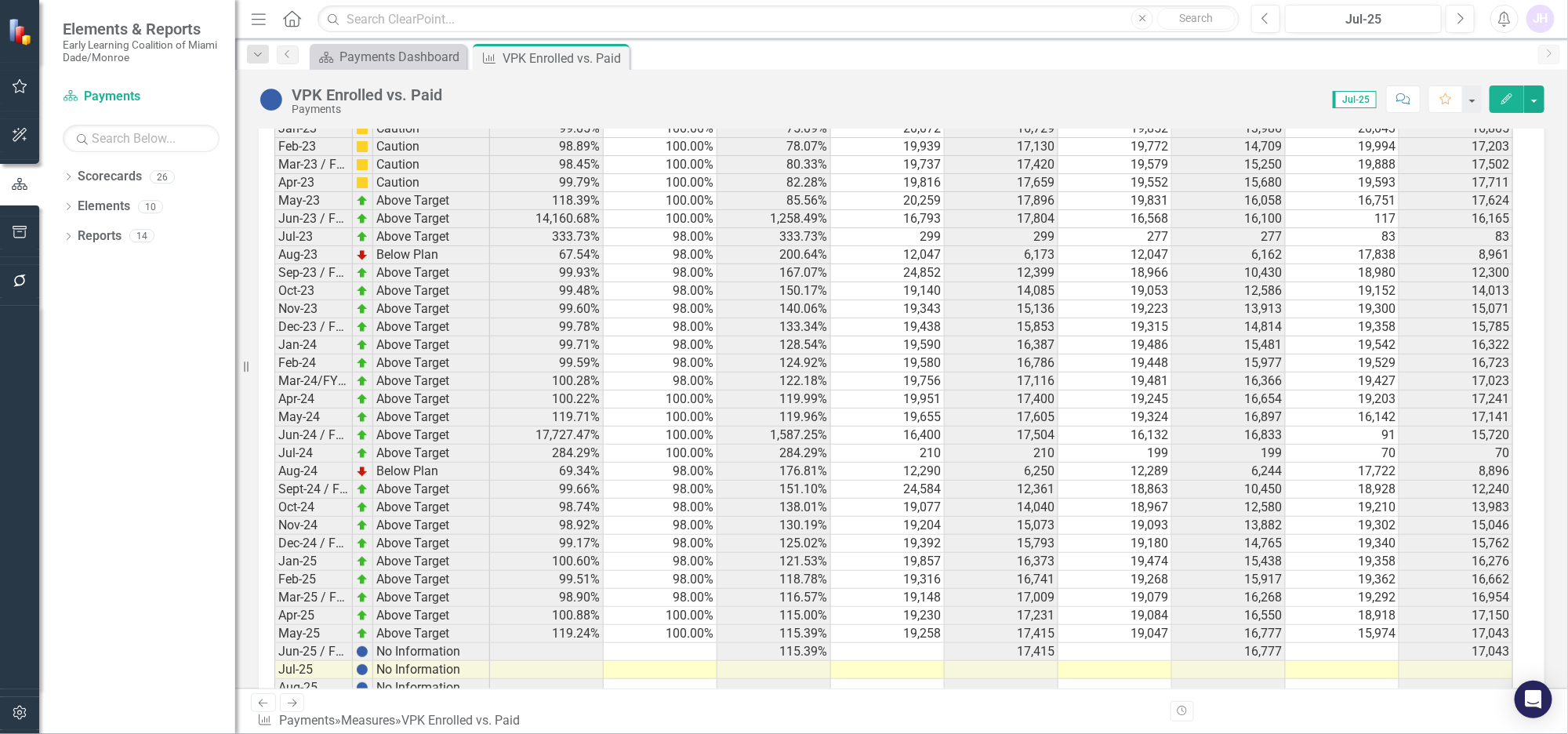 scroll, scrollTop: 1364, scrollLeft: 0, axis: vertical 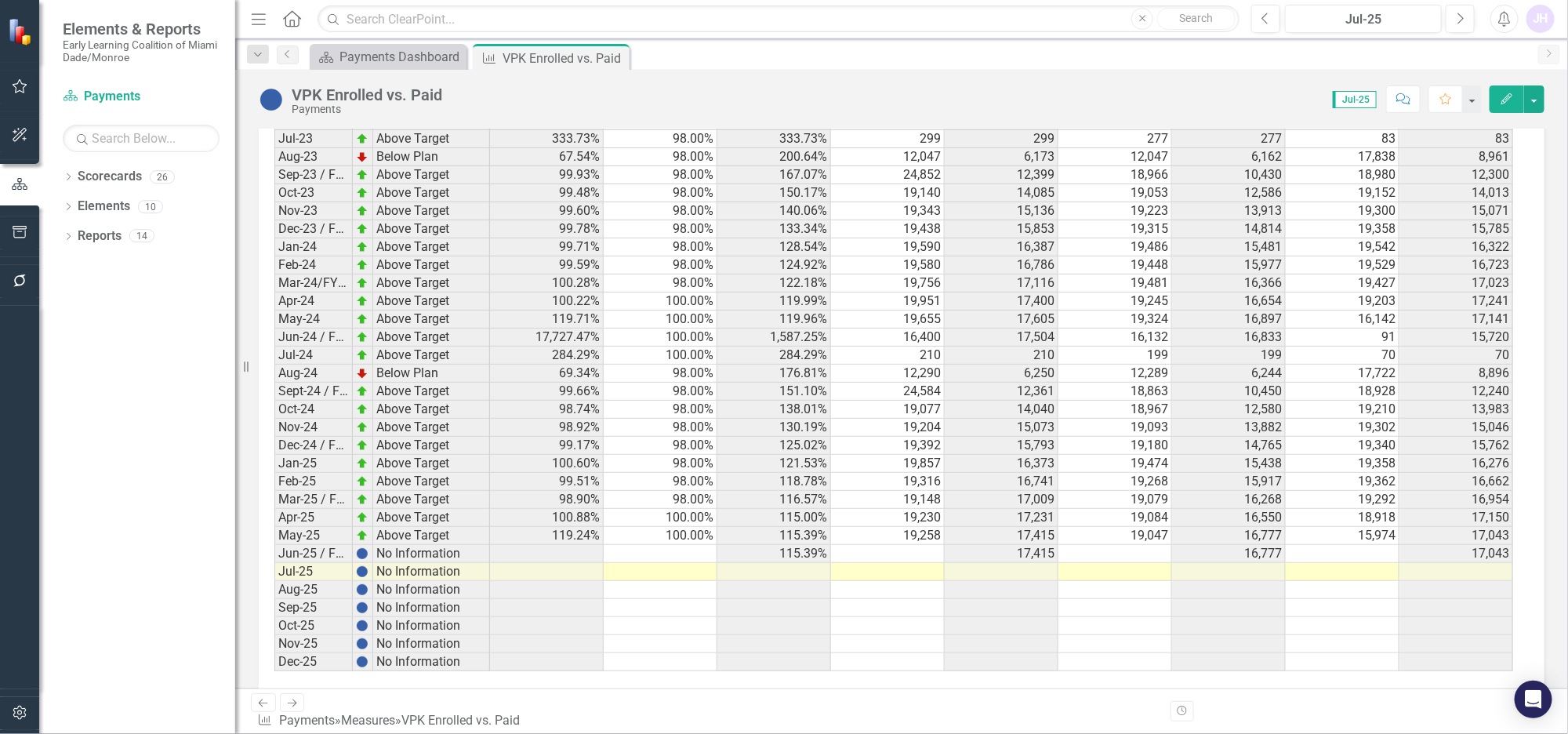 click at bounding box center (1342, 554) 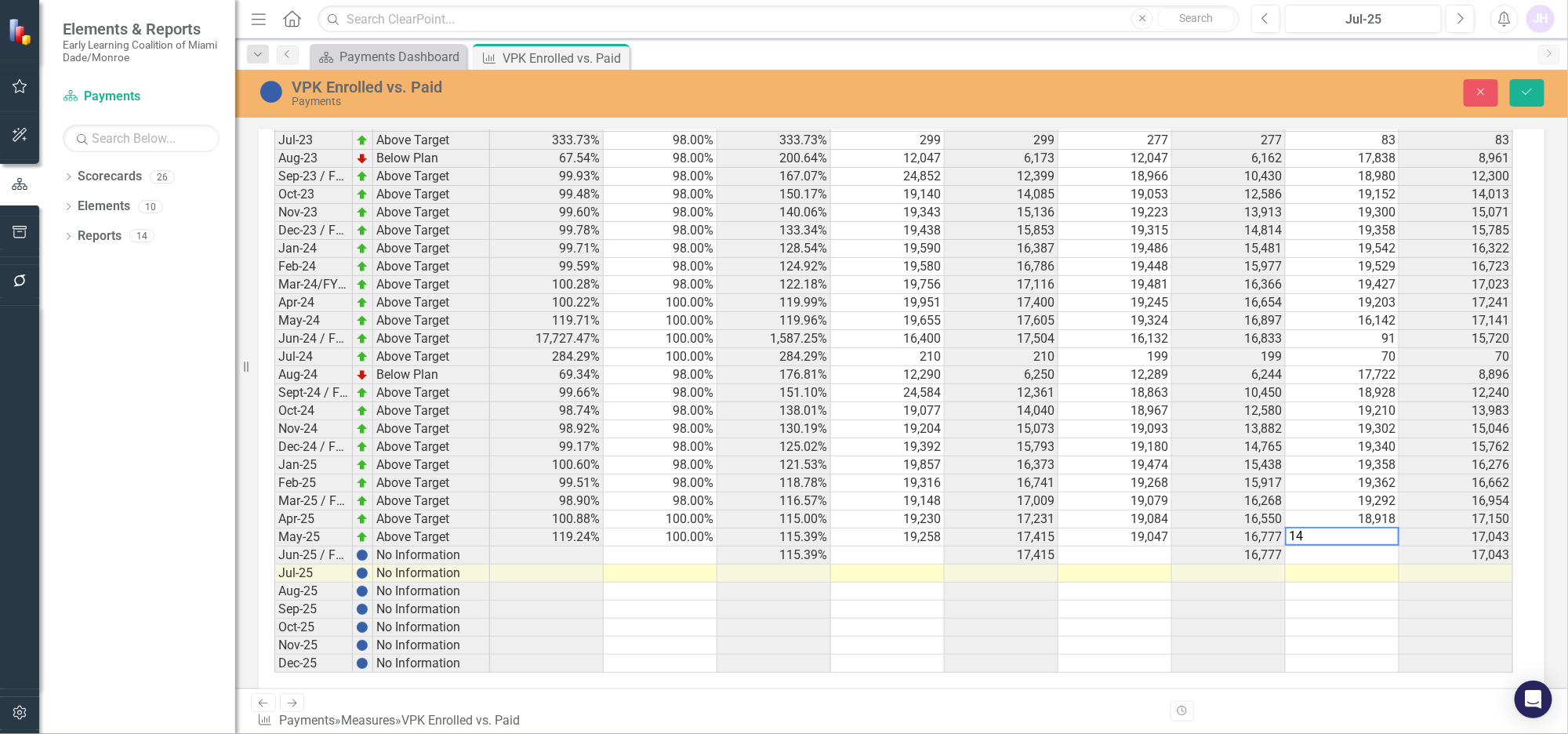 scroll, scrollTop: 1365, scrollLeft: 0, axis: vertical 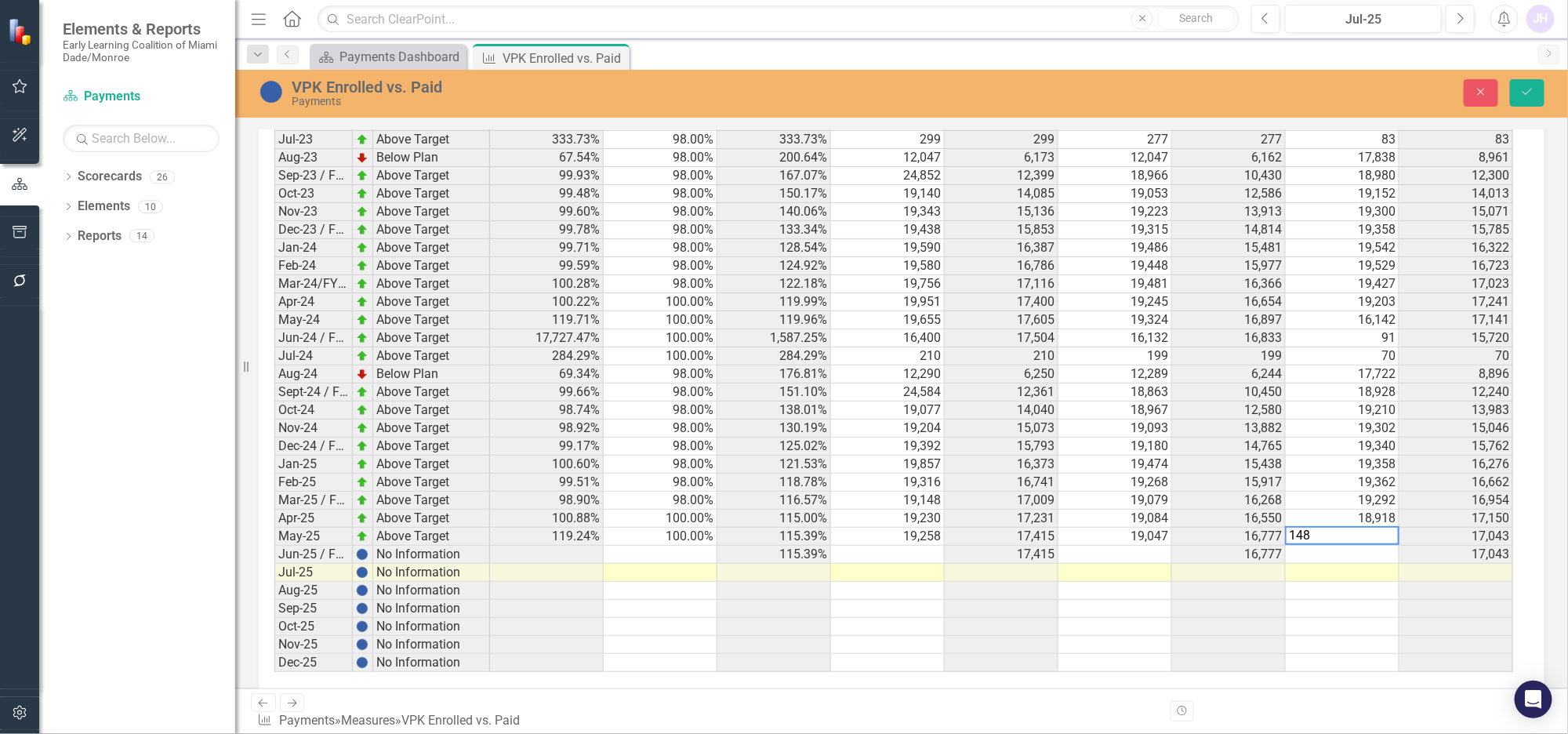 type on "148" 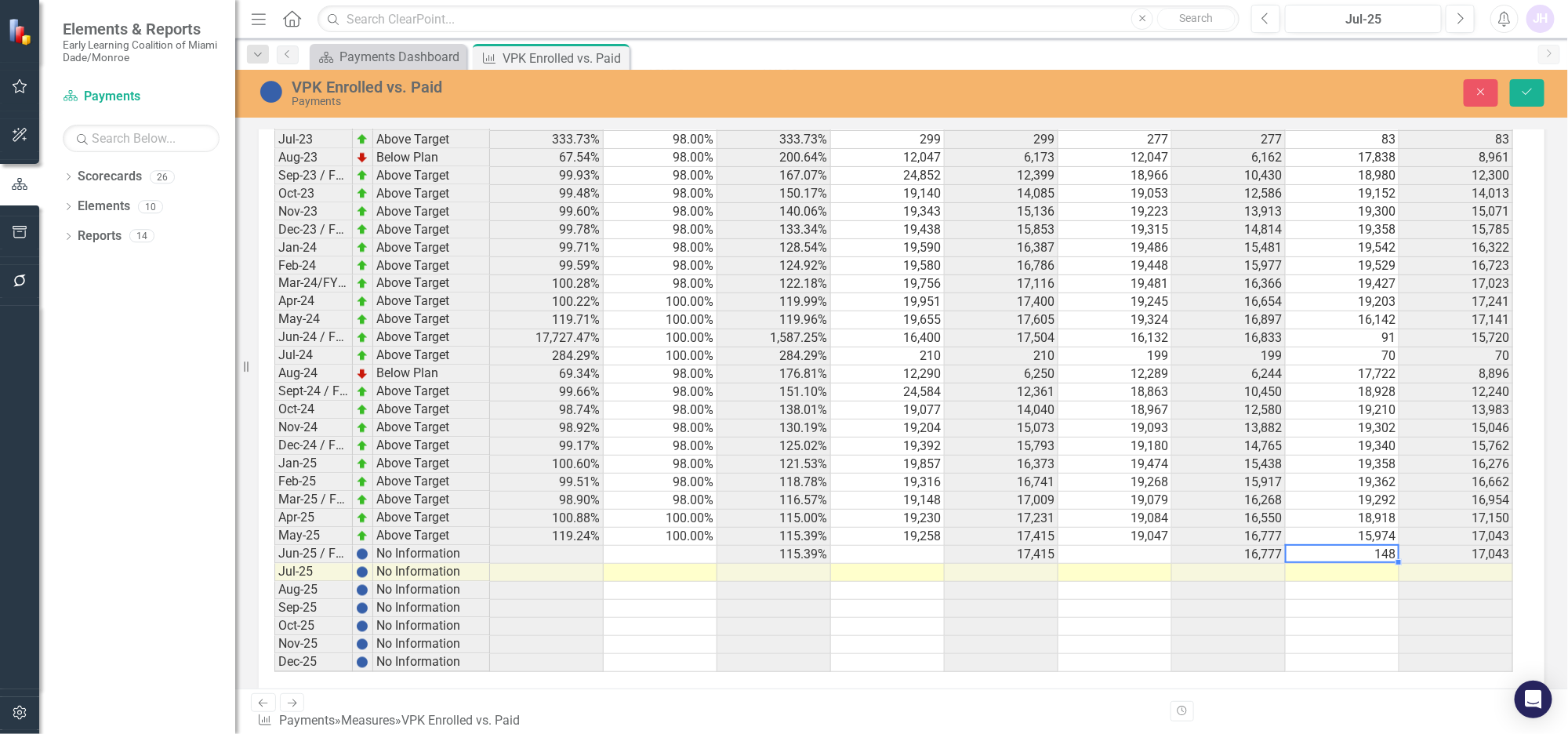 click at bounding box center (1342, 572) 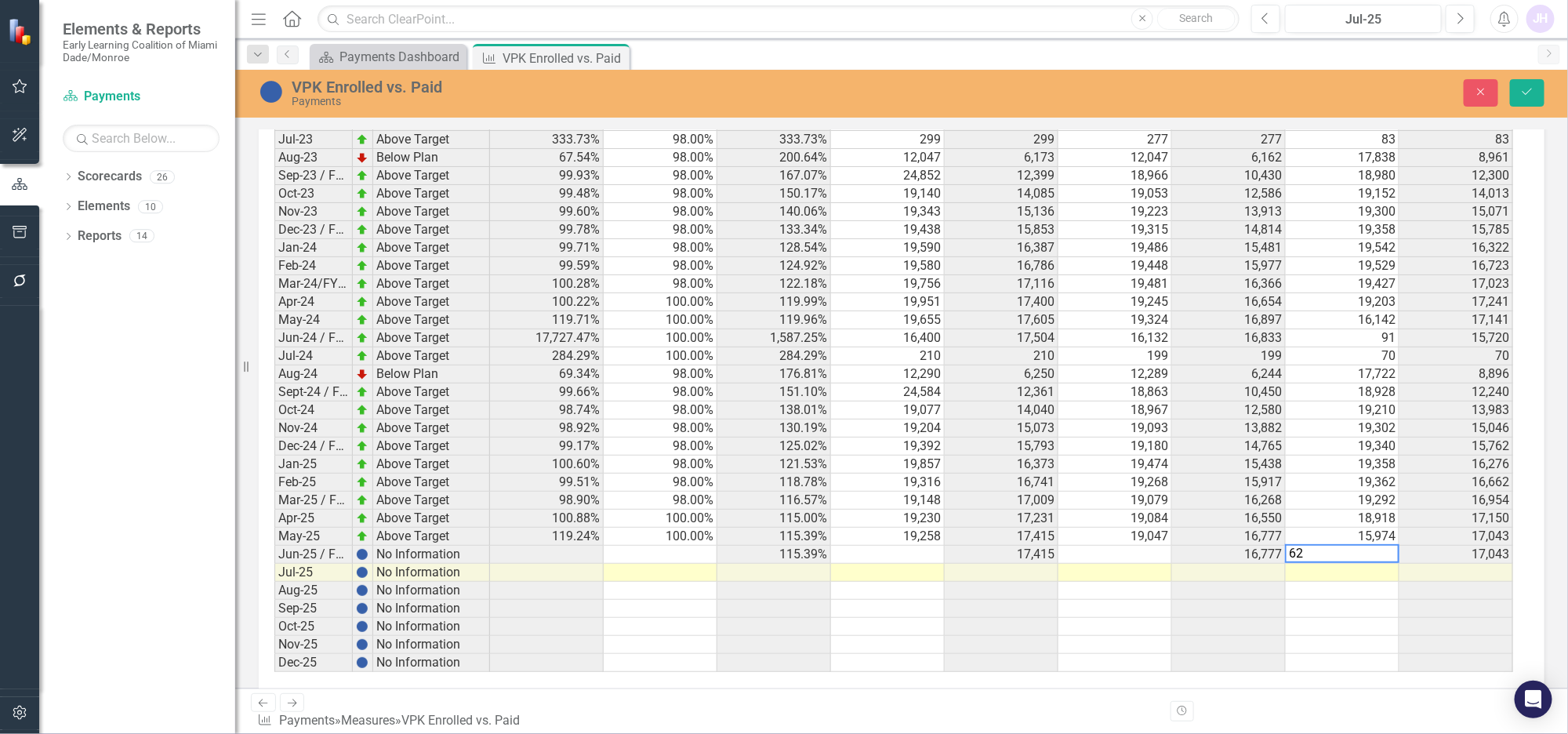 type on "62" 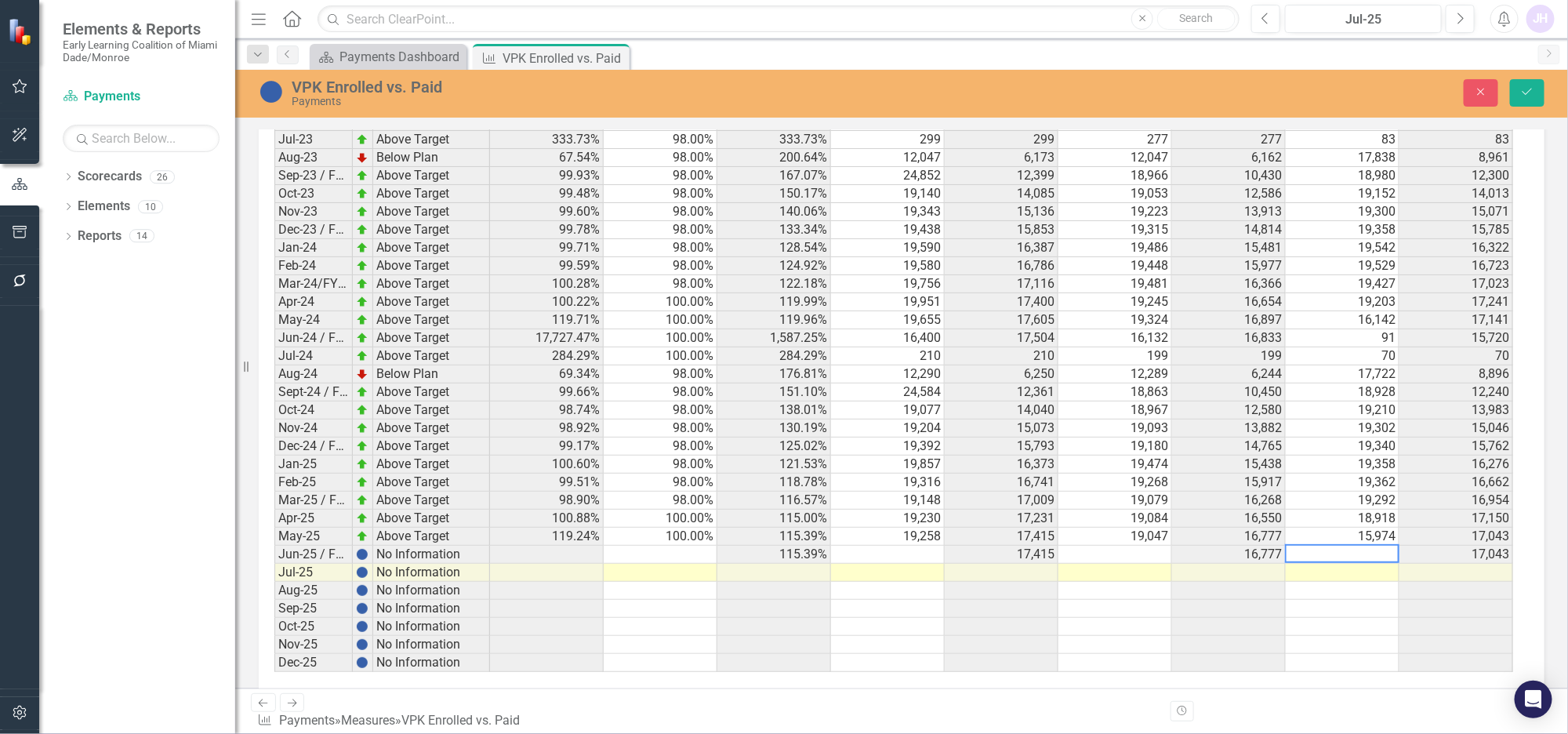 click at bounding box center (1342, 645) 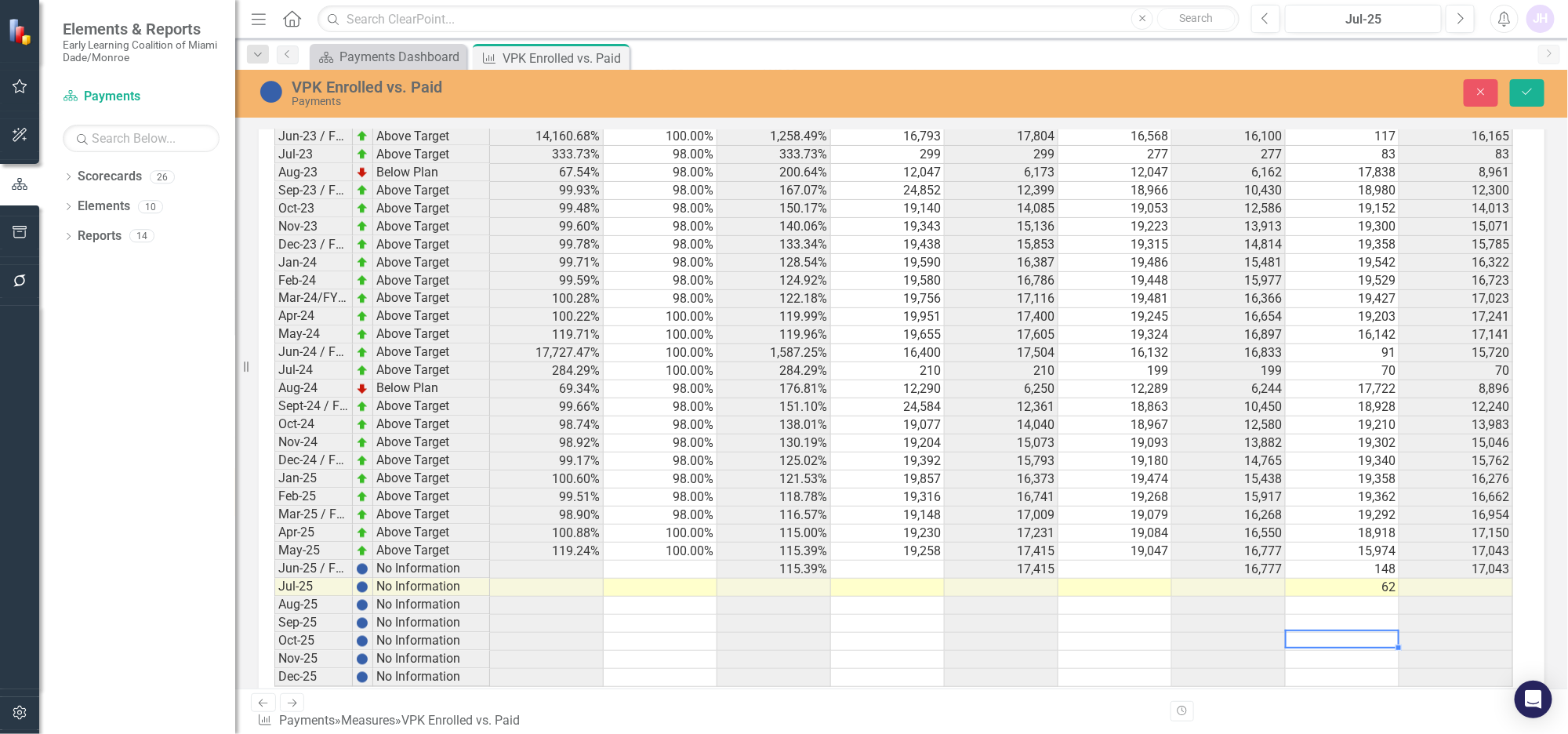 scroll, scrollTop: 1366, scrollLeft: 0, axis: vertical 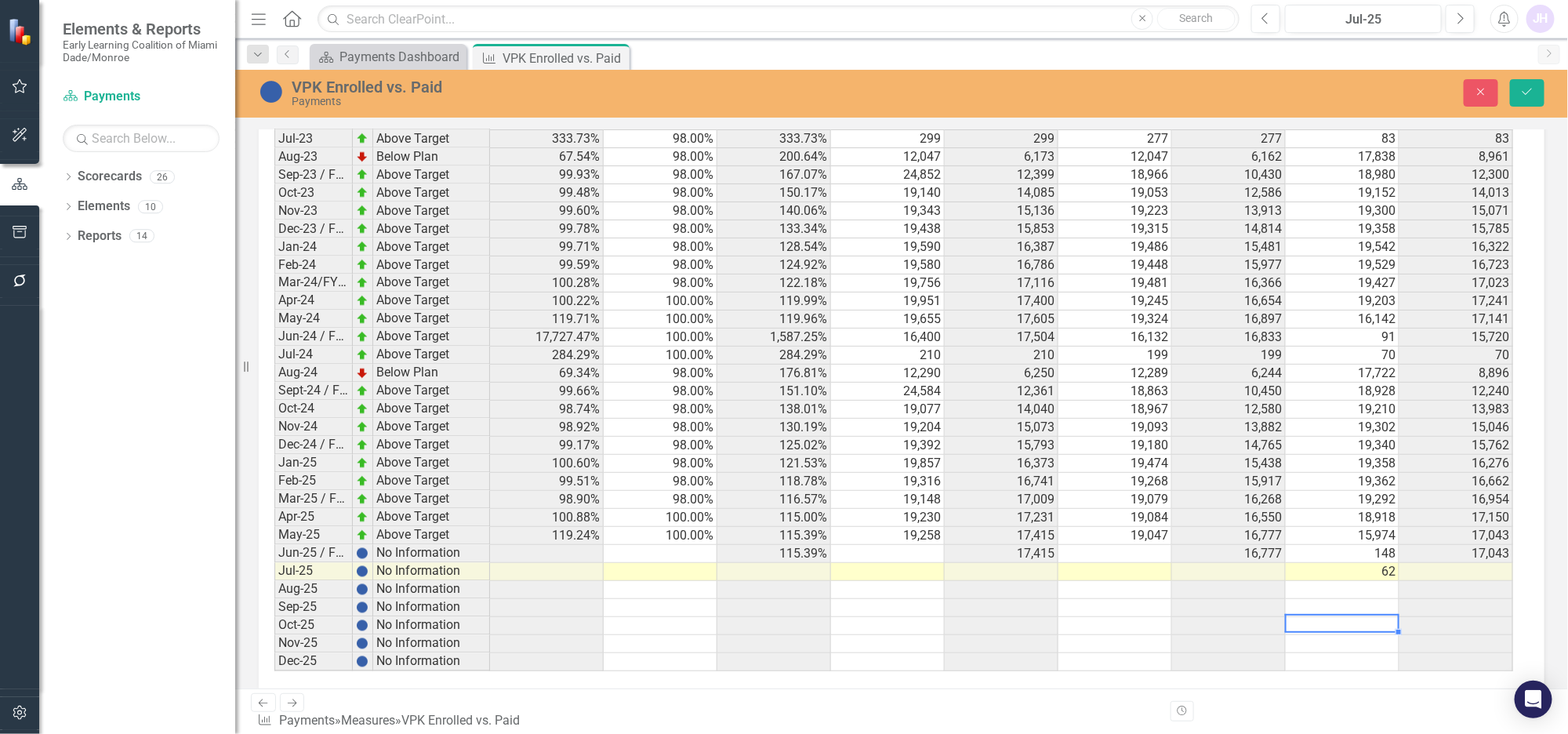 click at bounding box center (1115, 554) 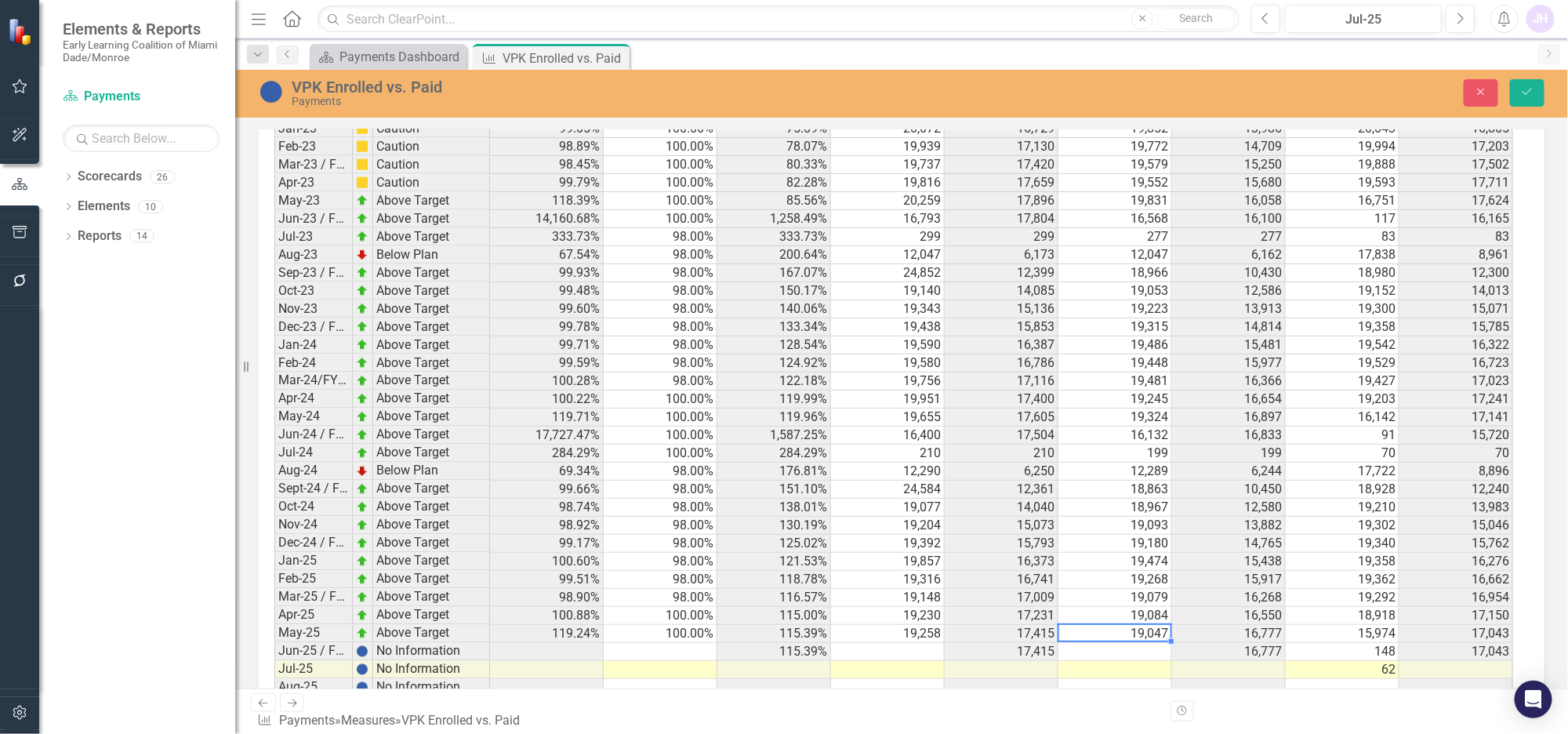 scroll, scrollTop: 1366, scrollLeft: 0, axis: vertical 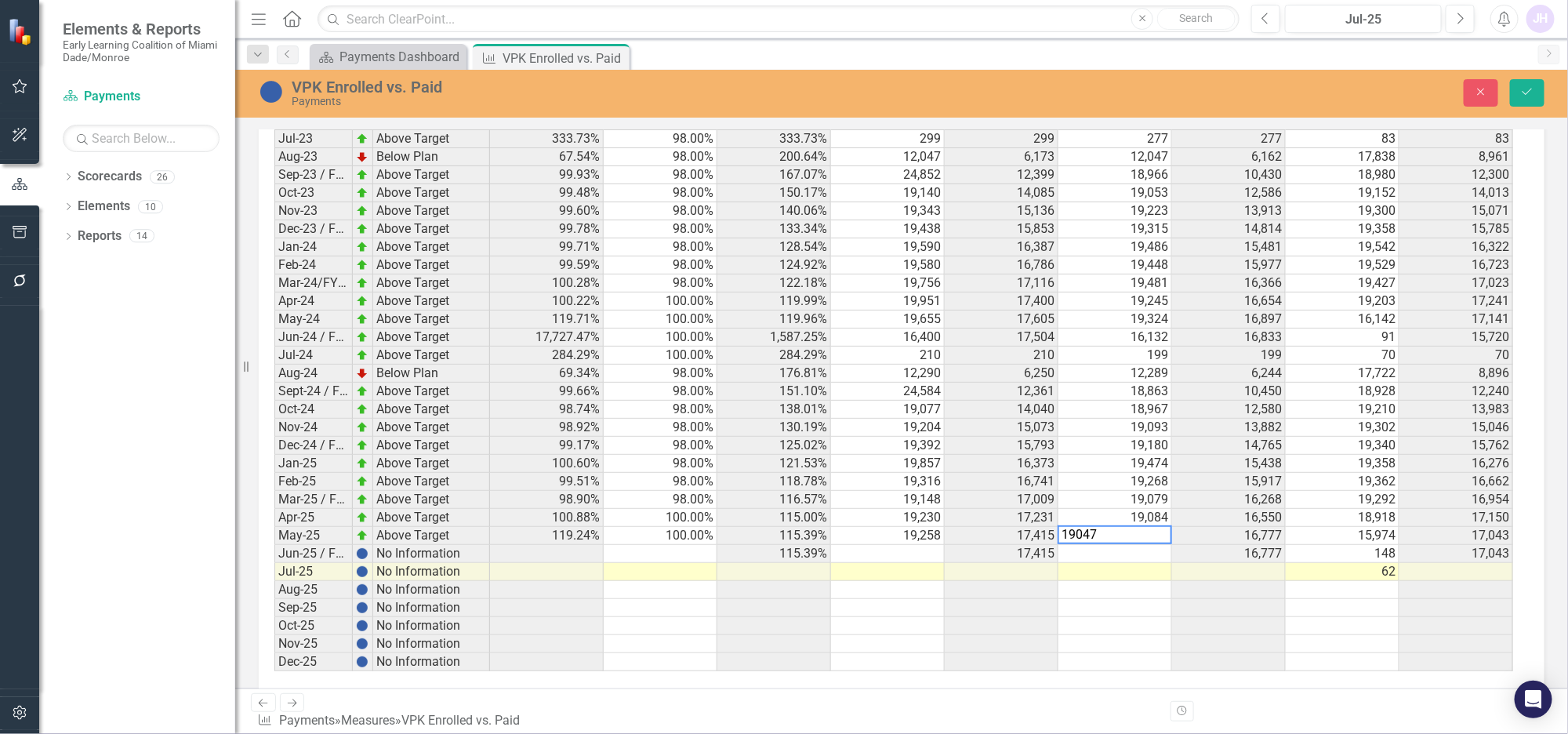 type on "19047" 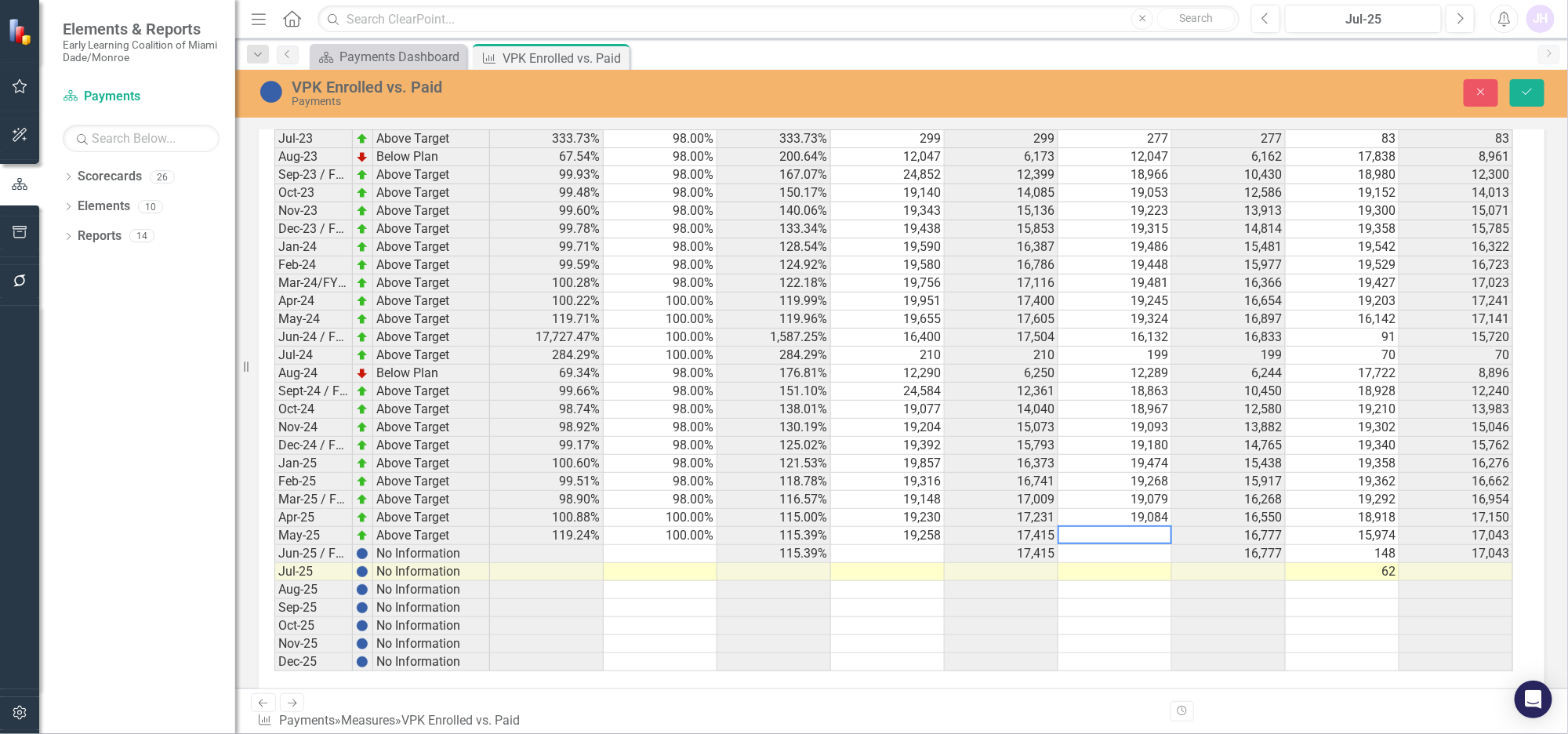 click at bounding box center (887, 554) 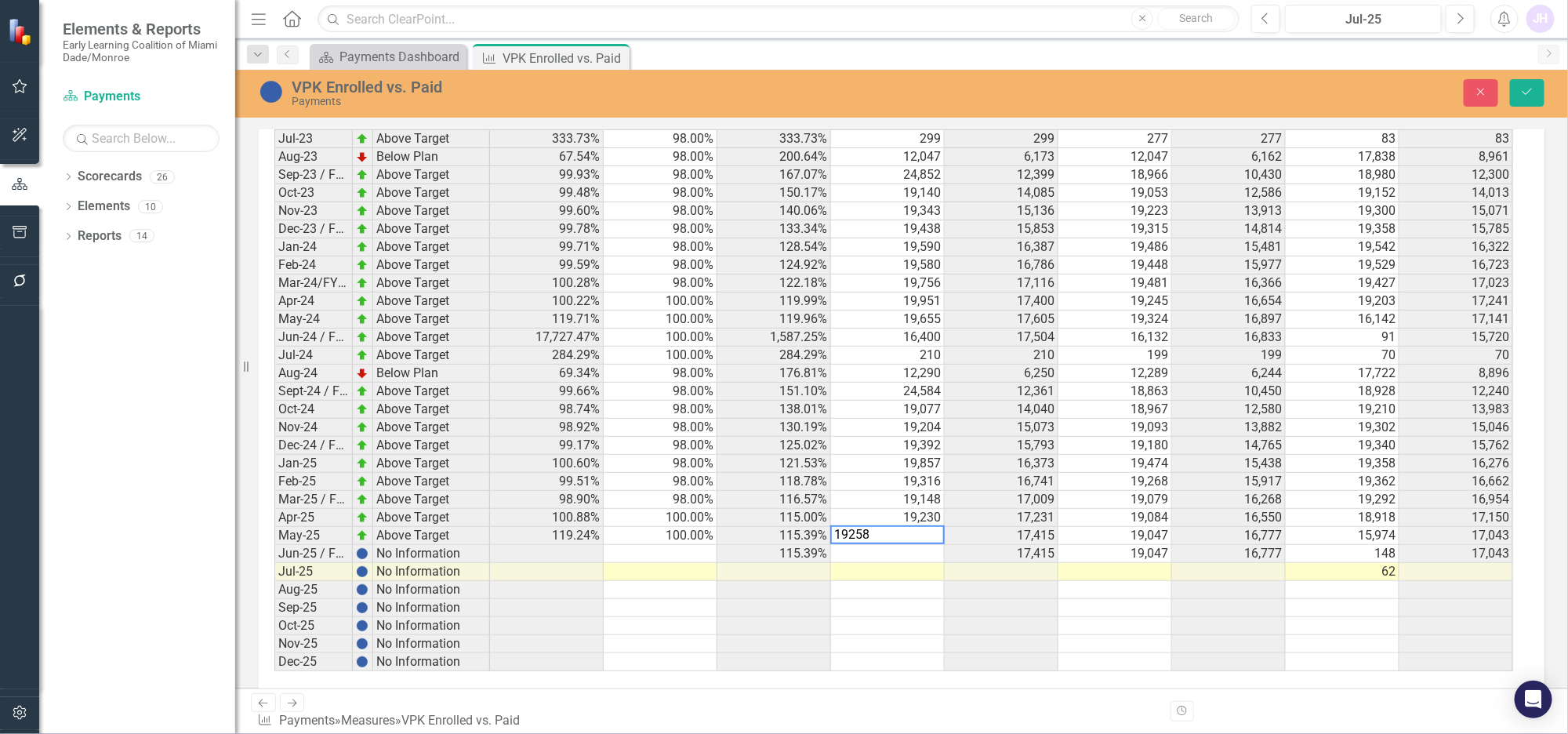 type on "19258" 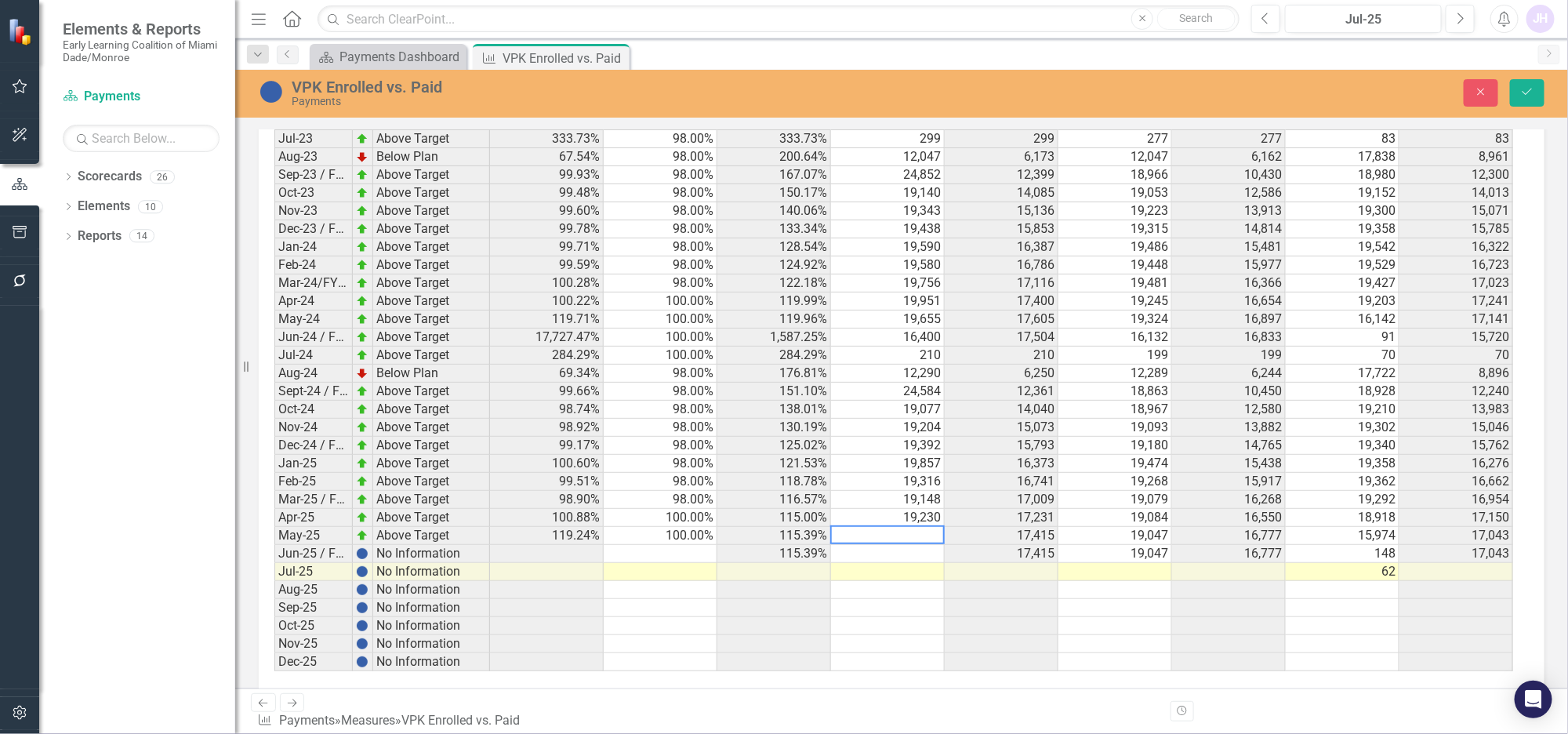 click on "Period Status Effective Reimbursement Rate Benchmark FYTD Total # of Children Served Average FYTD Total # of Children Served # of Children Paid (Unduplicated) Average FYTD # of Children Paid (Unduplicated) Total # of Children Enrolled (Unduplicated) Average FYTD Total # of Children Enrolled  Jul-21 Above Target 178.38% 100.00% 178.38% 304 304 264 264 148 148 Aug-21 Above Target 111.32% 100.00% 144.85% 12,696 6,500 12,133 6,199 10,899 5,524 Sep-21 / FY22-Q1 Caution 82.13% 100.00% 123.94% 12,730 8,577 12,479 8,292 15,195 8,747 Oct-21 Below Plan 69.52% 100.00% 110.34% 13,118 9,712 12,899 9,444 18,555 11,199 Nov-21 Caution 99.11% 100.00% 108.09% 29,675 13,705 18,637 11,282 18,804 12,720 Dec-21 / FY22-Q2 Below Plan 68.73% 100.00% 101.53% 12,964 13,581 12,872 11,547 18,727 13,721 Jan-22 Caution 98.94% 100.00% 101.16% 18,808 14,328 18,495 12,540 18,693 14,432 Feb-22 Caution 99.22% 100.00% 100.92% 19,456 14,969 18,713 13,312 18,860 14,985 Mar-22 / FY22-Q3 Below Plan 68.15% 100.00% 97.28% 13,160 14,768 12,988 13,276" at bounding box center (274, 161) 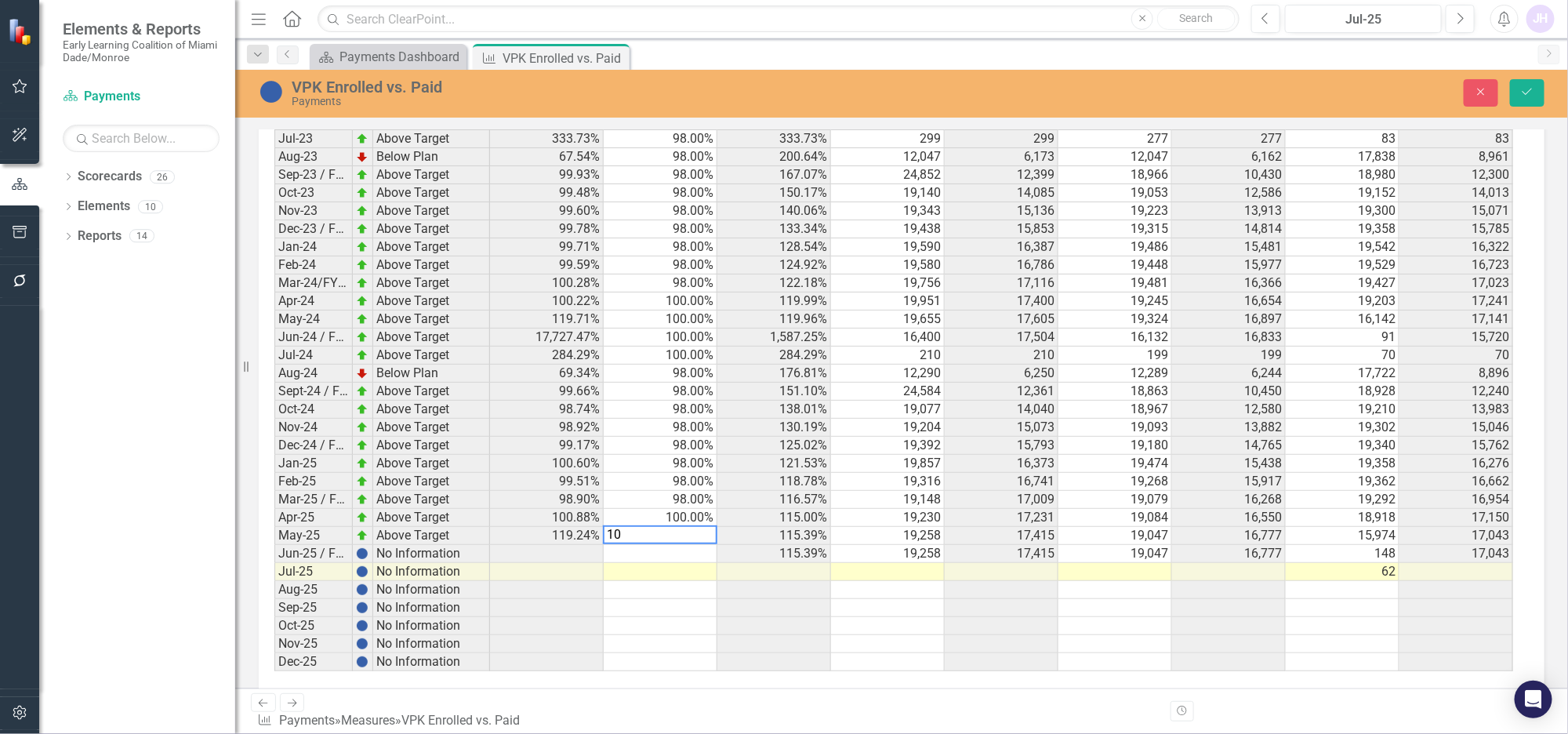 type on "100" 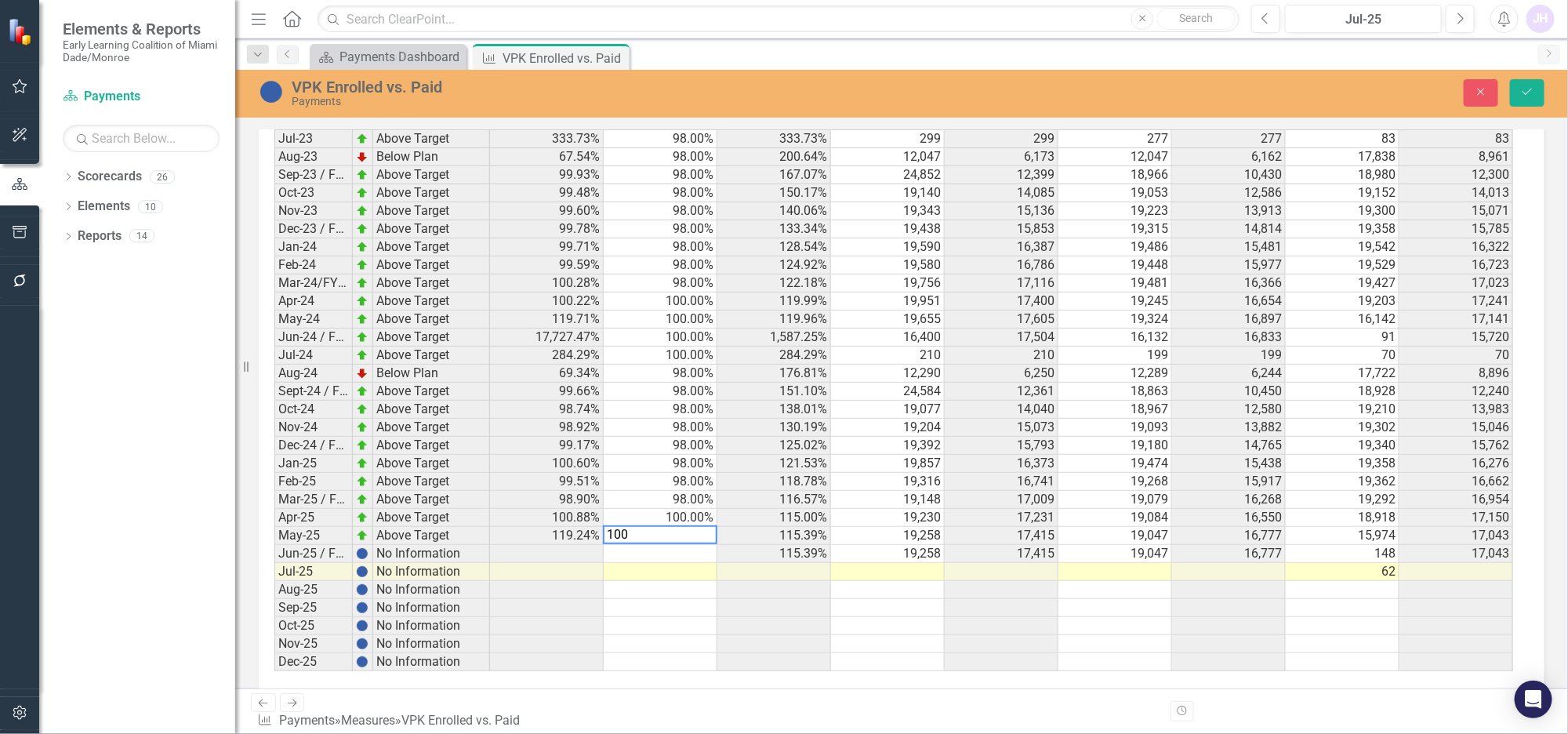 type 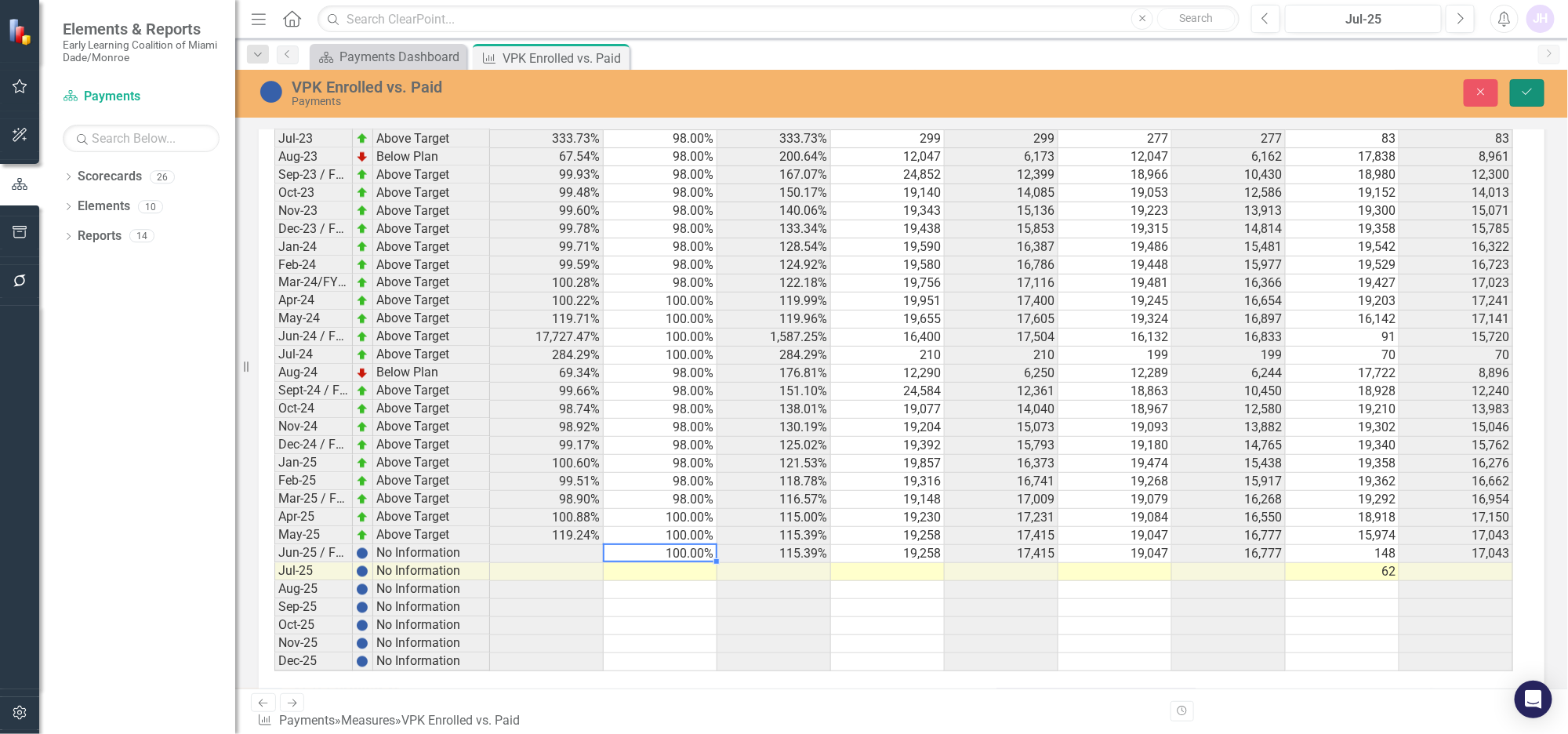 click on "Save" 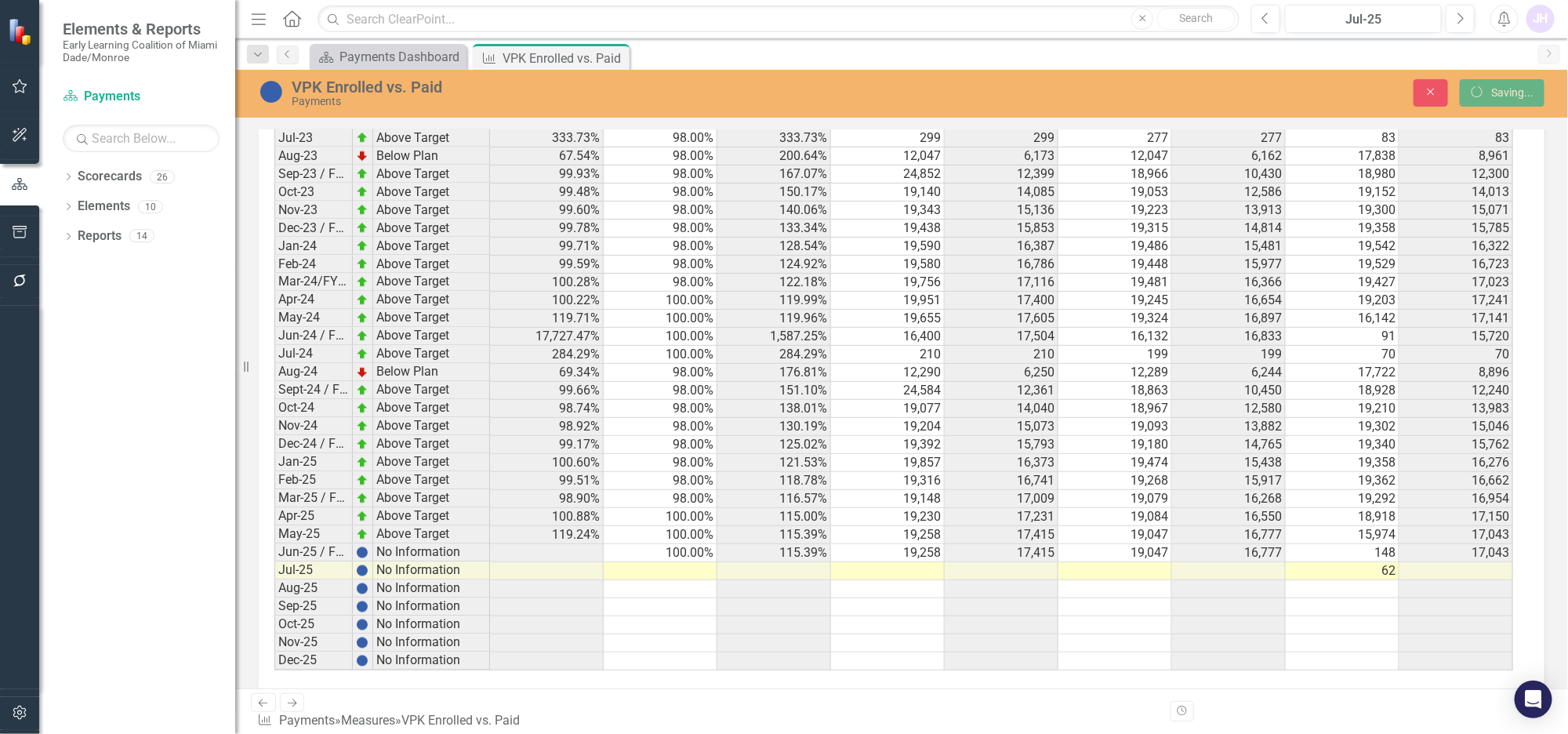 scroll, scrollTop: 1366, scrollLeft: 0, axis: vertical 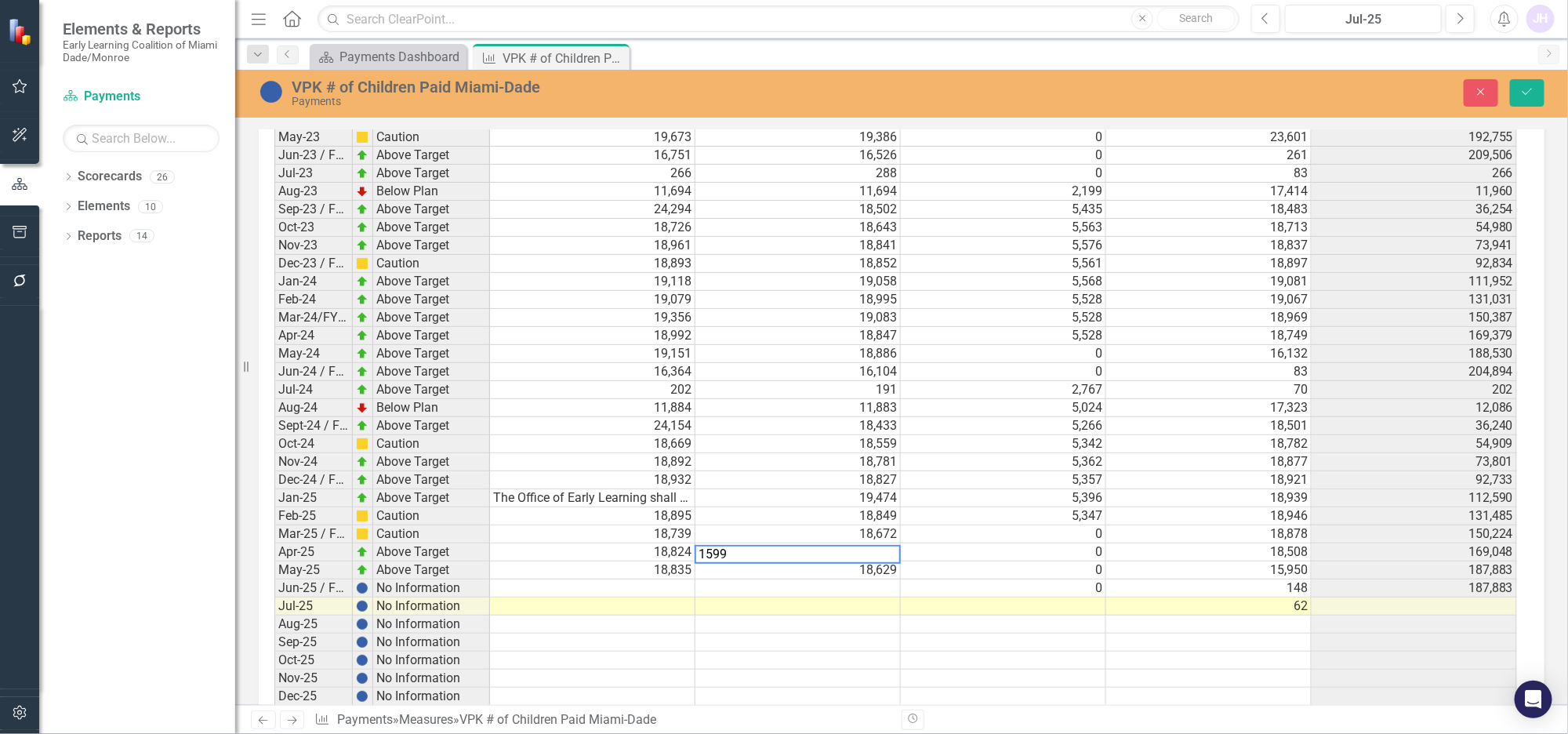 type on "15990" 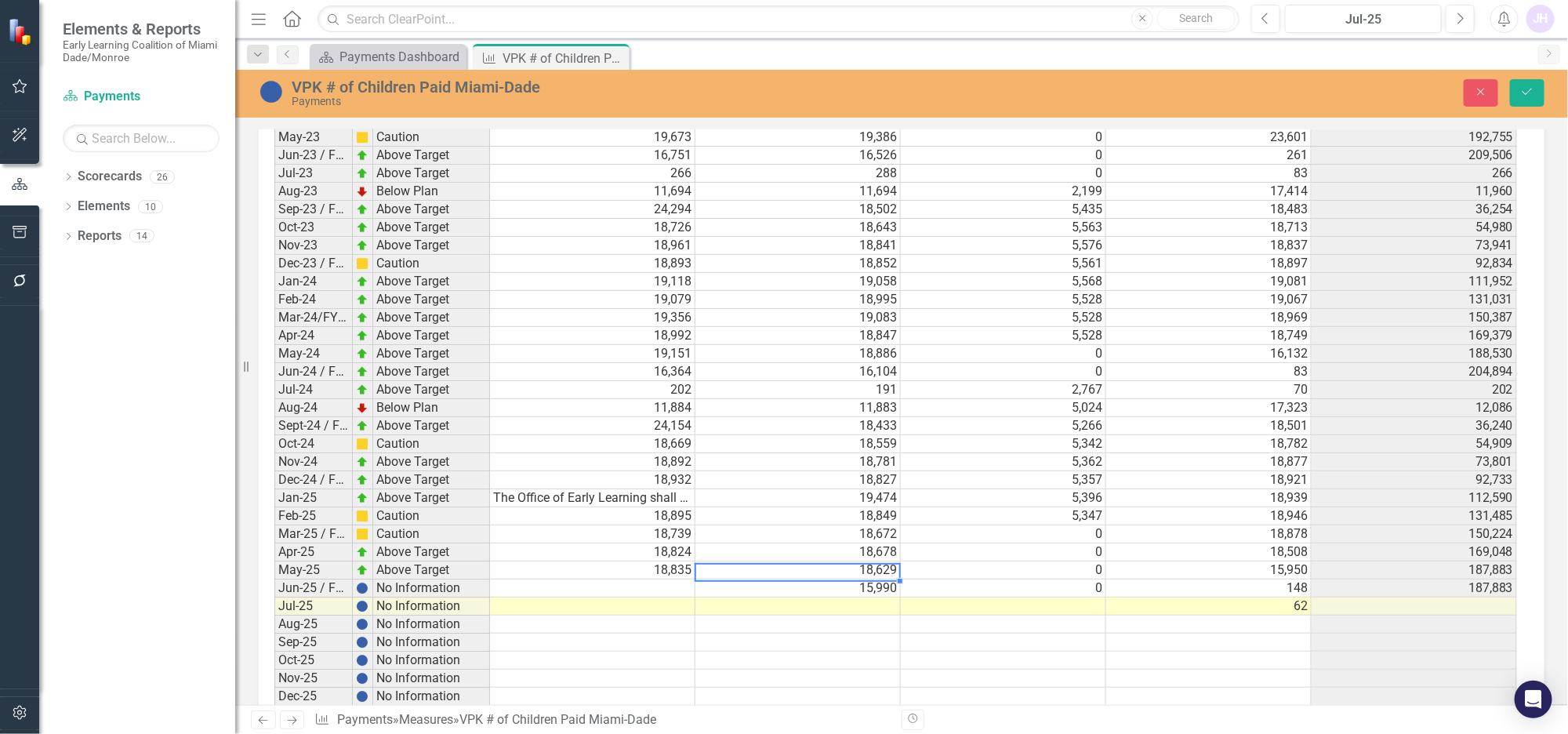 click on "Period Status Total # of children paid # of unduplicated children paid VPK Advance Benchmark FYTD Jan-18 No Information Feb-18 No Information Mar-18 No Information Apr-18 No Information May-18 No Information Jun-18 No Information Jul-18 No Information [NUMBER] Aug-18 No Information [NUMBER] Sep-18 No Information [NUMBER] Oct-18 No Information [NUMBER] Nov-18 No Information [NUMBER] Dec-18 No Information [NUMBER] Jan-19 No Information Feb-19 No Information [NUMBER] Mar-19 No Information [NUMBER] Apr-19 No Information [NUMBER] May-19 No Information [NUMBER] Jun-19 No Information [NUMBER] Jul-19 No Information [NUMBER] Aug-19 No Information [NUMBER] Sep-19 No Information [NUMBER] Oct-19 No Information [NUMBER] Nov-19 No Information [NUMBER] Dec-19 No Information [NUMBER] Jan-20 No Information Feb-20 No Information Mar-20 No Information Apr-20 No Information May-20 No Information Jun-20 / FY19/20-Q4 No Information Jul-20 No Information [NUMBER] [NUMBER] Aug-20 No Information [NUMBER] [NUMBER] Sept-20 / FY20-21,Q1 No Information [NUMBER] [NUMBER] Oct-20 [NUMBER] [NUMBER]" at bounding box center (274, -169) 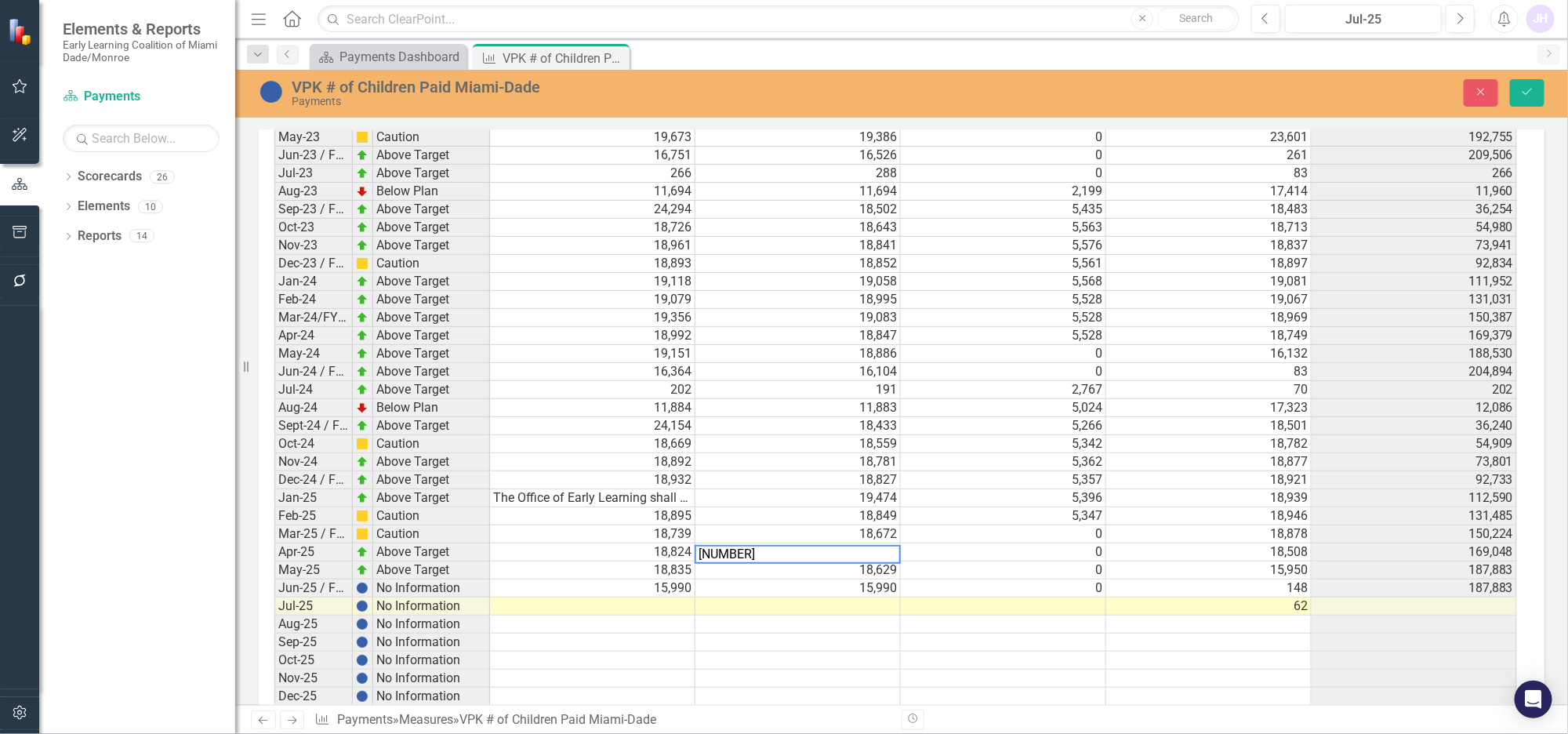 type on "[NUMBER]" 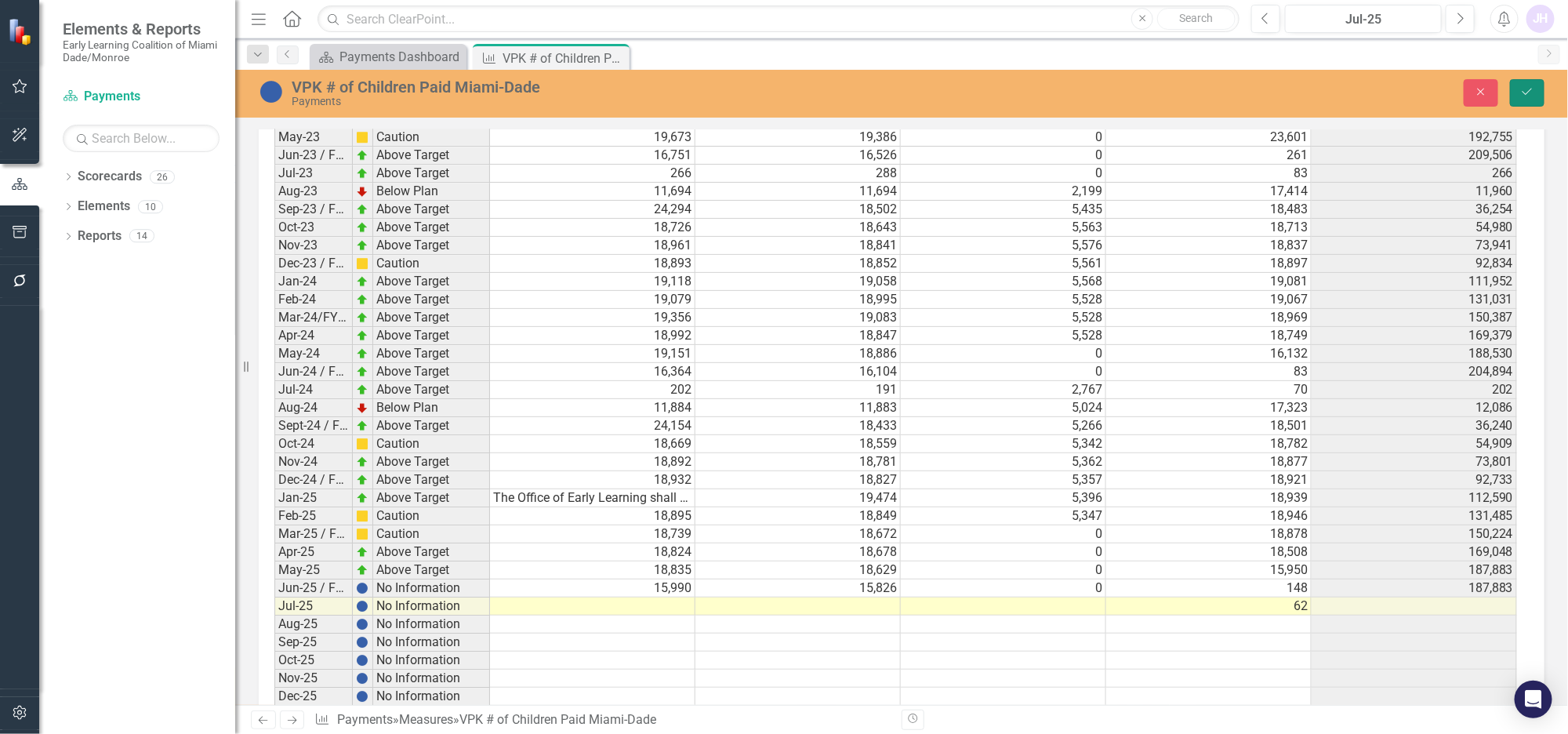 click on "Save" 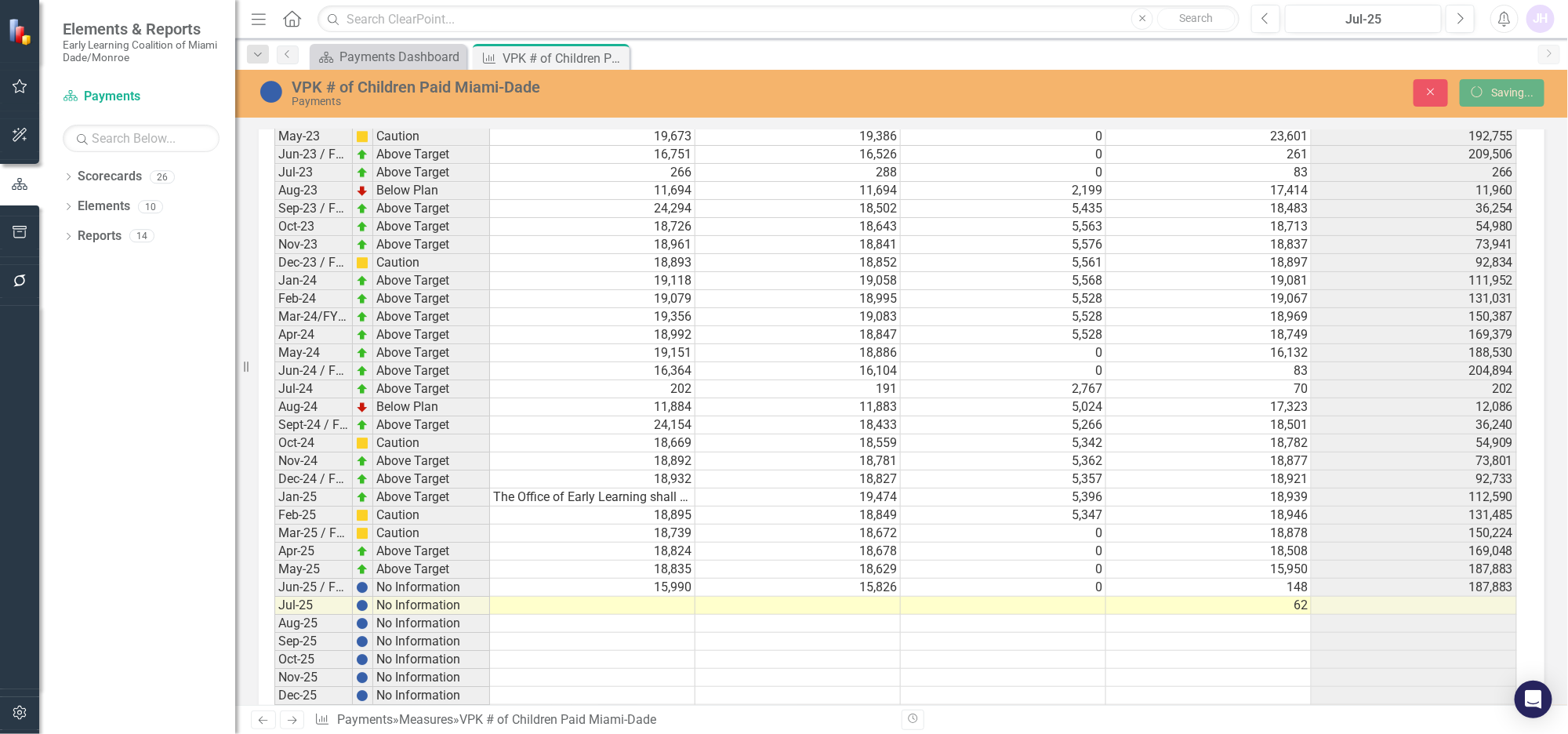 scroll, scrollTop: 2402, scrollLeft: 0, axis: vertical 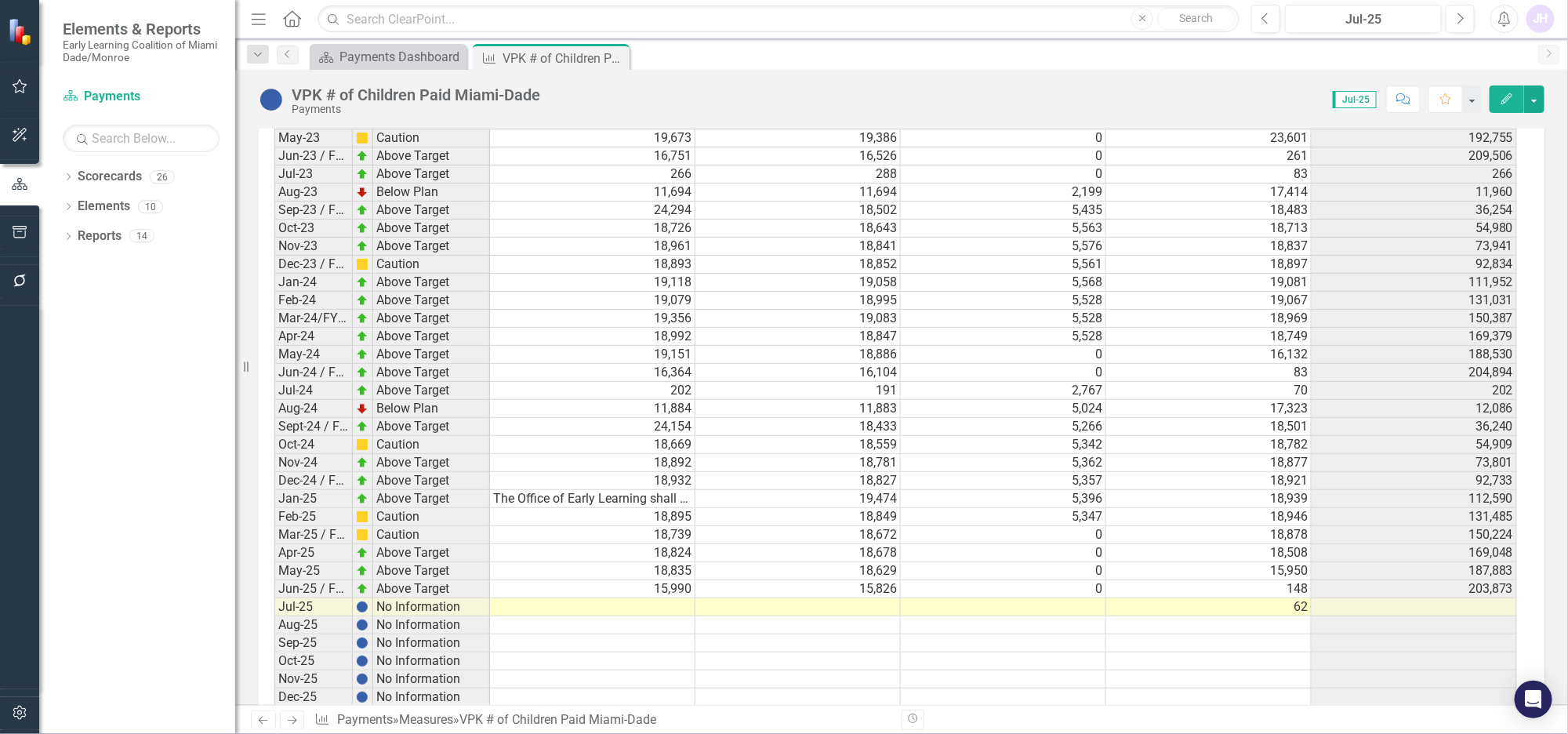 click on "Close" 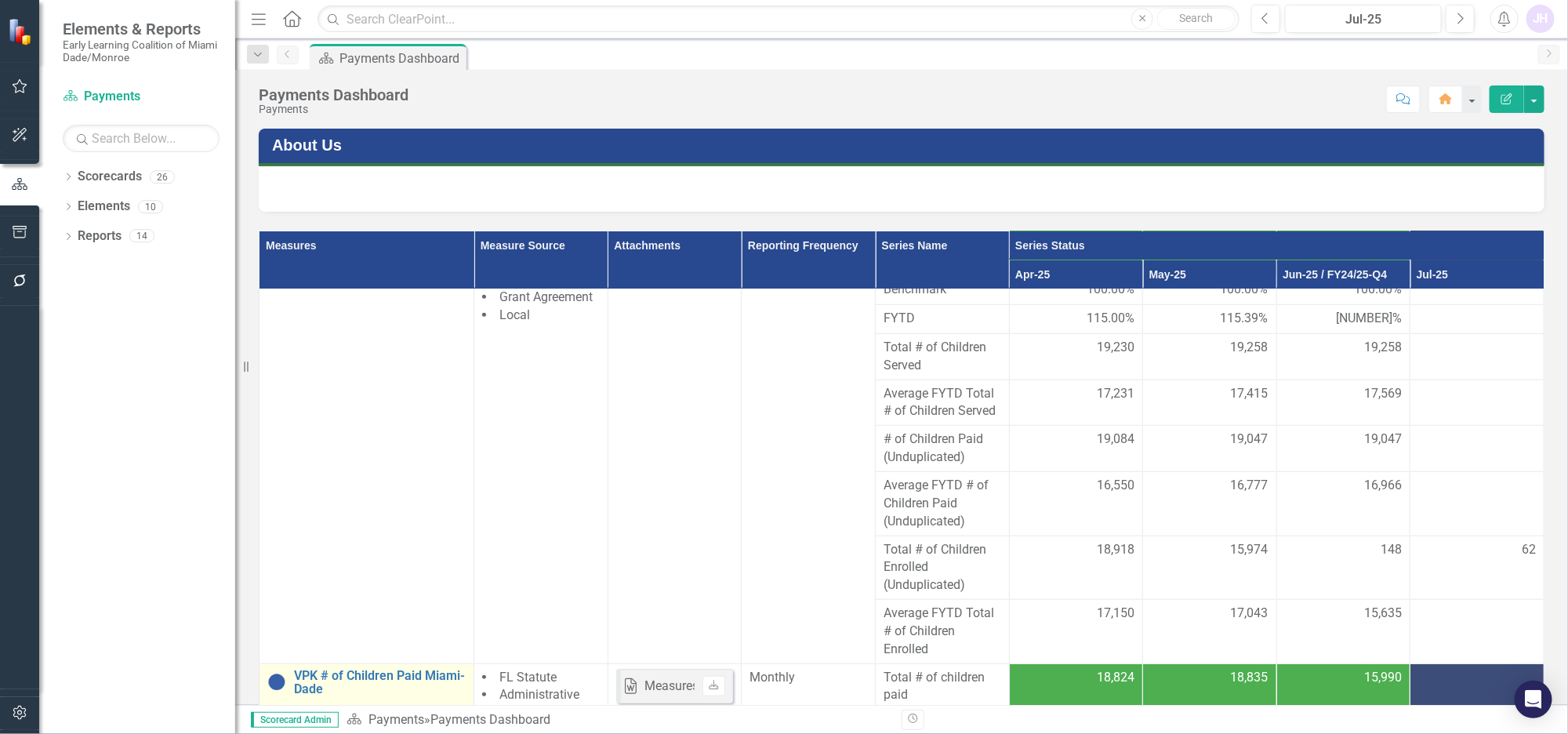 scroll, scrollTop: 589, scrollLeft: 0, axis: vertical 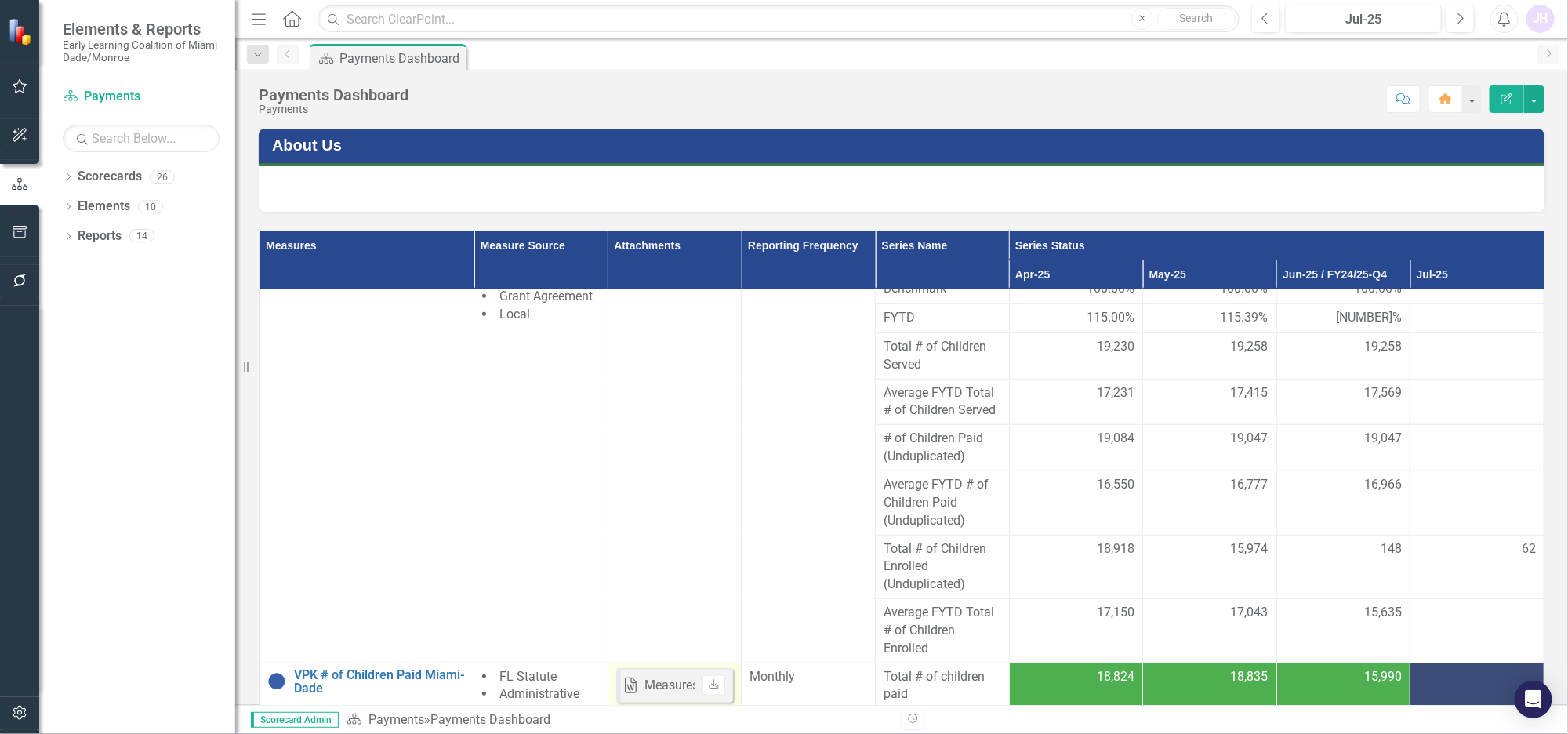 click on "Word Measures Source Details_VPK # of Children Paid Miami-Dade  Monroe.docx Uploaded   Oct [DAY], [YEAR] [HOUR]:[MINUTE] [AM/PM] Download" at bounding box center (674, 752) 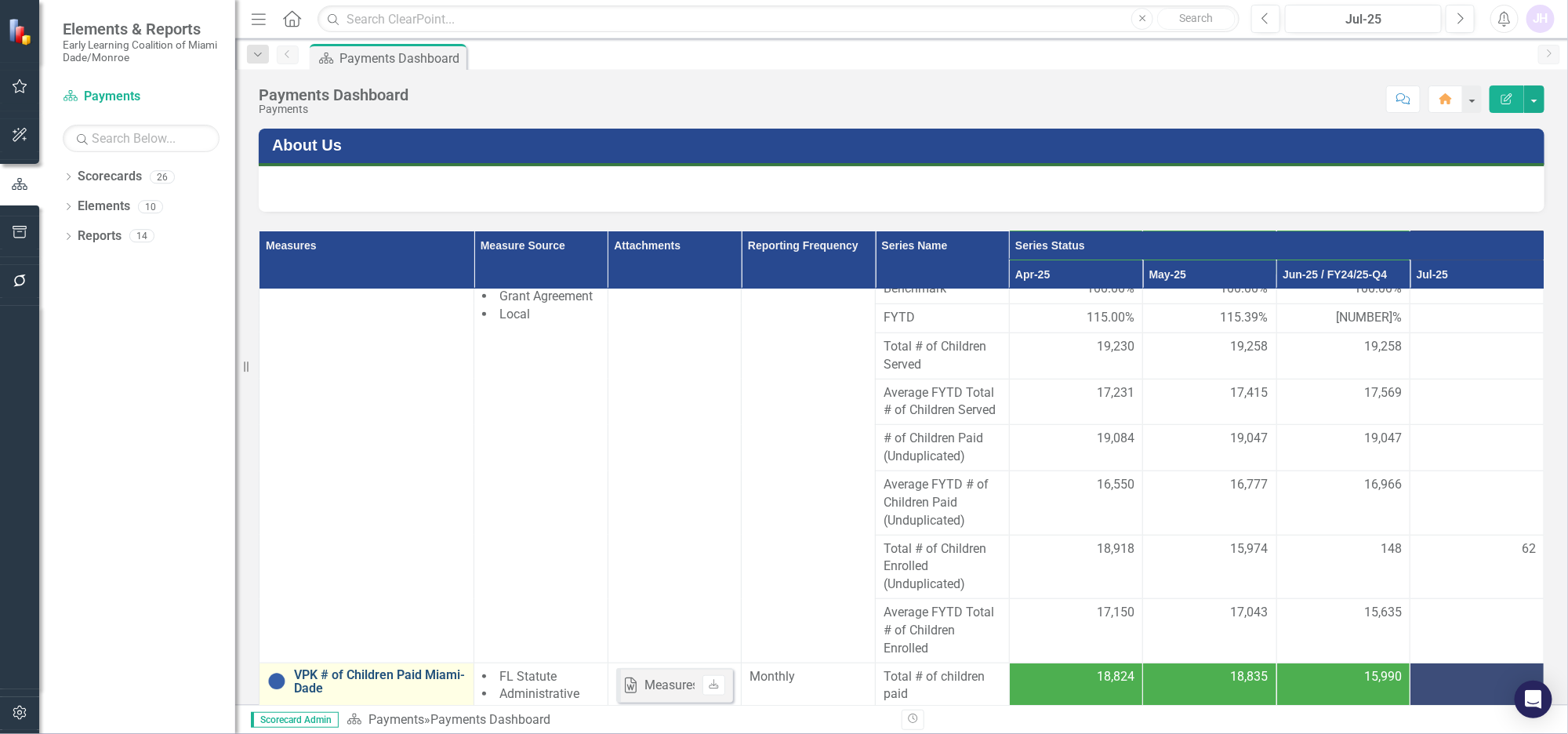 click on "VPK # of Children Paid Miami-Dade" at bounding box center [379, 681] 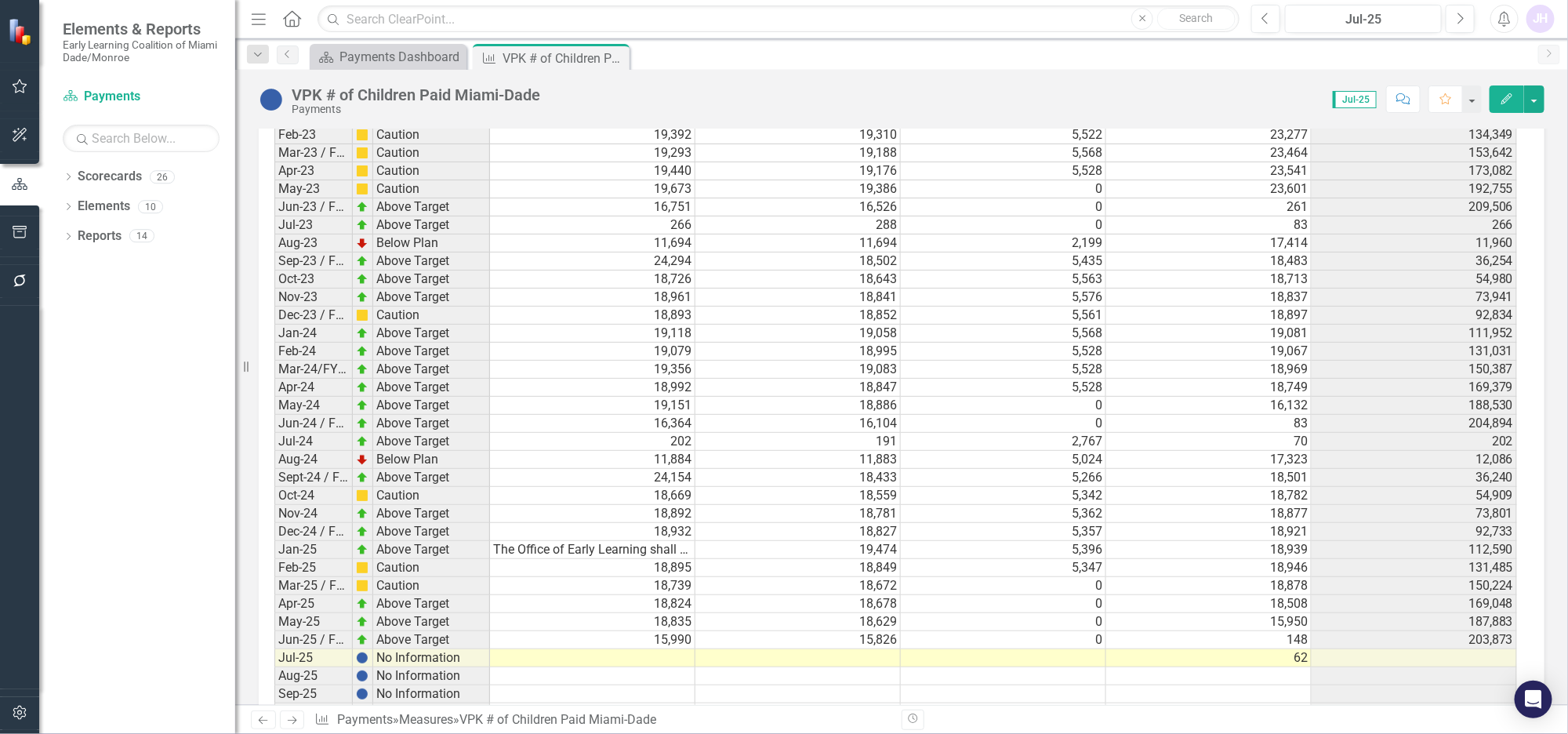 scroll, scrollTop: 2353, scrollLeft: 0, axis: vertical 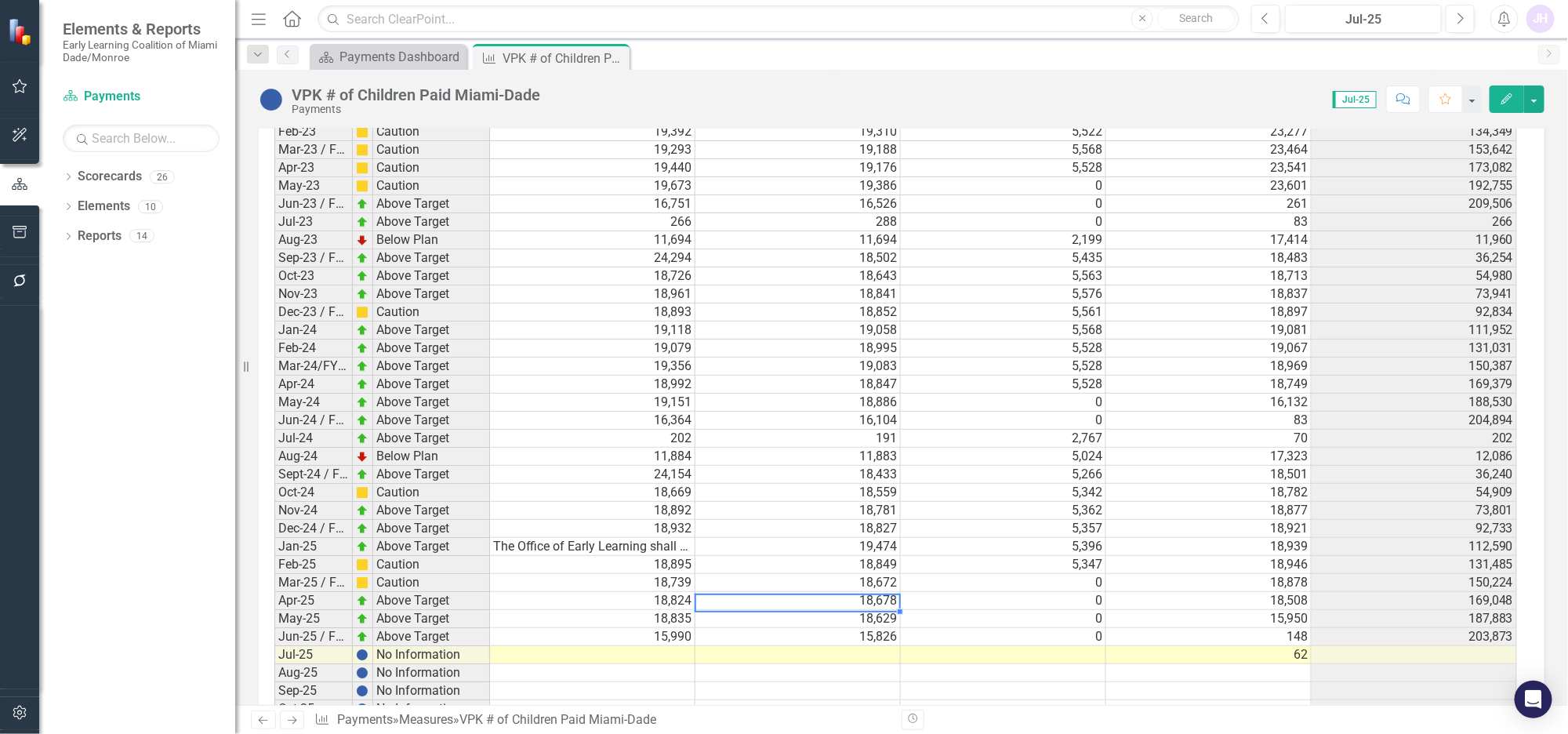 click on "15,826" at bounding box center [798, 637] 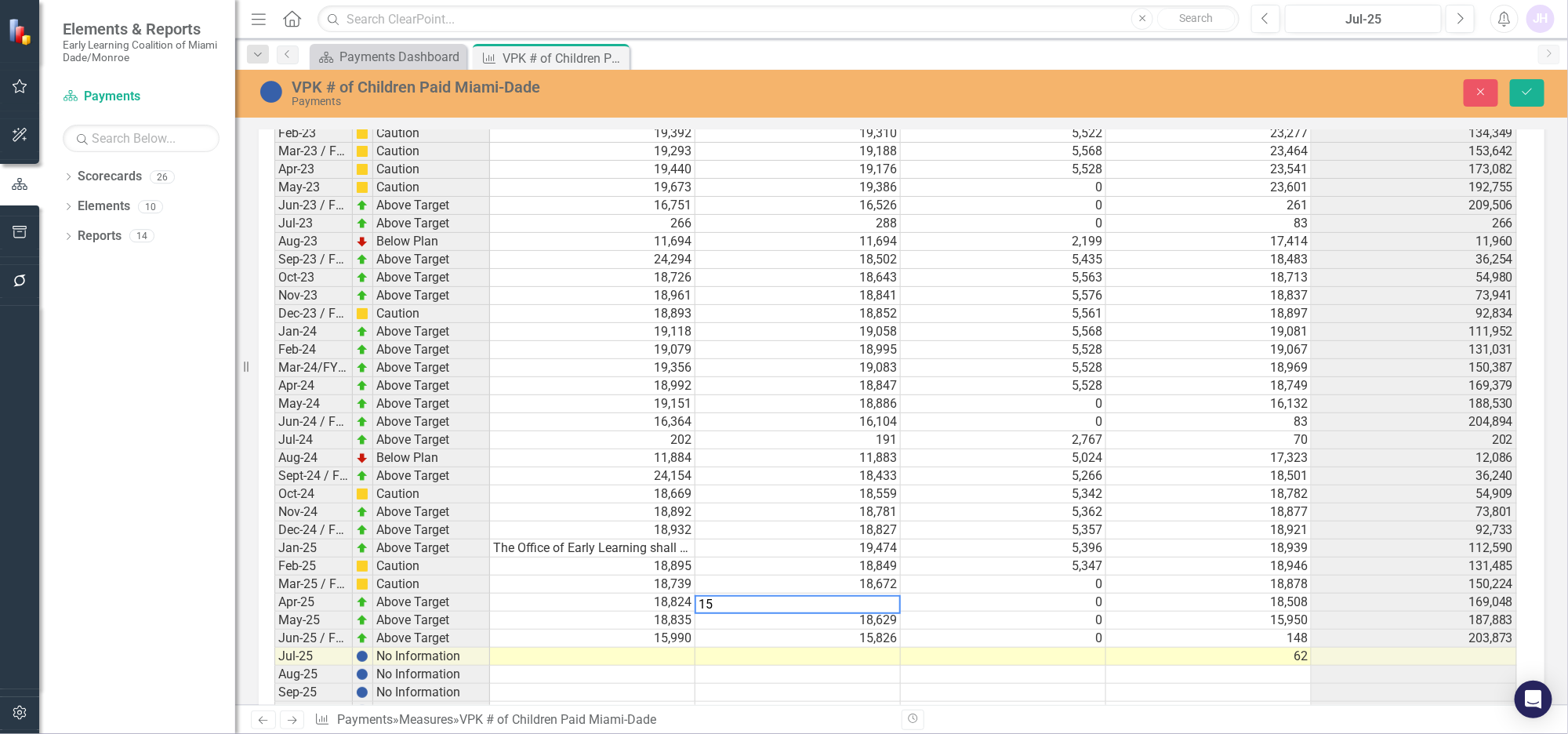 scroll, scrollTop: 2353, scrollLeft: 0, axis: vertical 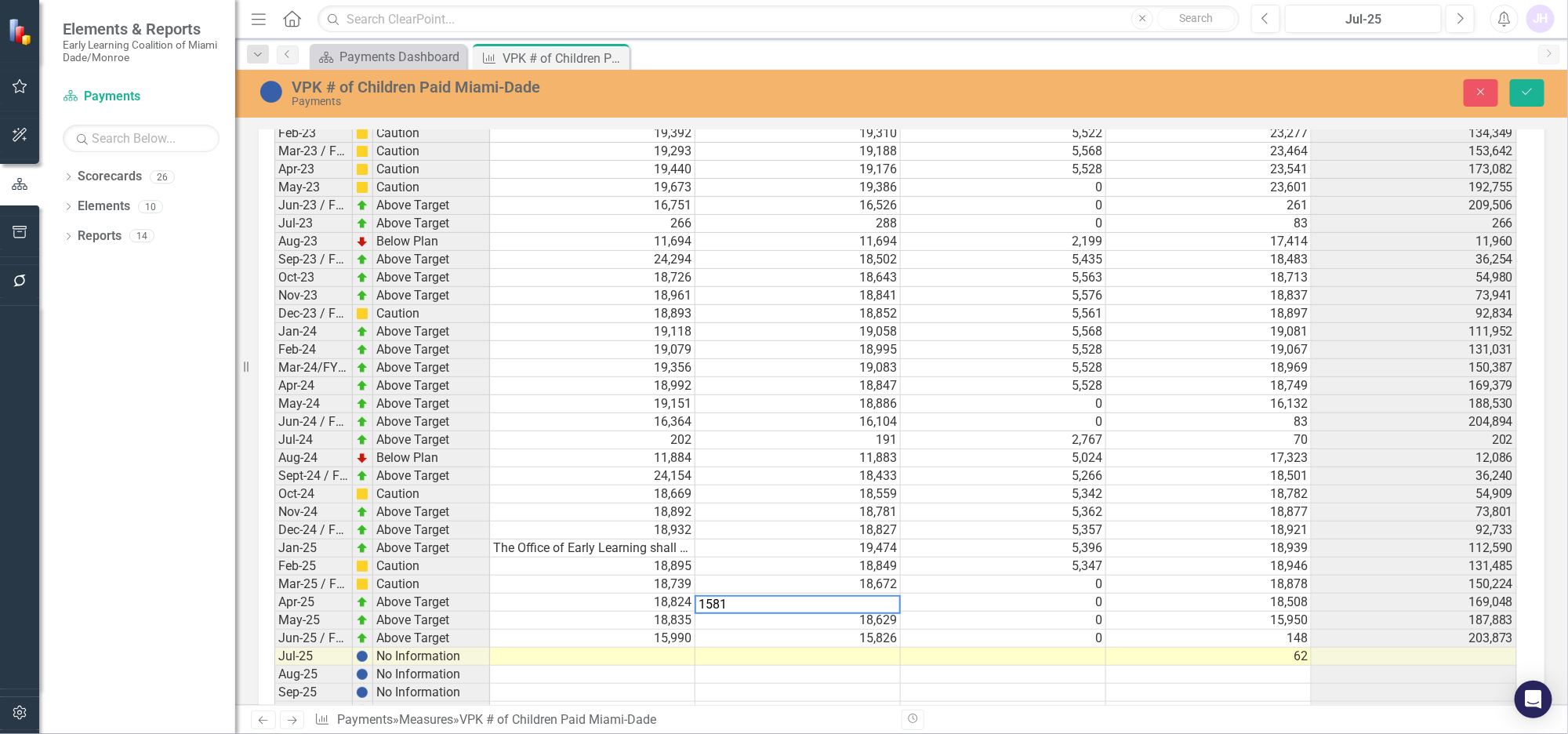 type on "15814" 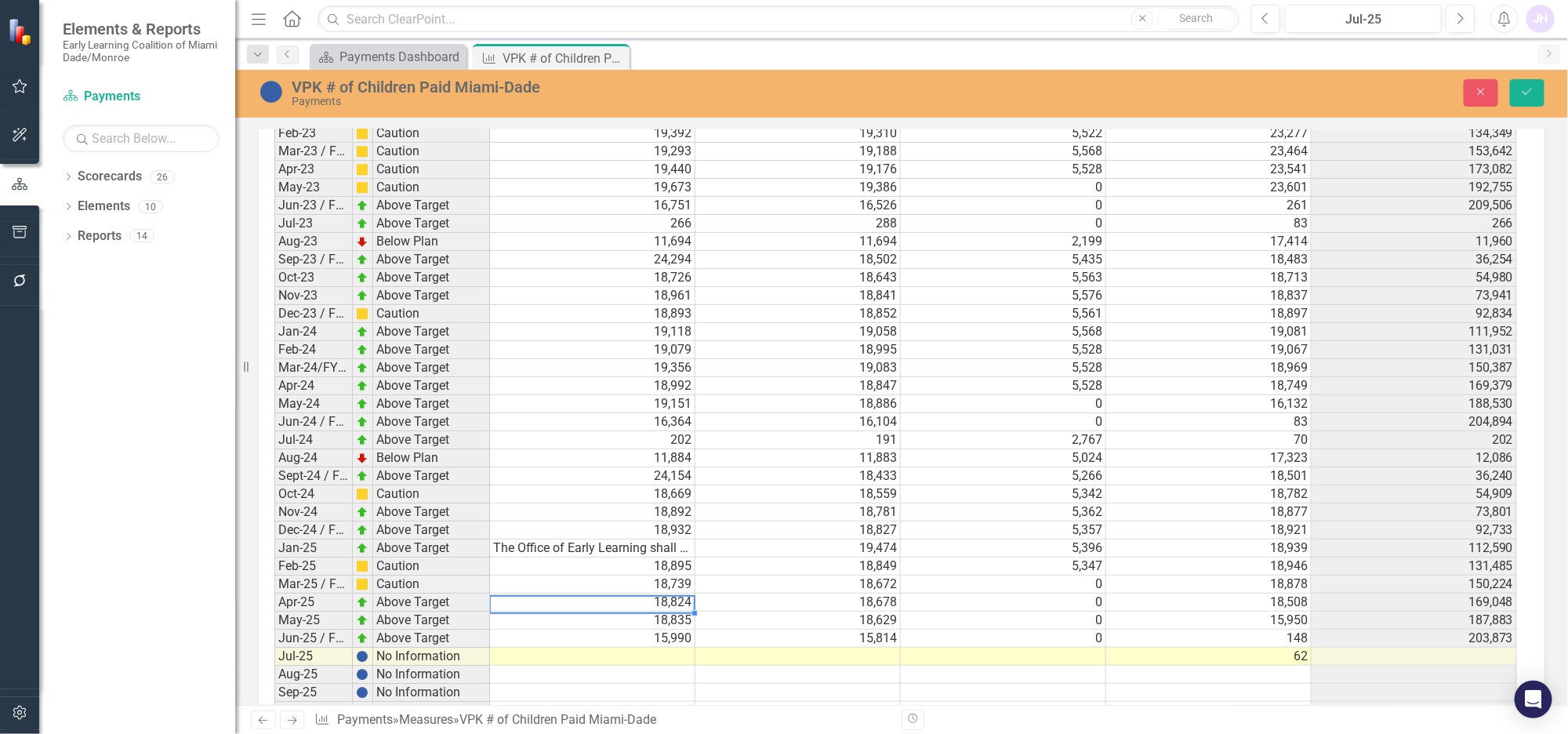 drag, startPoint x: 660, startPoint y: 558, endPoint x: 669, endPoint y: 566, distance: 12.041595 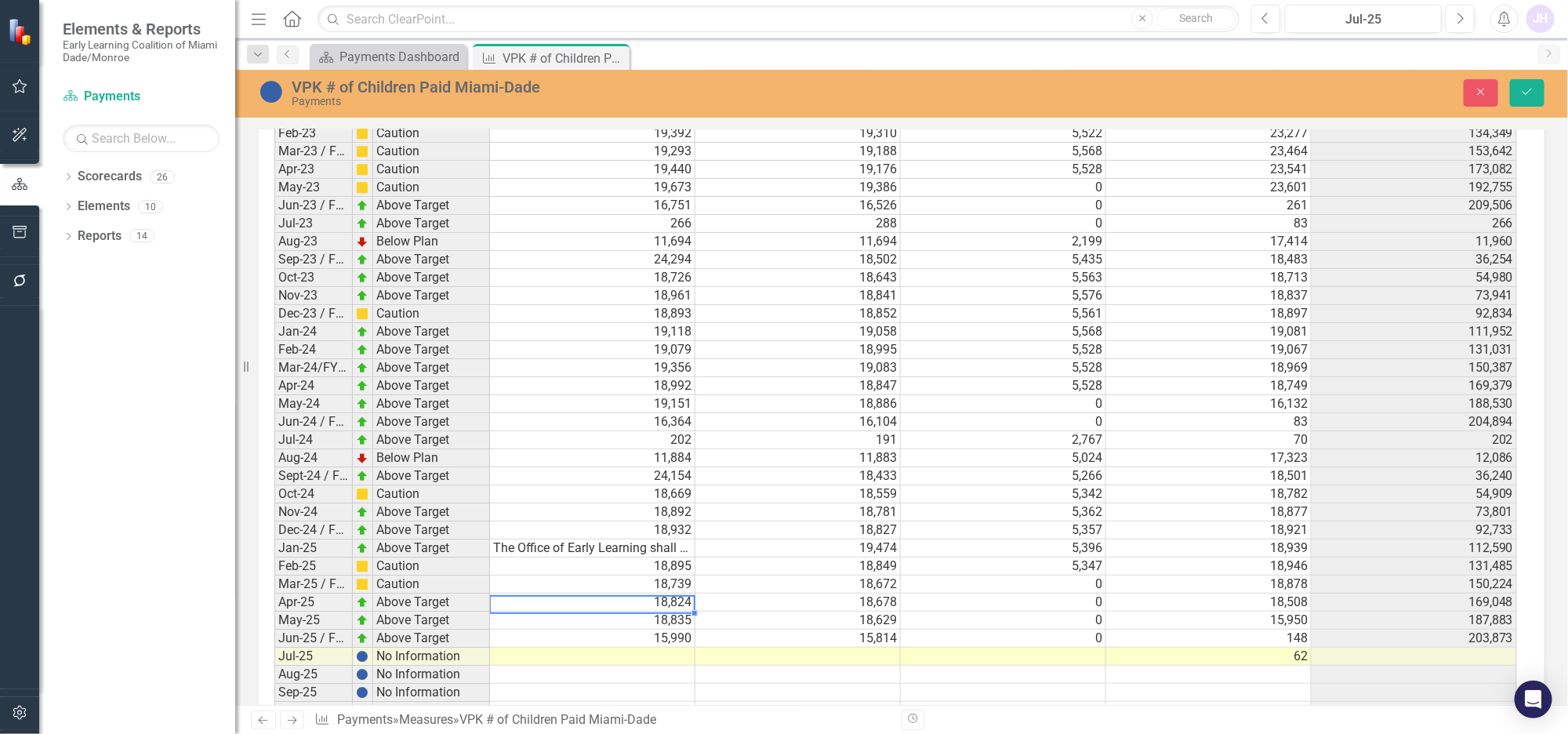 click on "15,990" at bounding box center [593, 638] 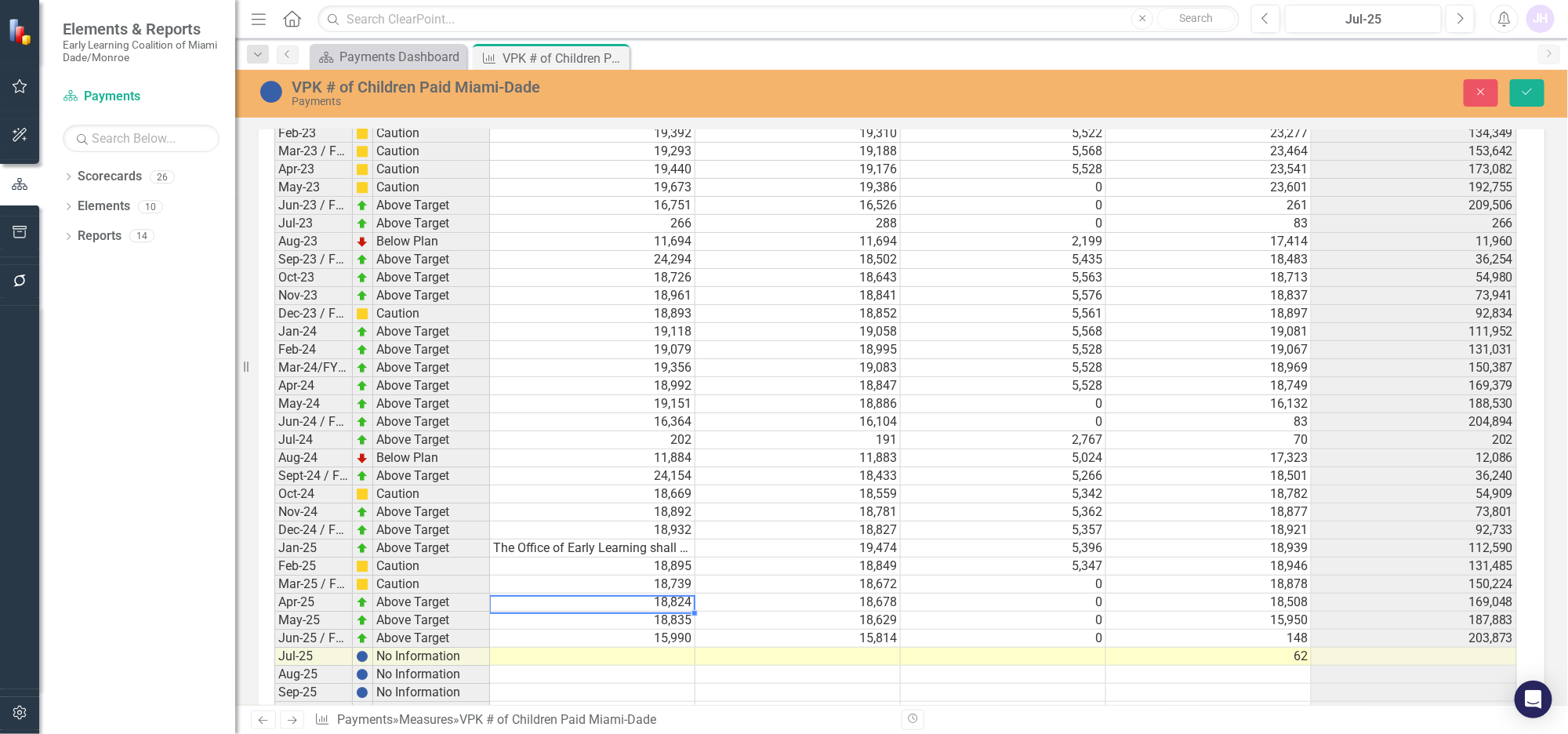 click on "15,990" at bounding box center (593, 638) 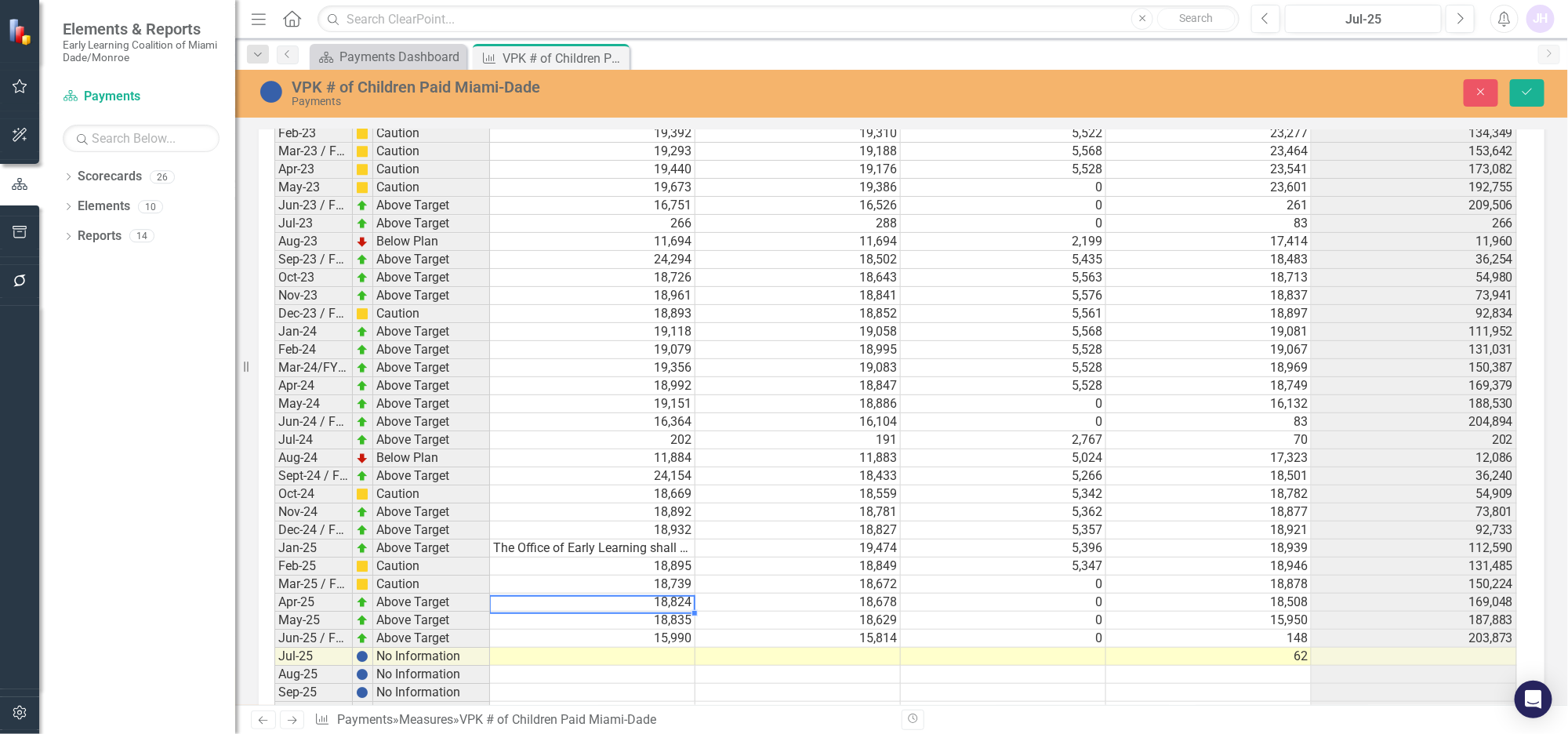 click on "15,990" at bounding box center (593, 638) 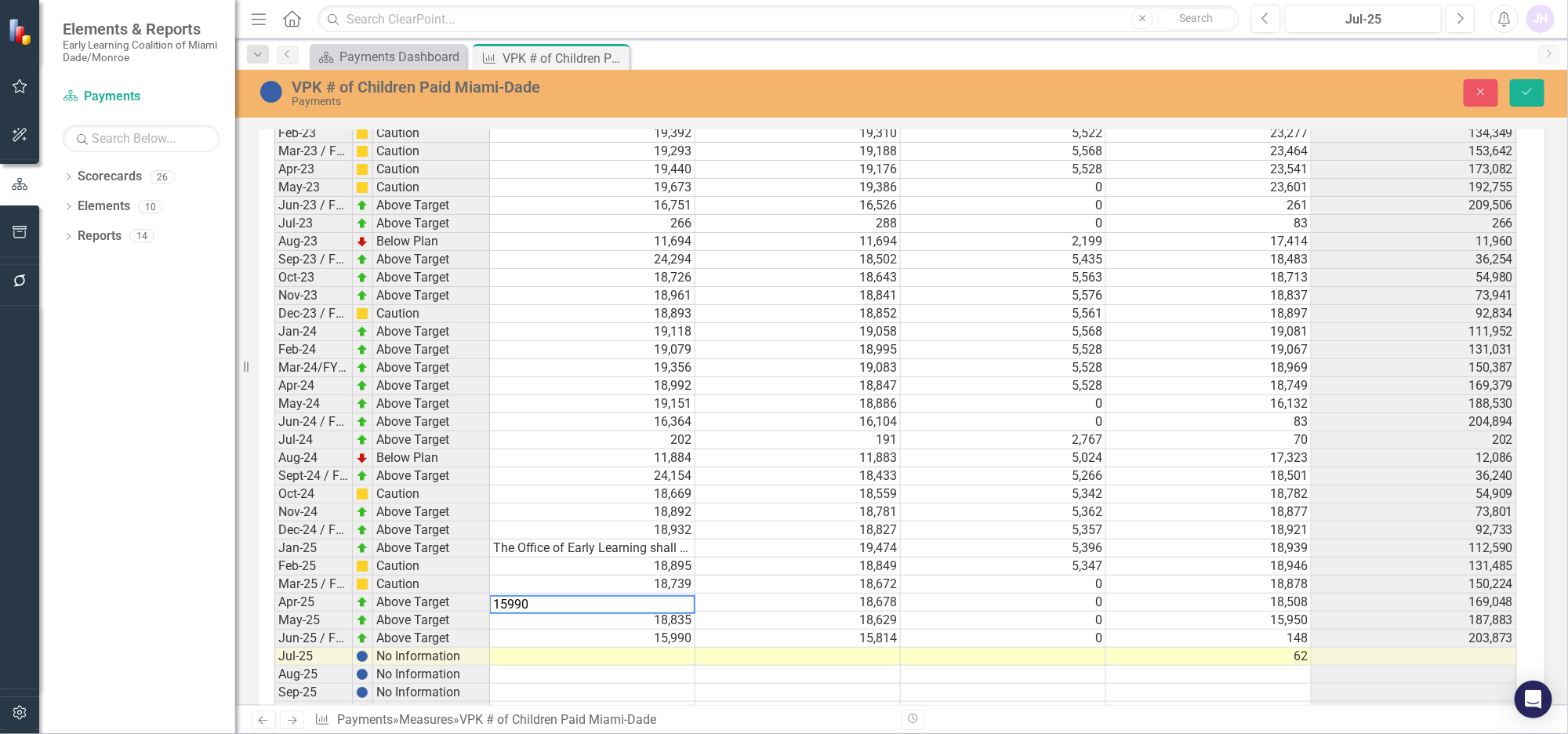 click on "15990" at bounding box center (592, 605) 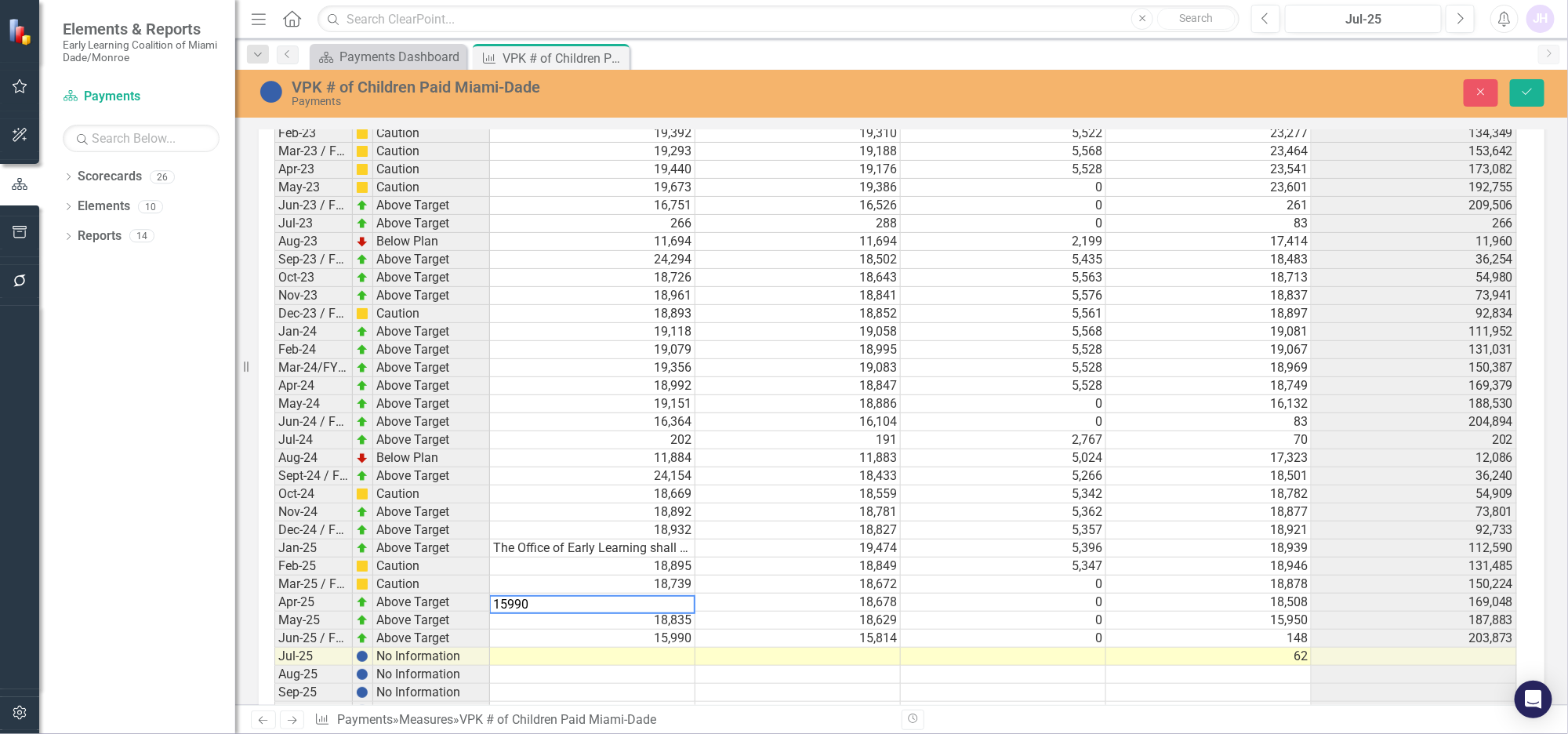 click on "15990" at bounding box center (592, 605) 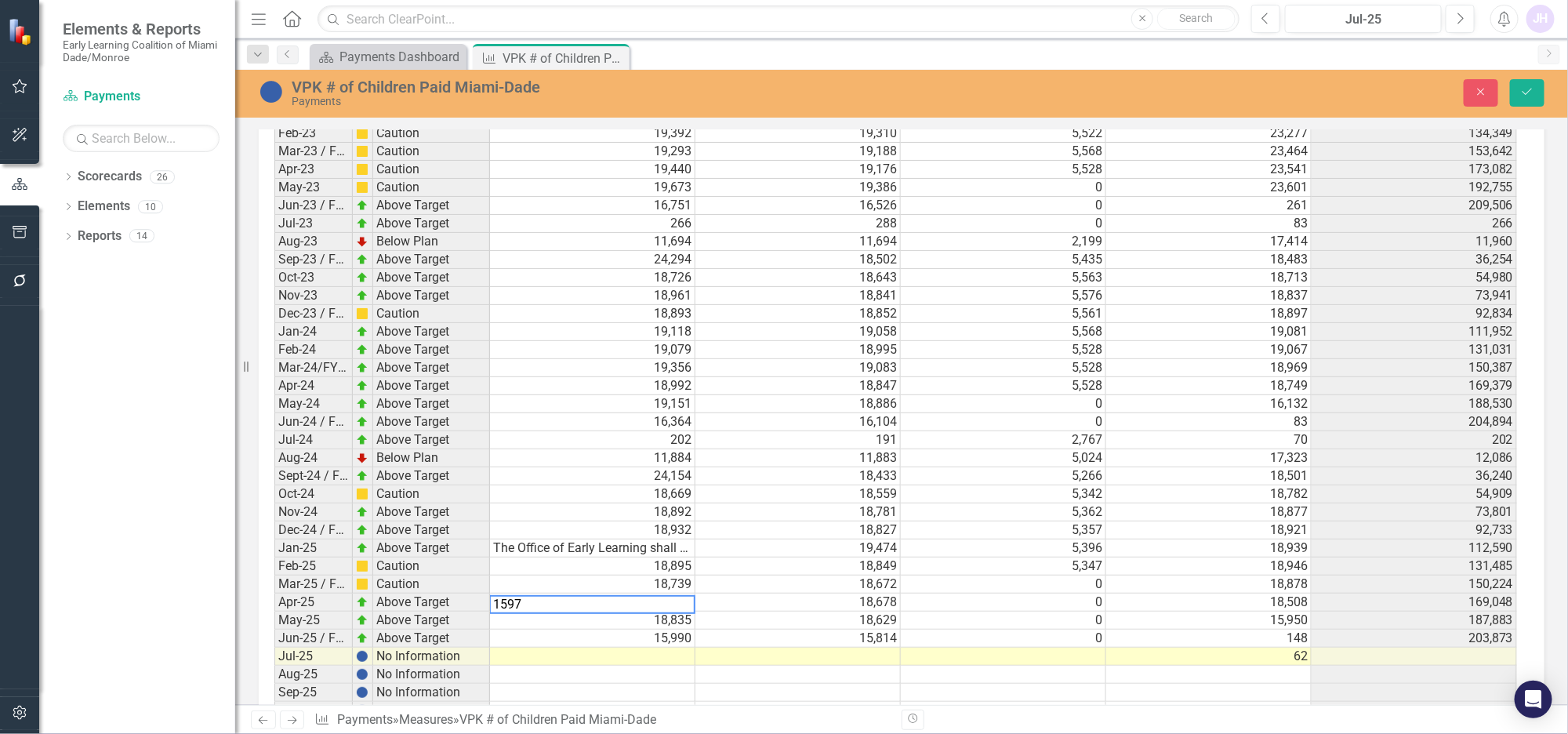 type on "15978" 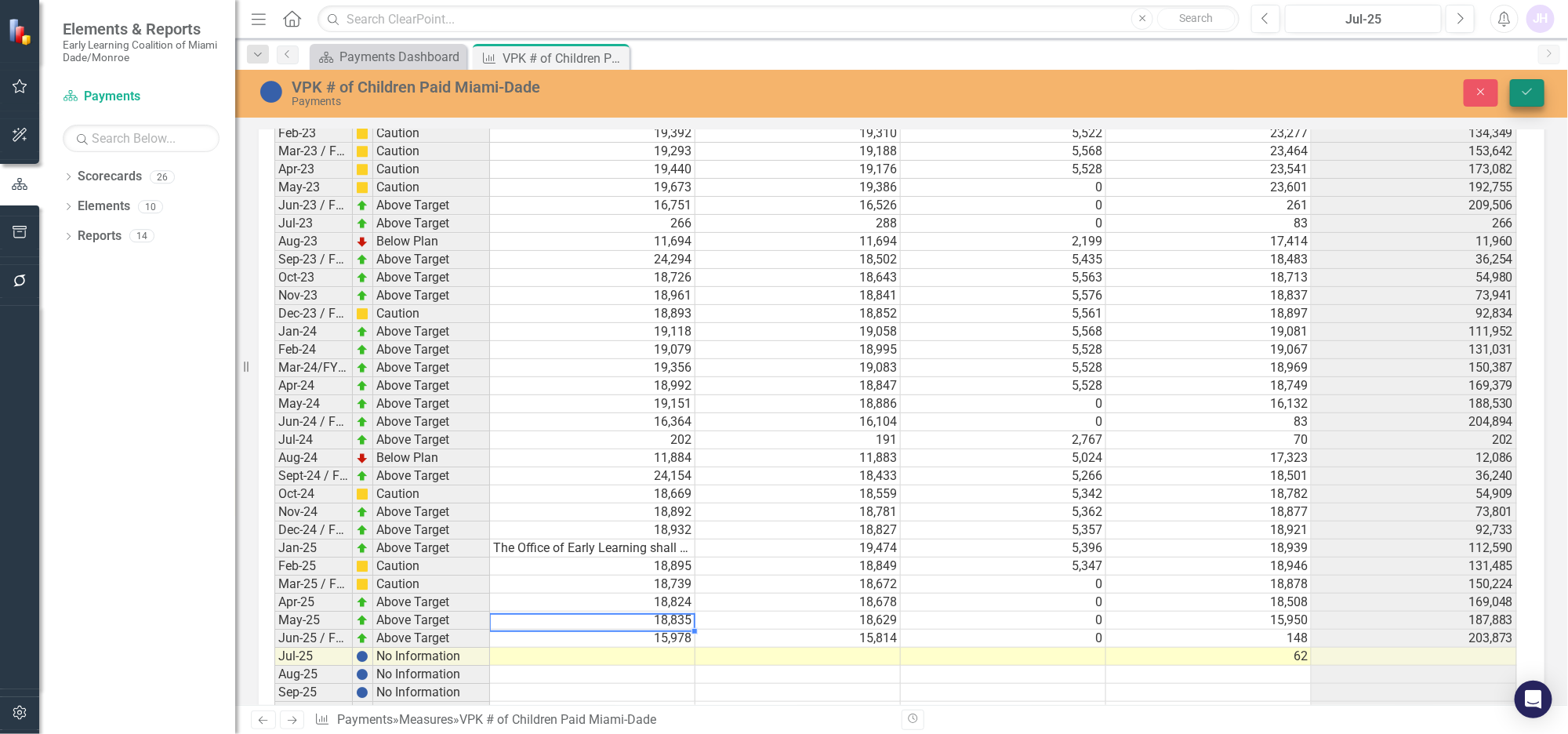 type 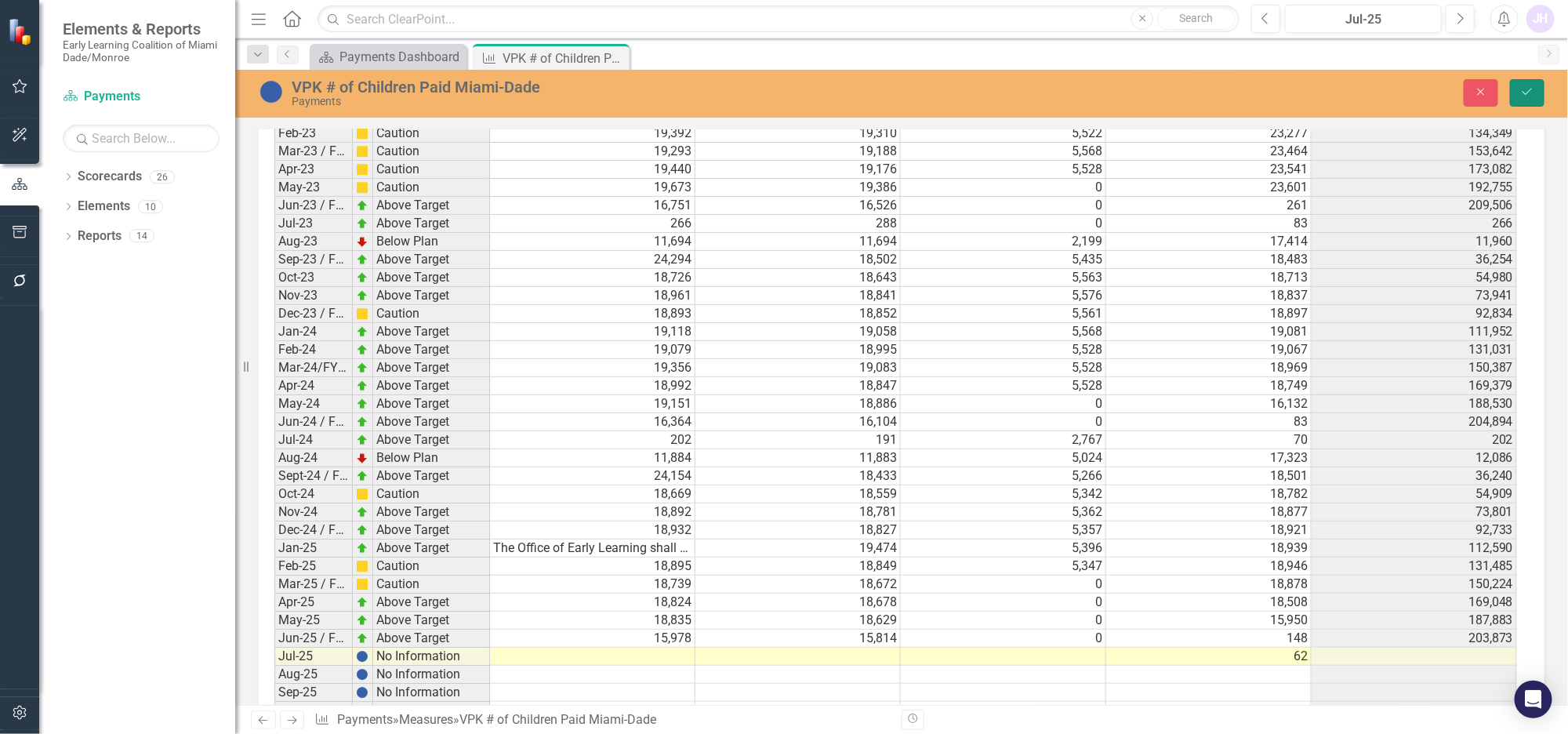 click on "Save" 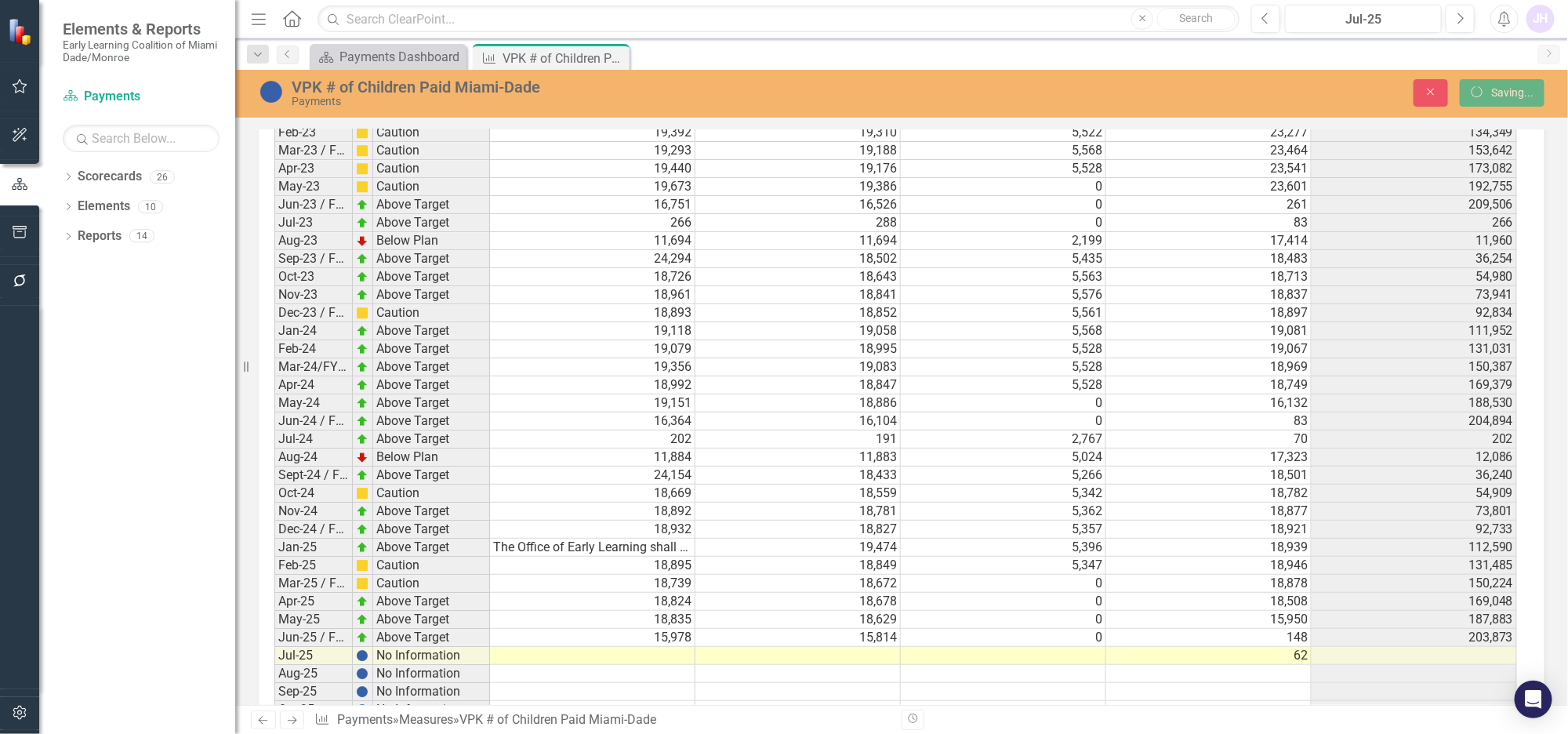 scroll, scrollTop: 0, scrollLeft: 0, axis: both 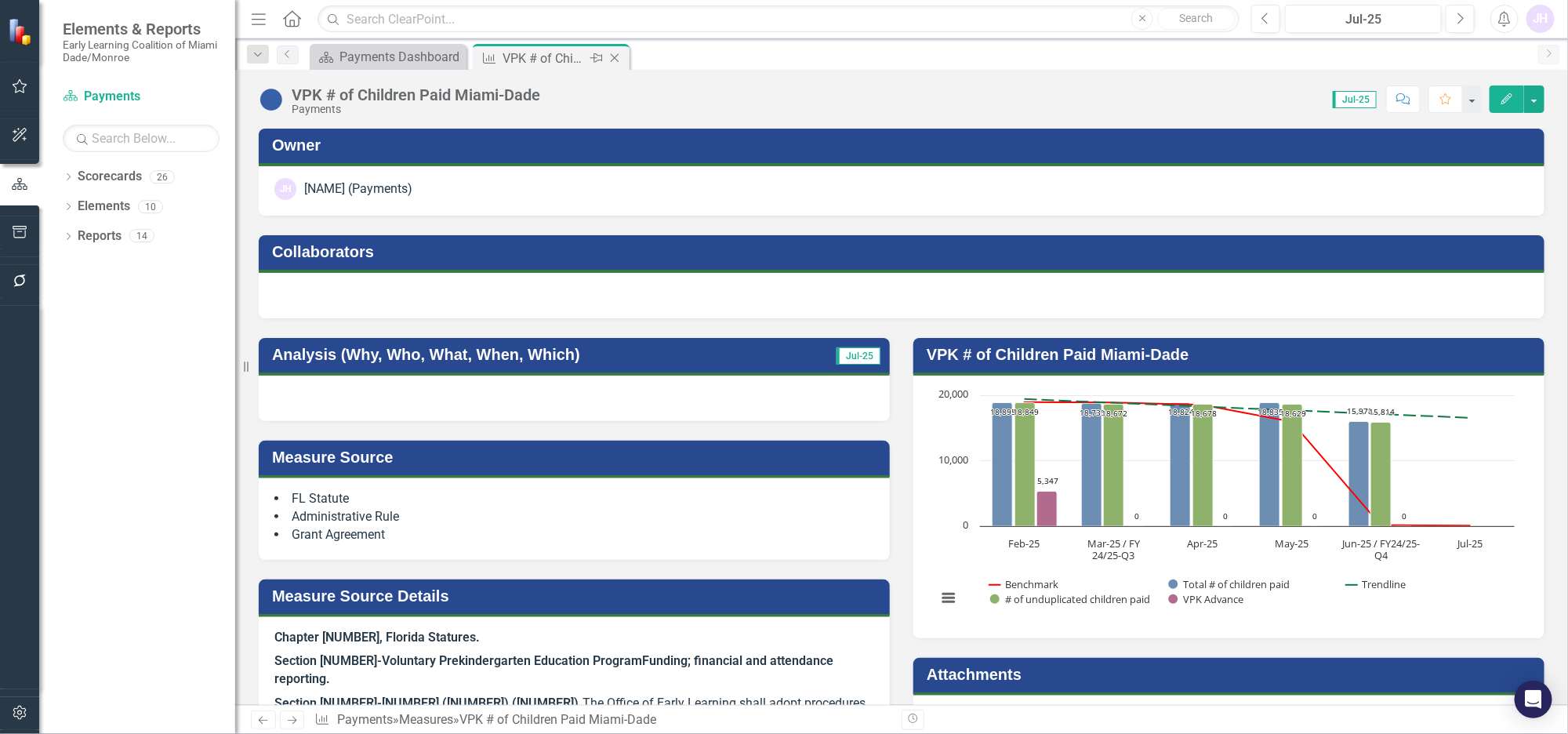 click on "Close" 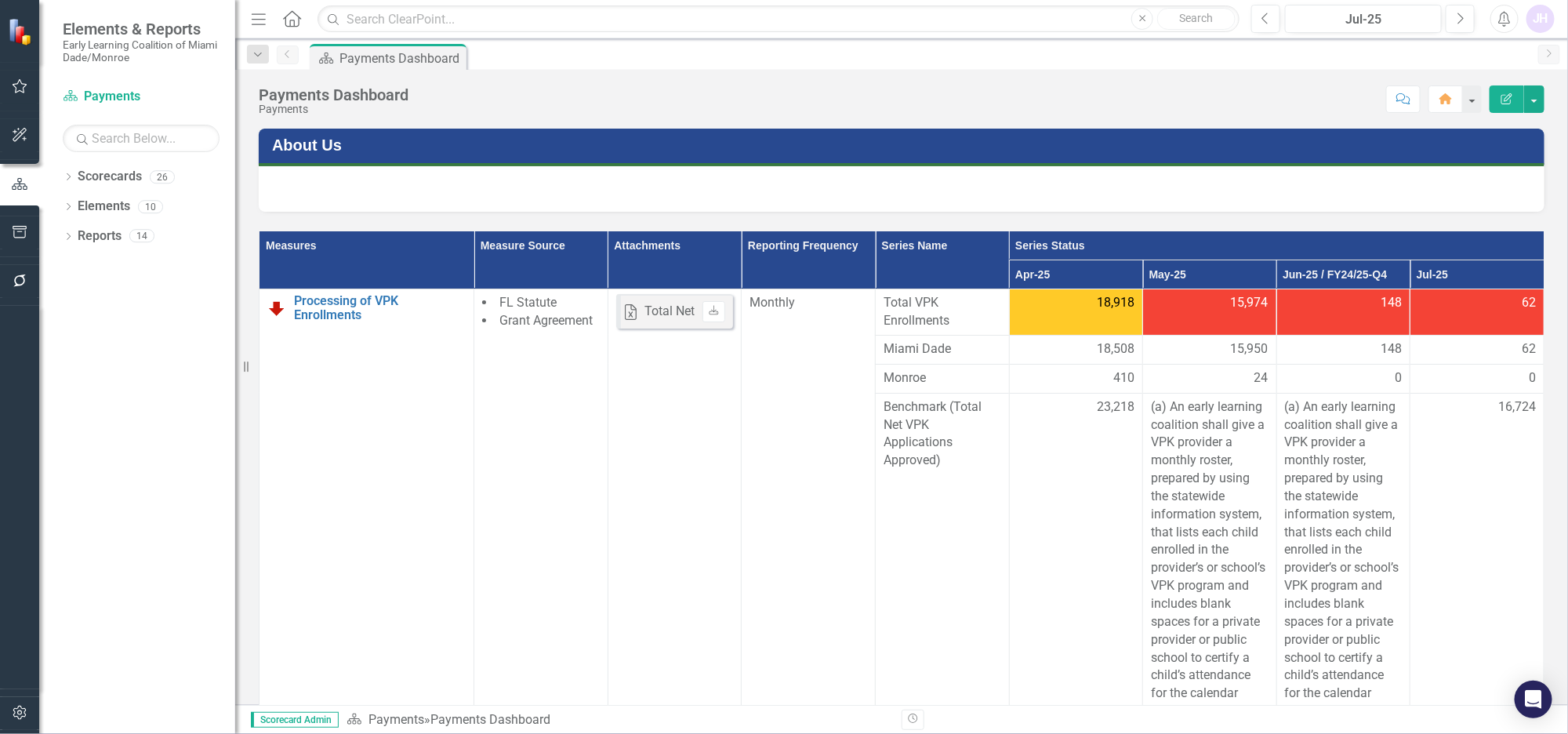 scroll, scrollTop: 97, scrollLeft: 0, axis: vertical 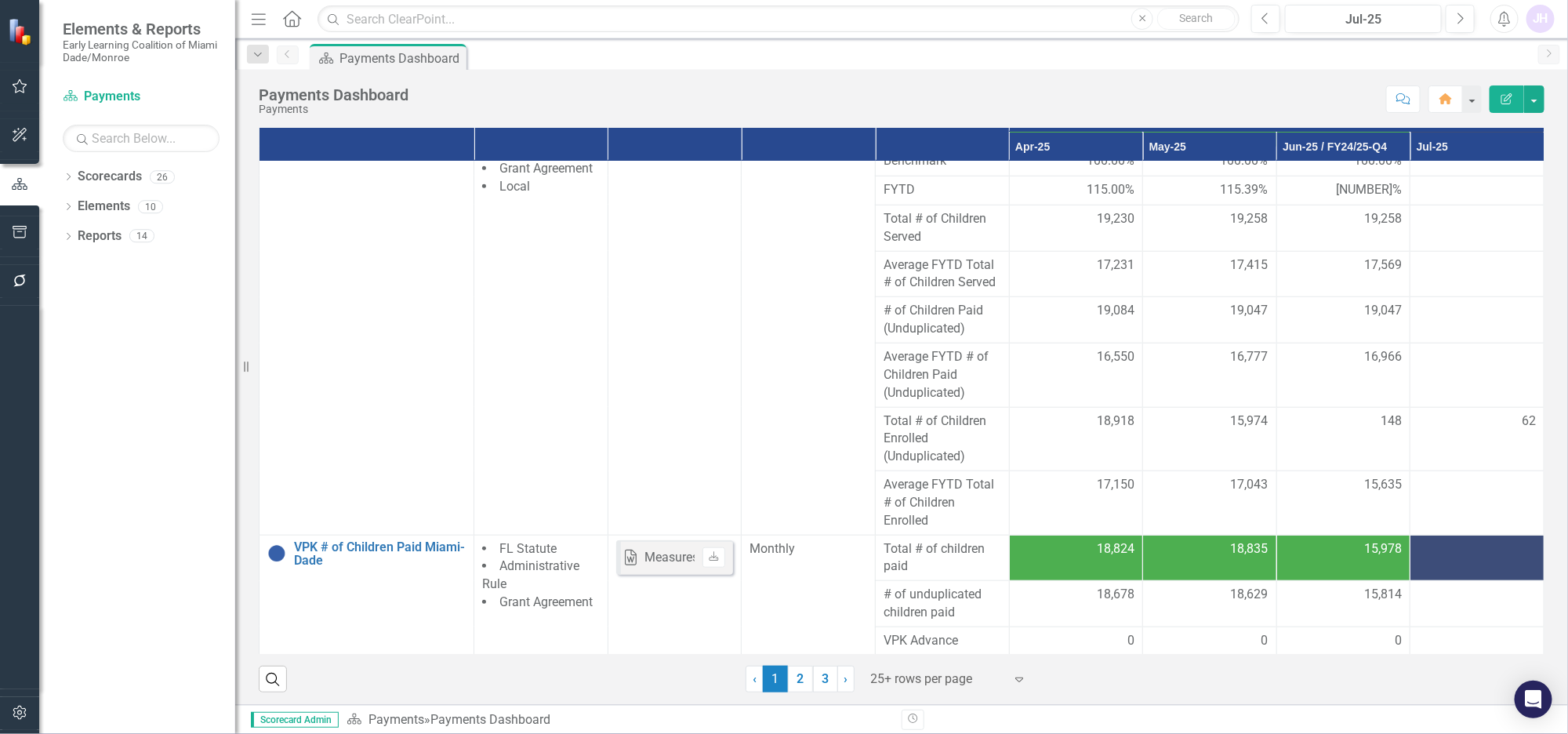 click on "VPK # of Children Paid Monroe" at bounding box center [379, 732] 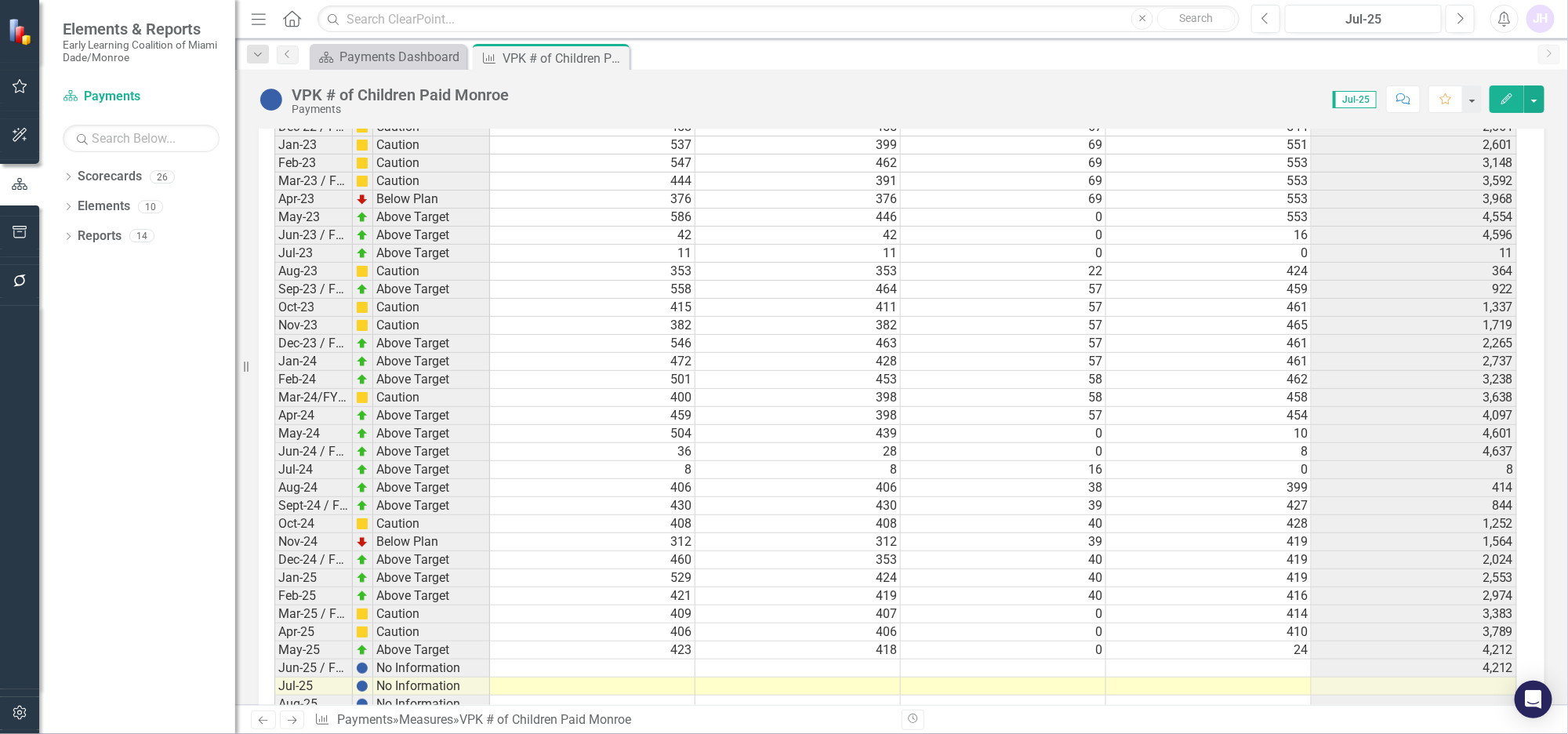 scroll, scrollTop: 2433, scrollLeft: 0, axis: vertical 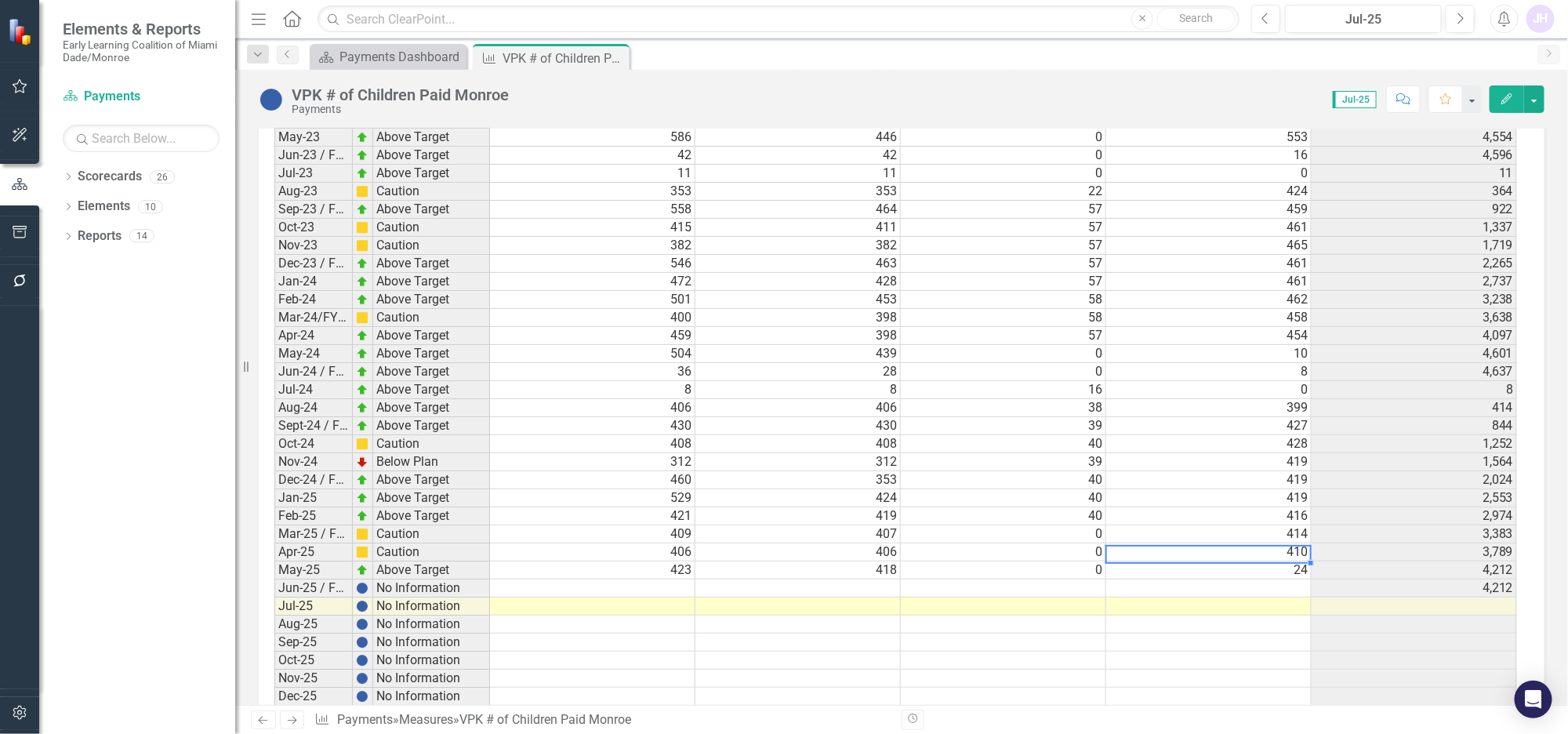 click at bounding box center [1209, 588] 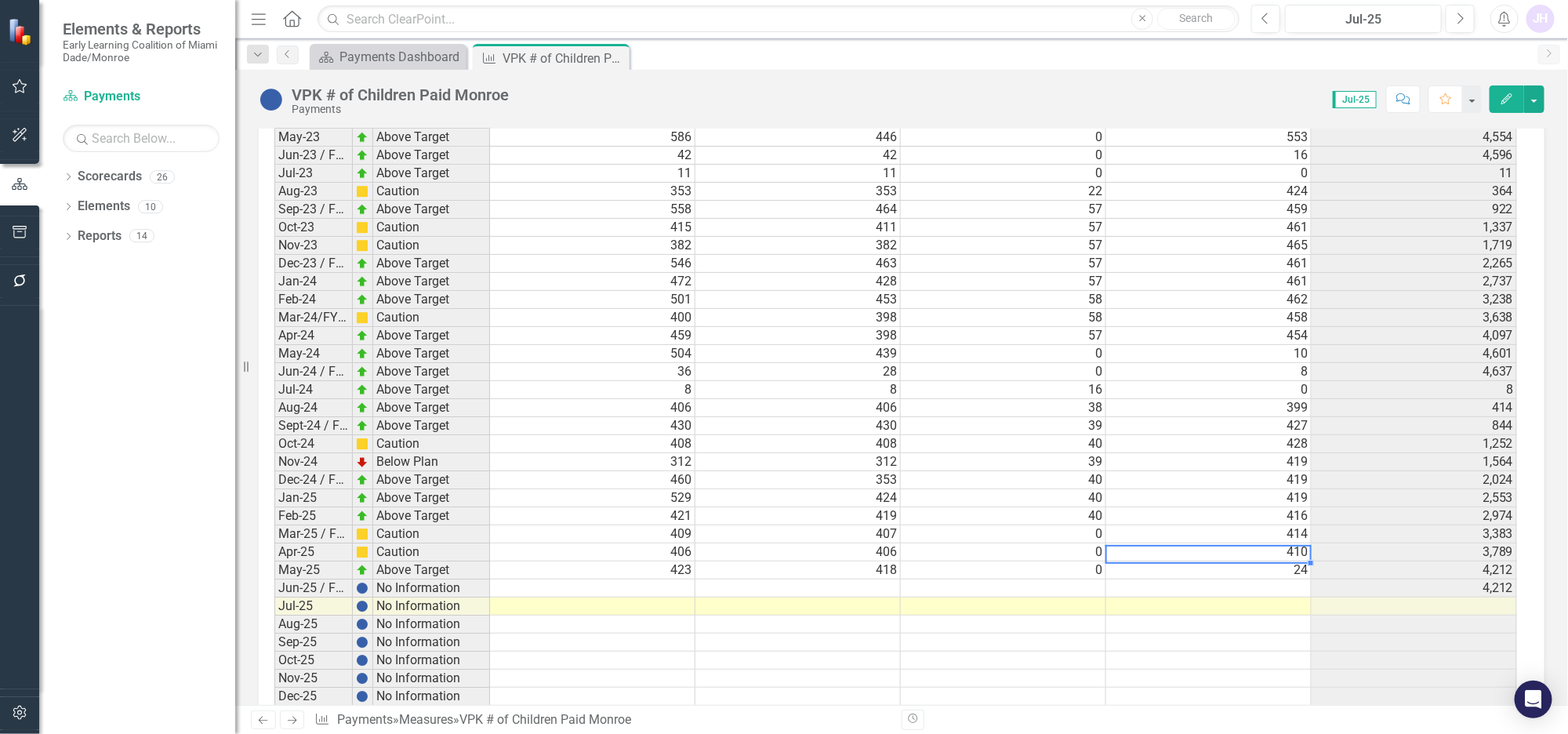 click at bounding box center (1004, 588) 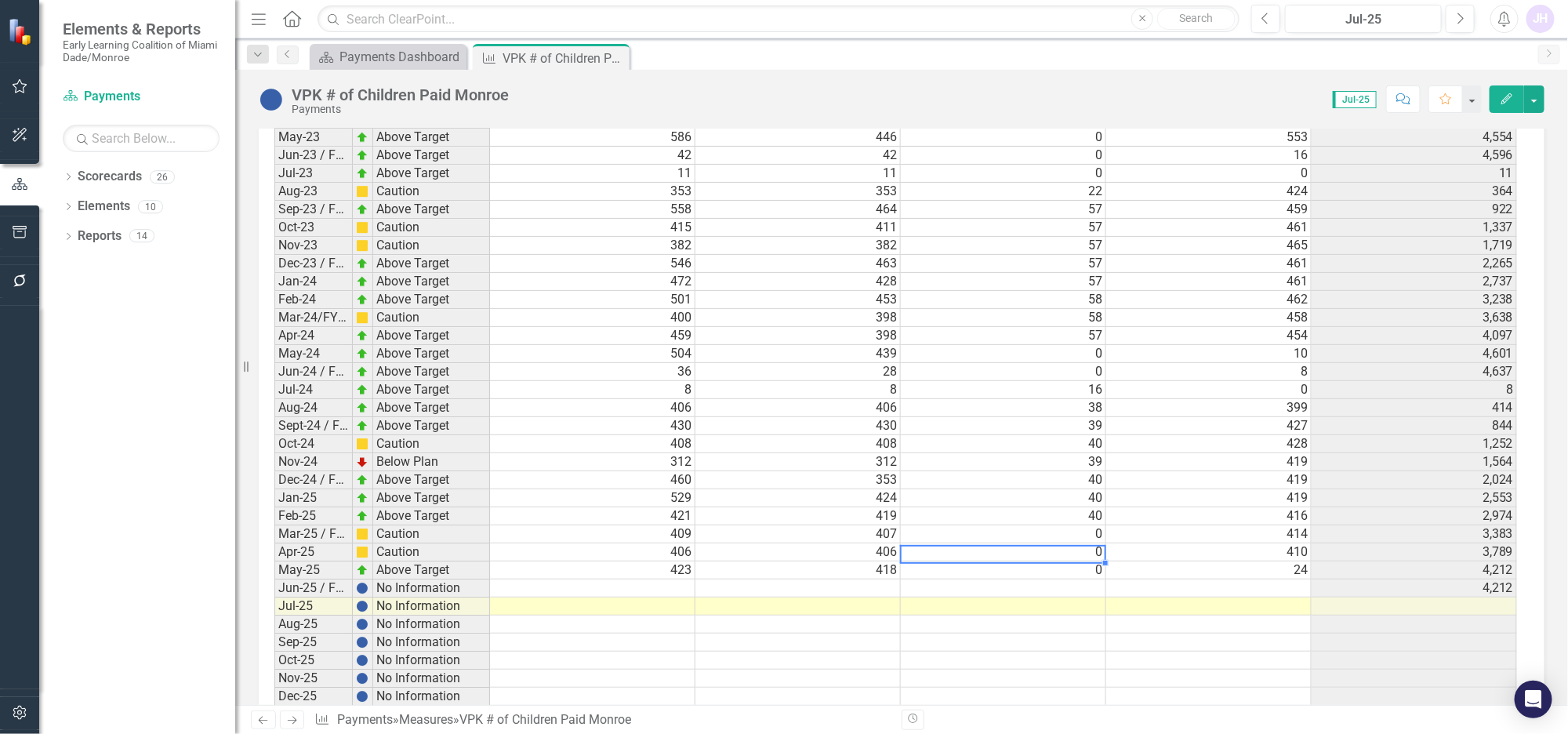type on "0" 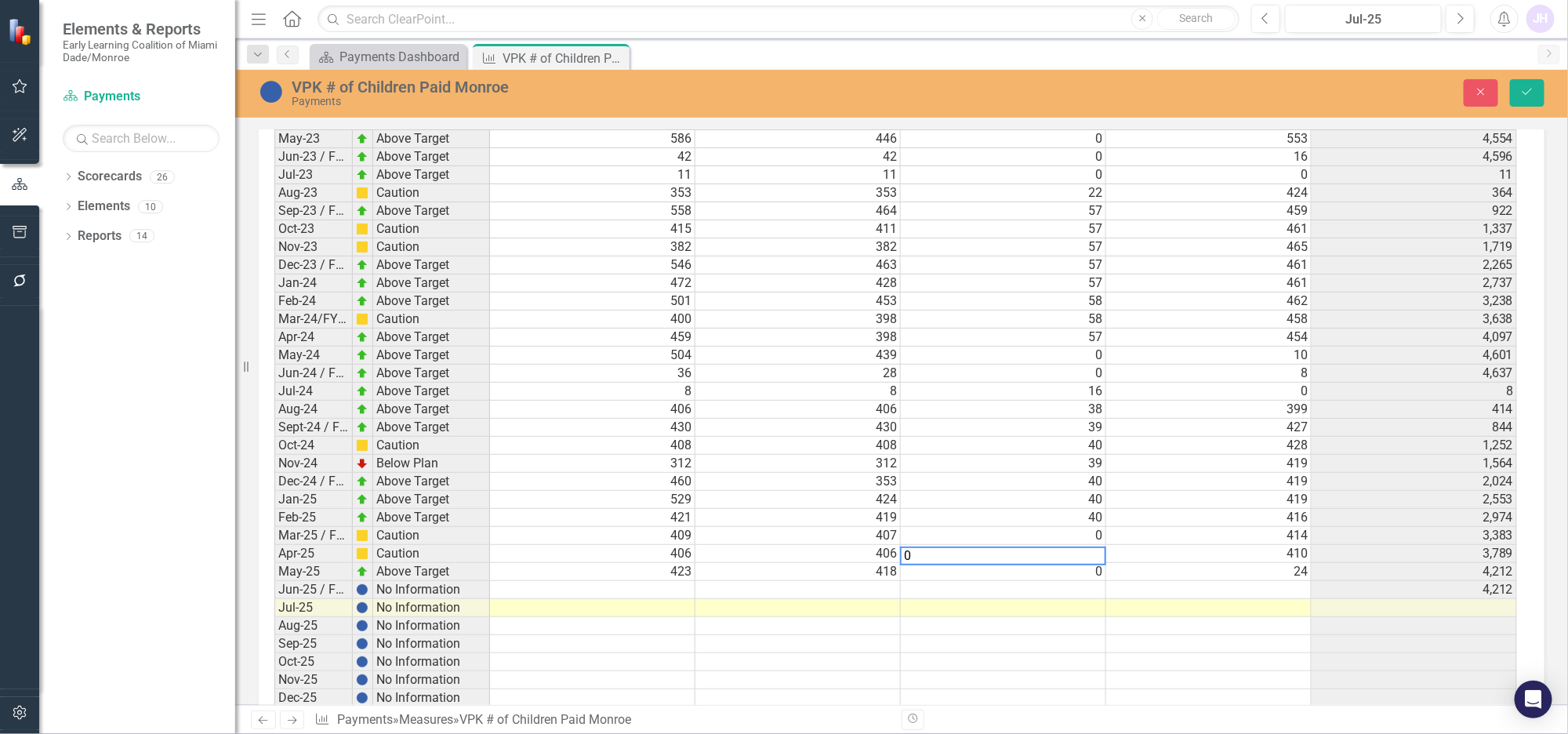 scroll, scrollTop: 2433, scrollLeft: 0, axis: vertical 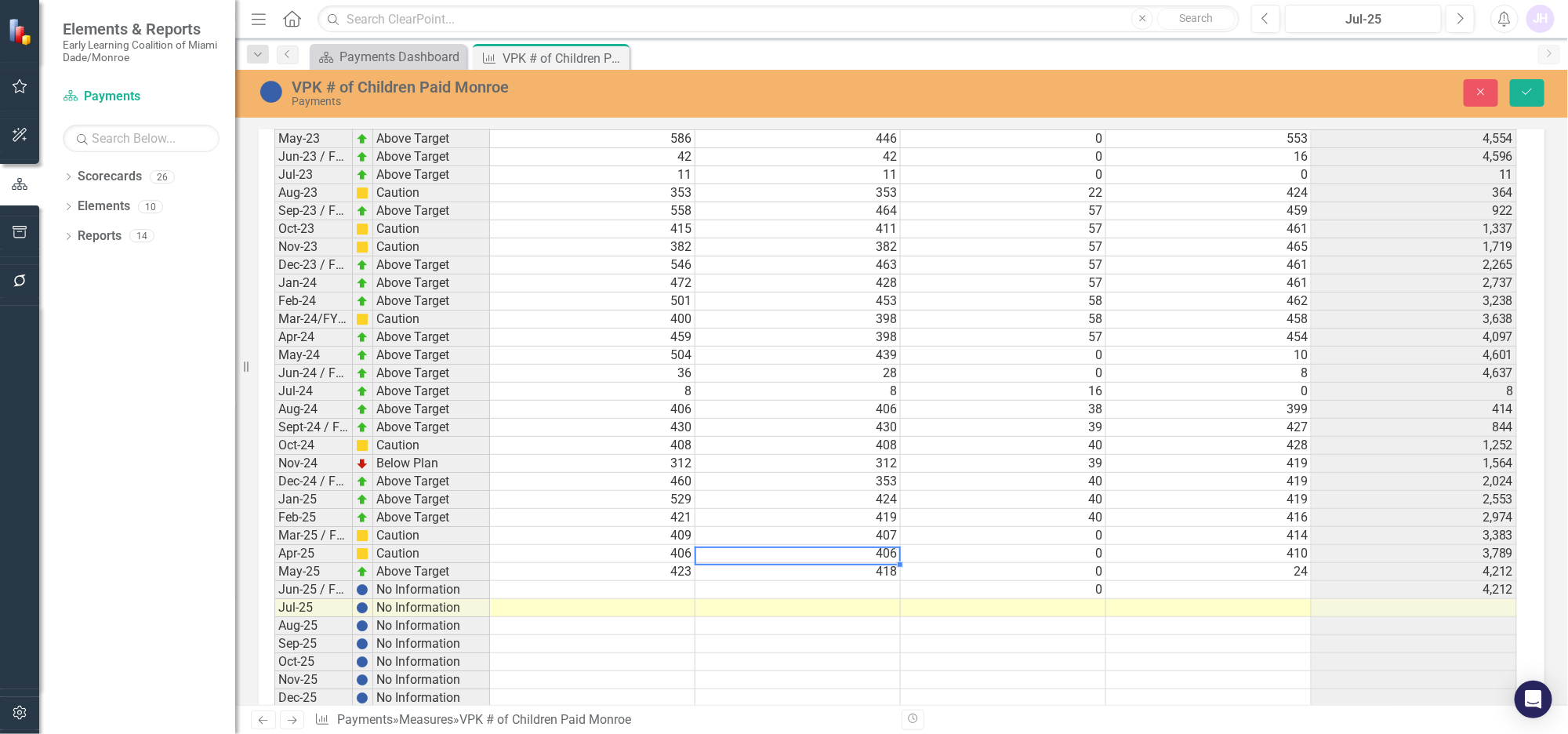 click at bounding box center (798, 590) 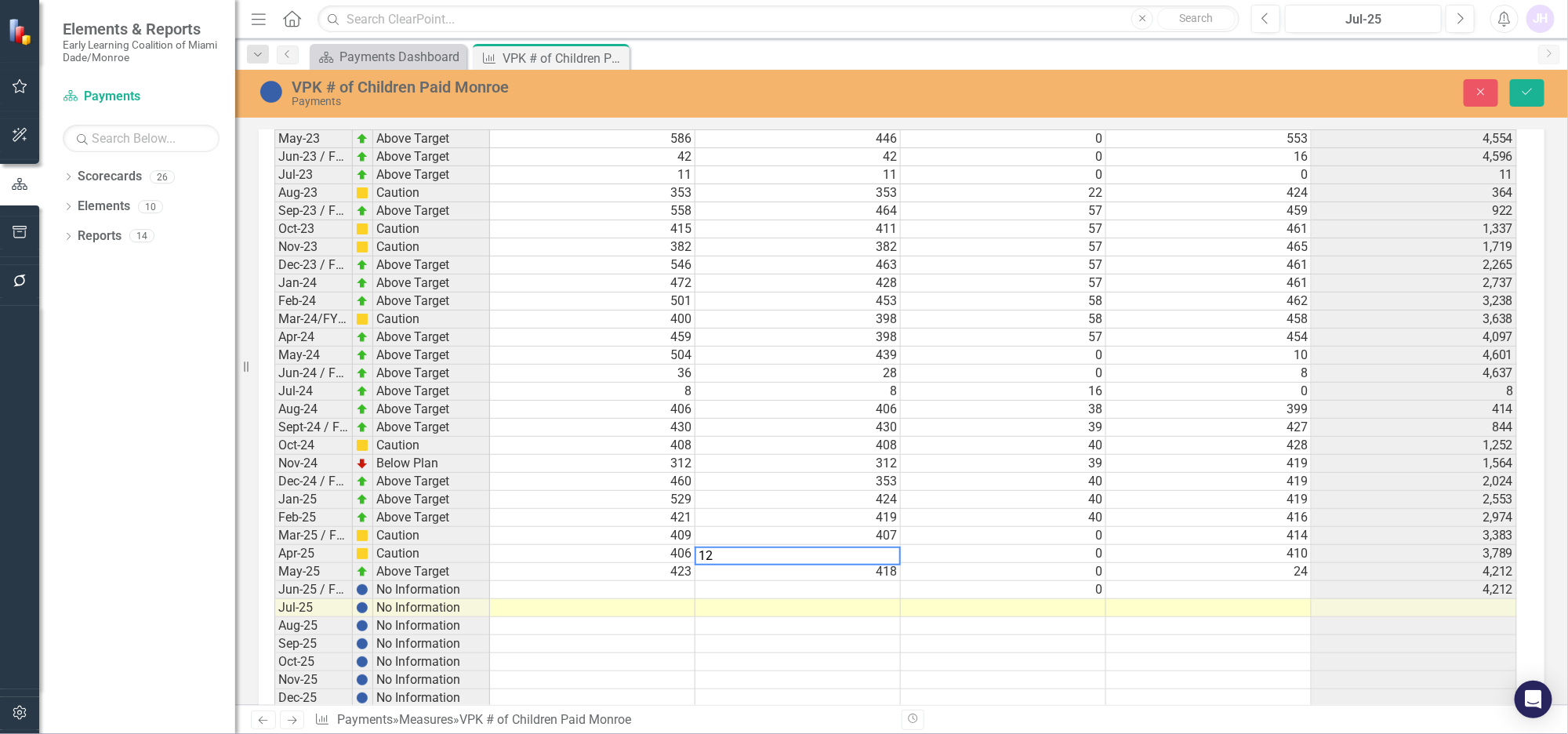 type on "12" 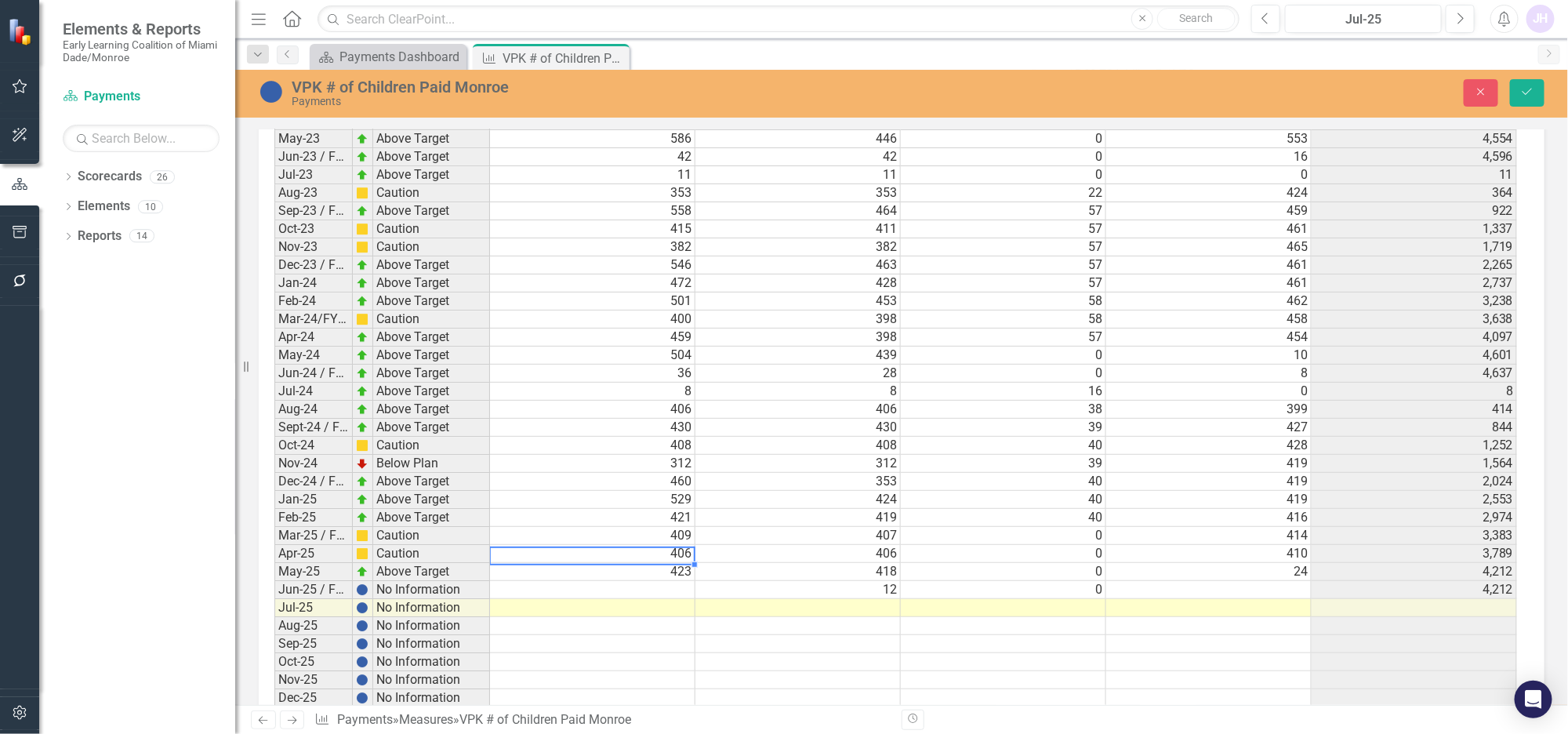click at bounding box center [593, 590] 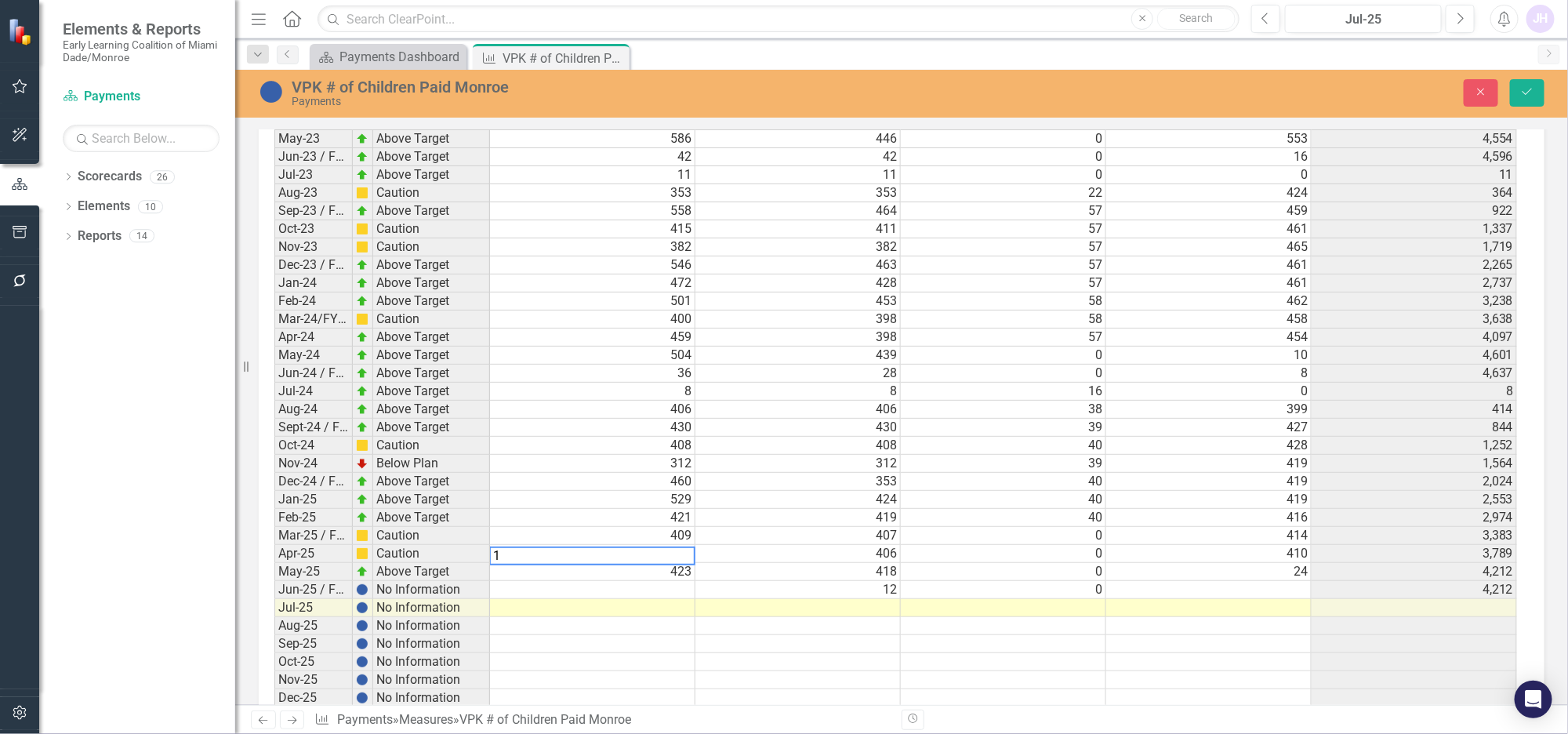 type on "12" 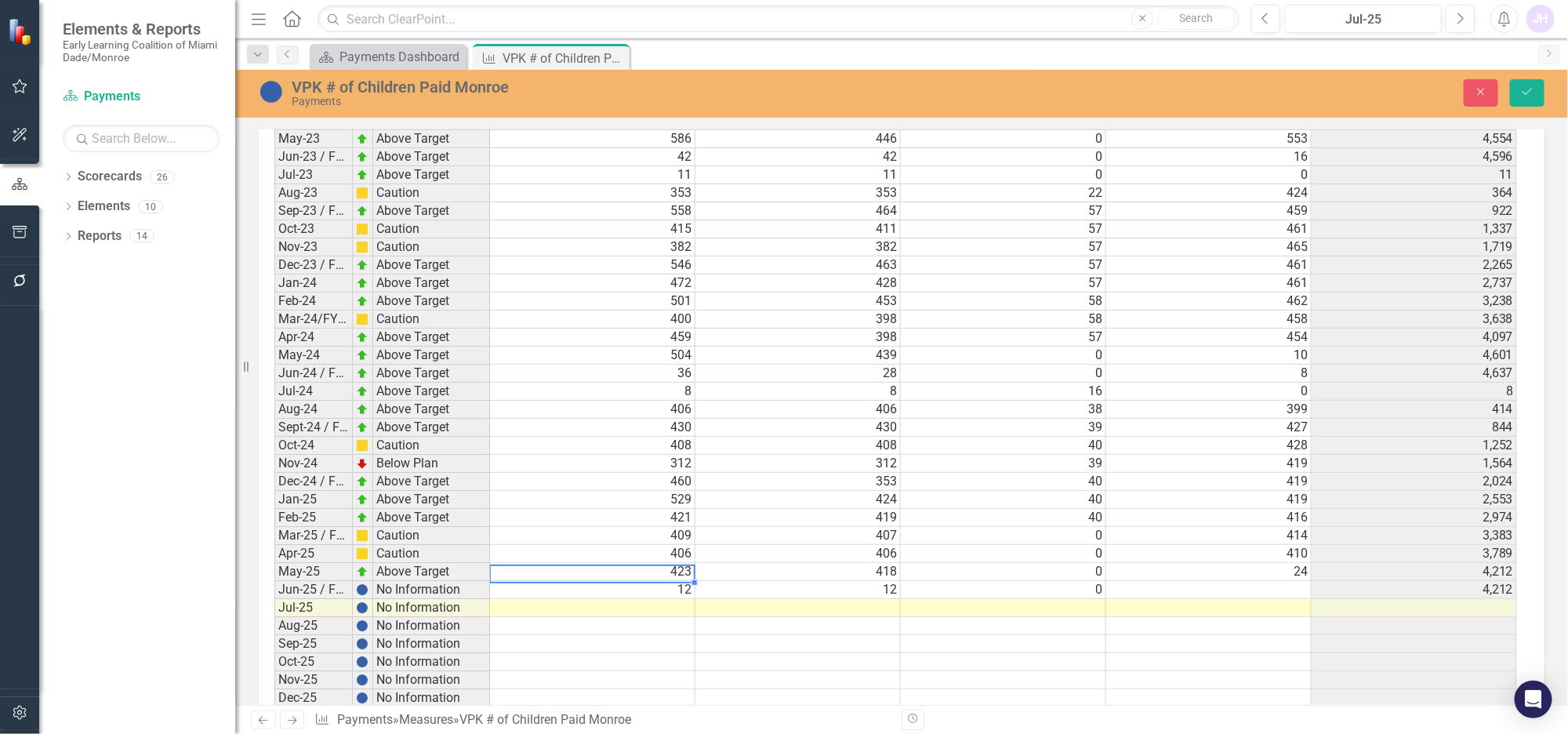 click at bounding box center [1209, 608] 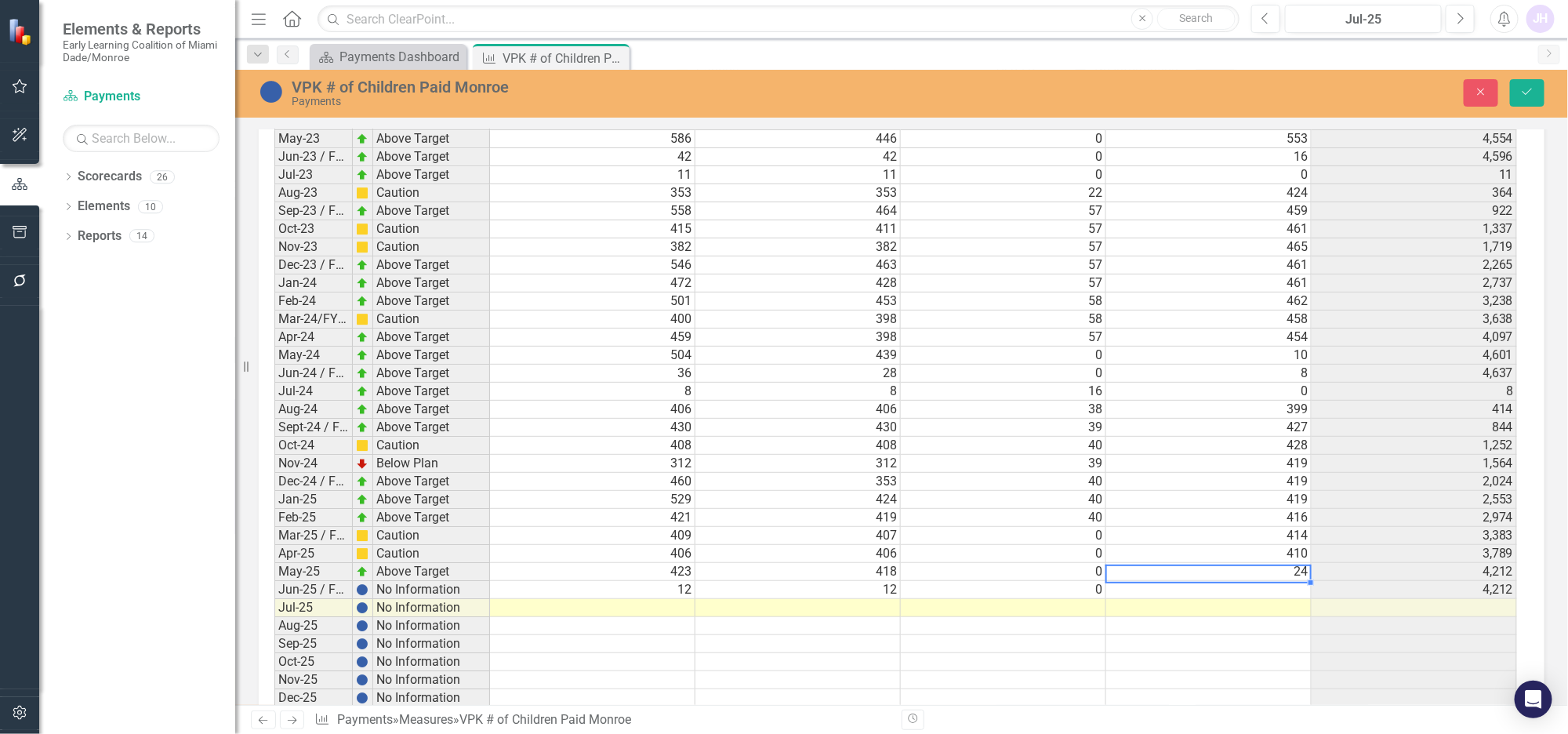 type on "0" 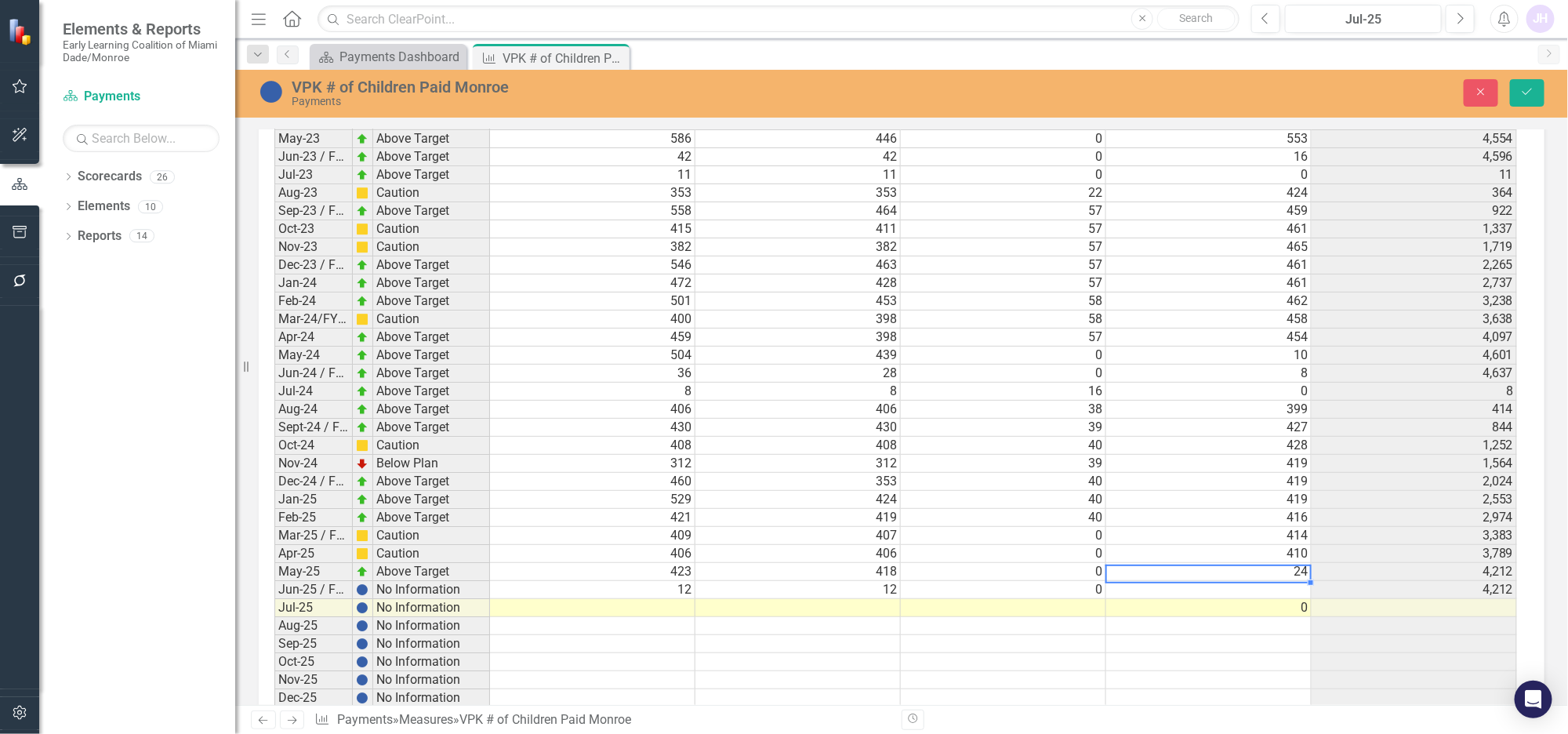 click at bounding box center [1004, 608] 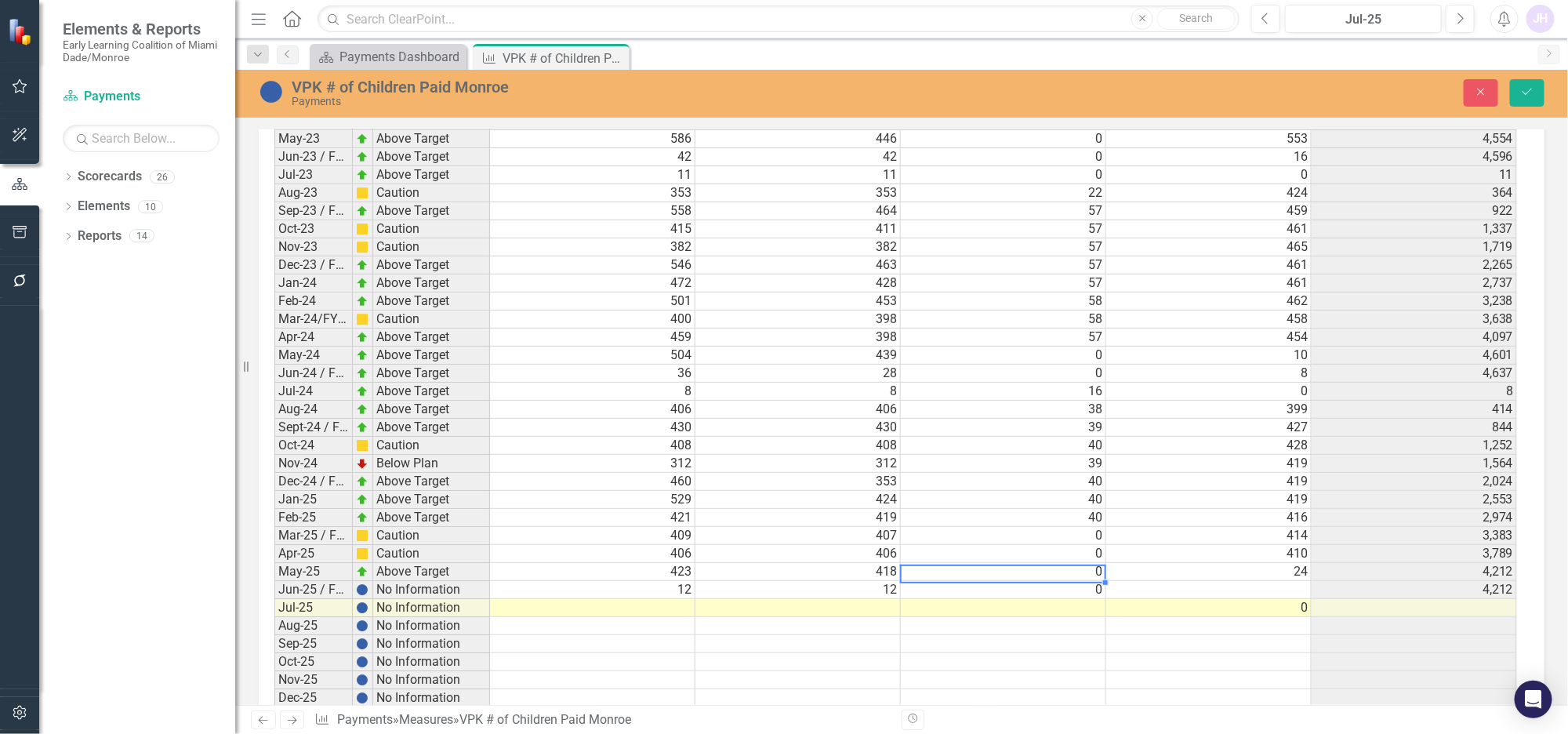 type on "0" 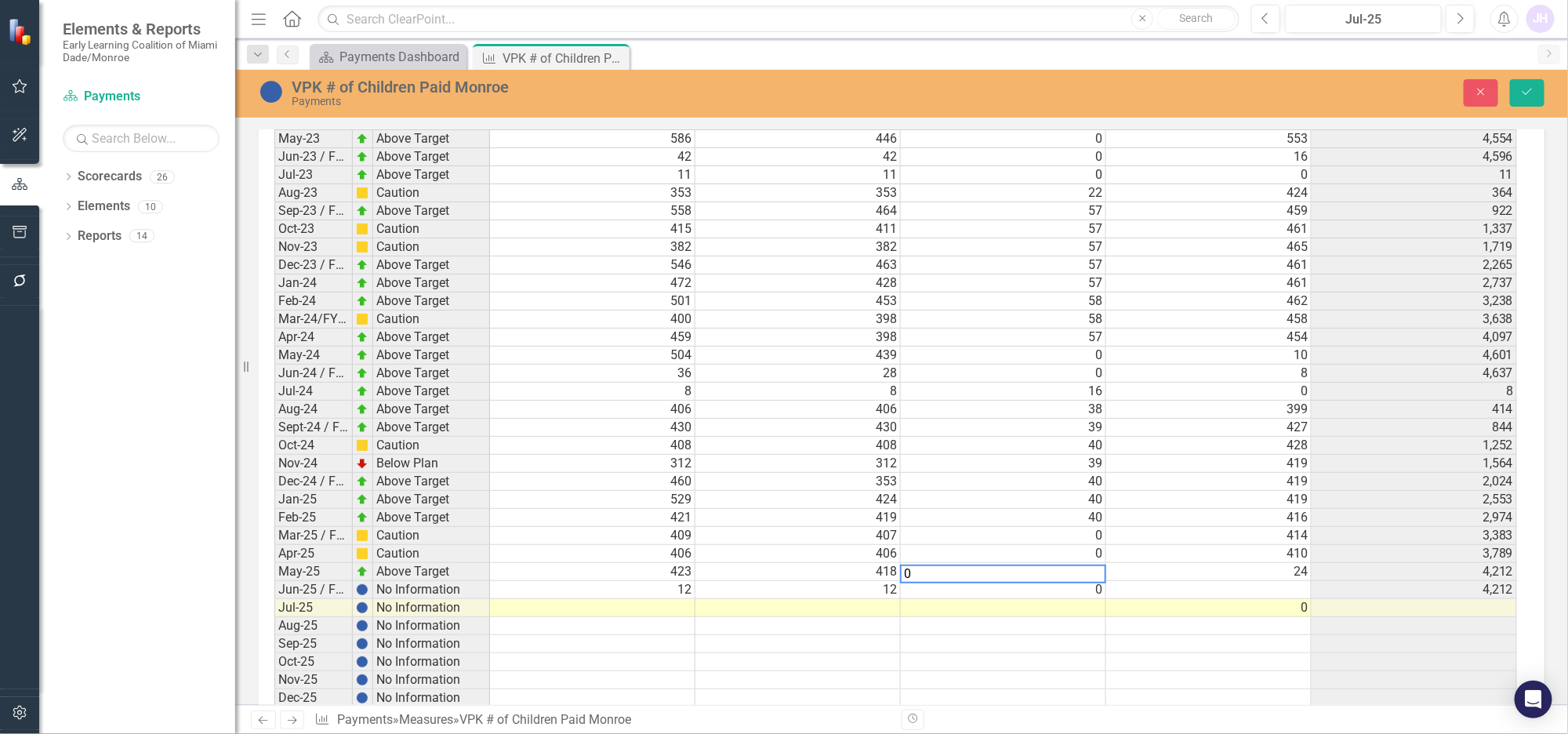 type 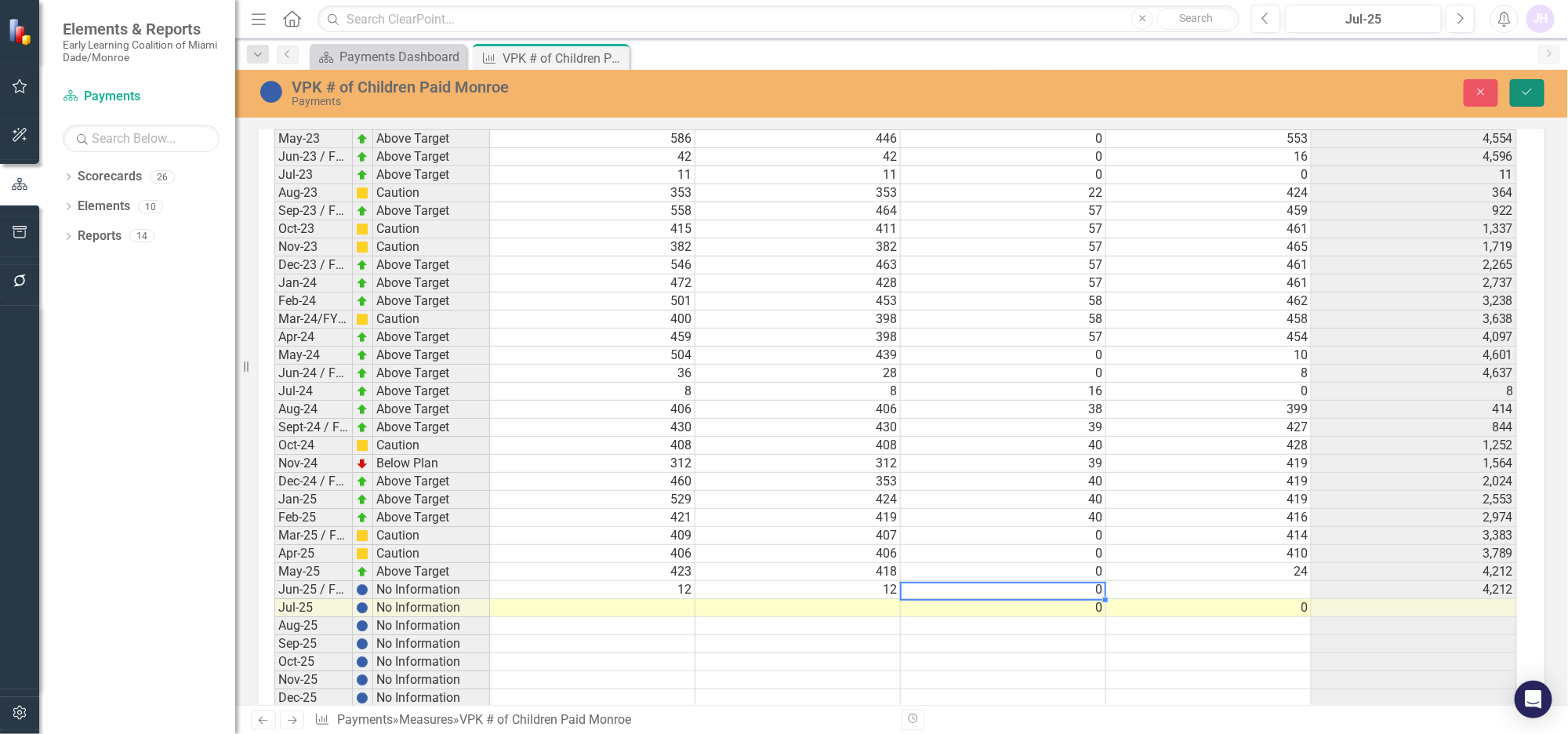 click on "Save" at bounding box center (1527, 93) 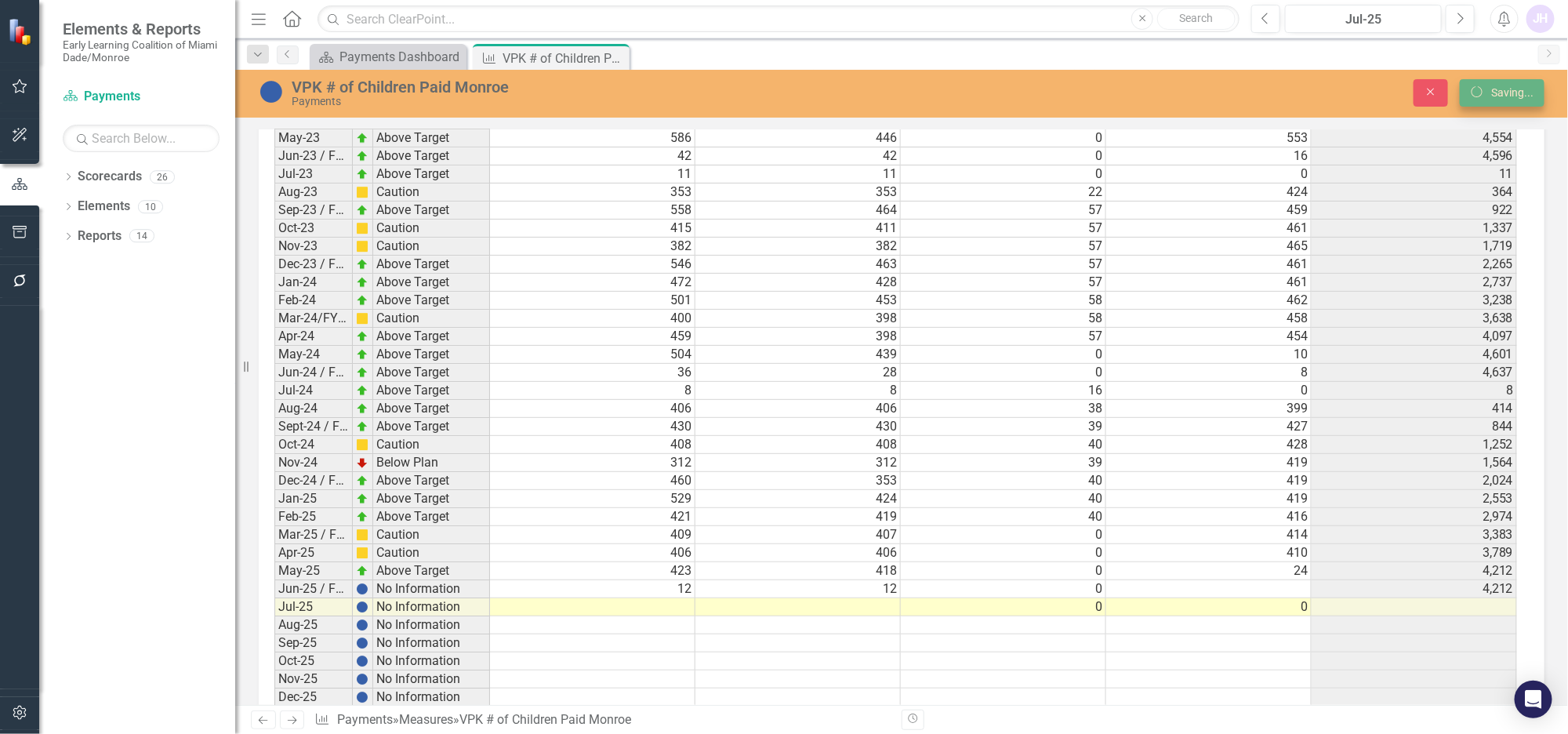scroll, scrollTop: 2433, scrollLeft: 0, axis: vertical 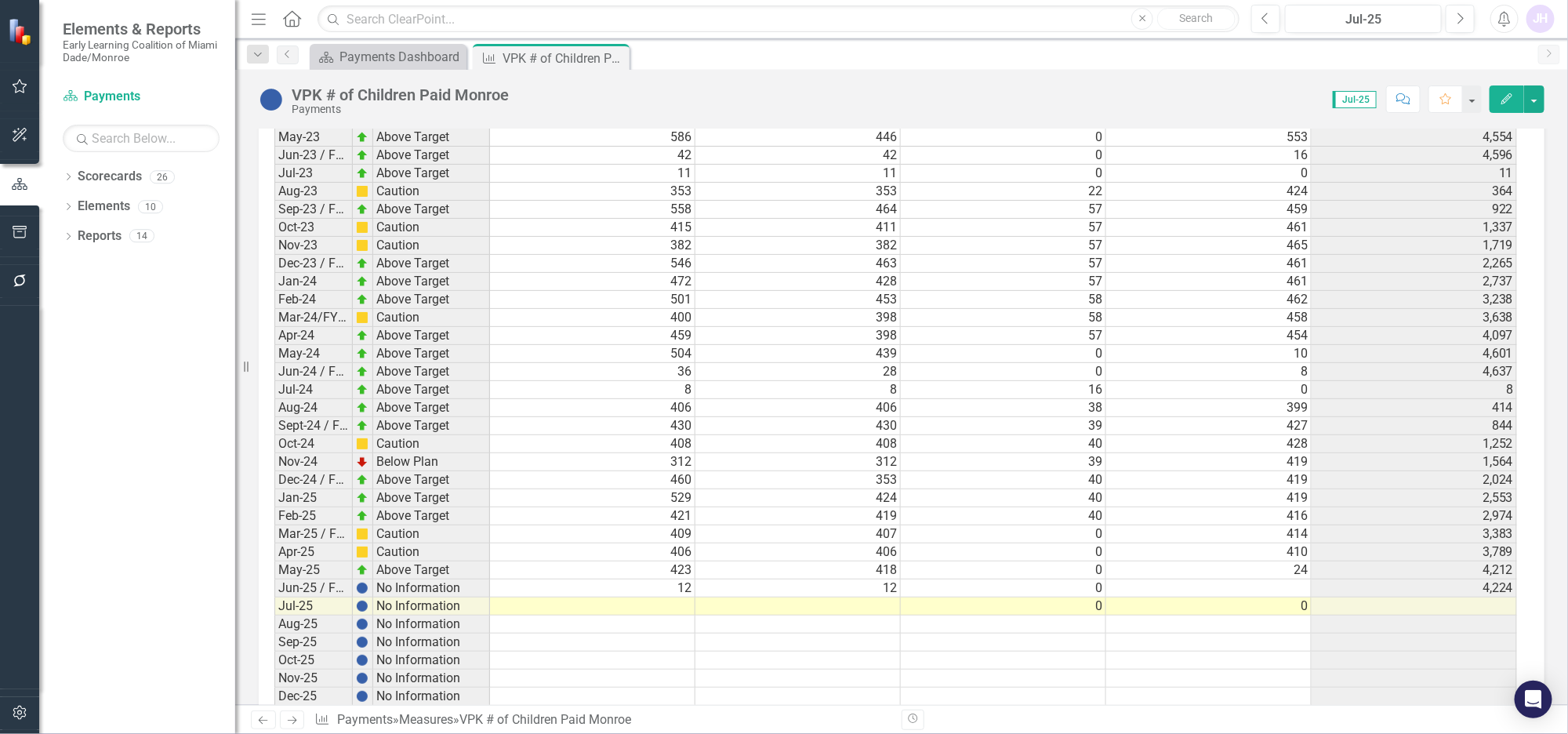 click at bounding box center (1209, 588) 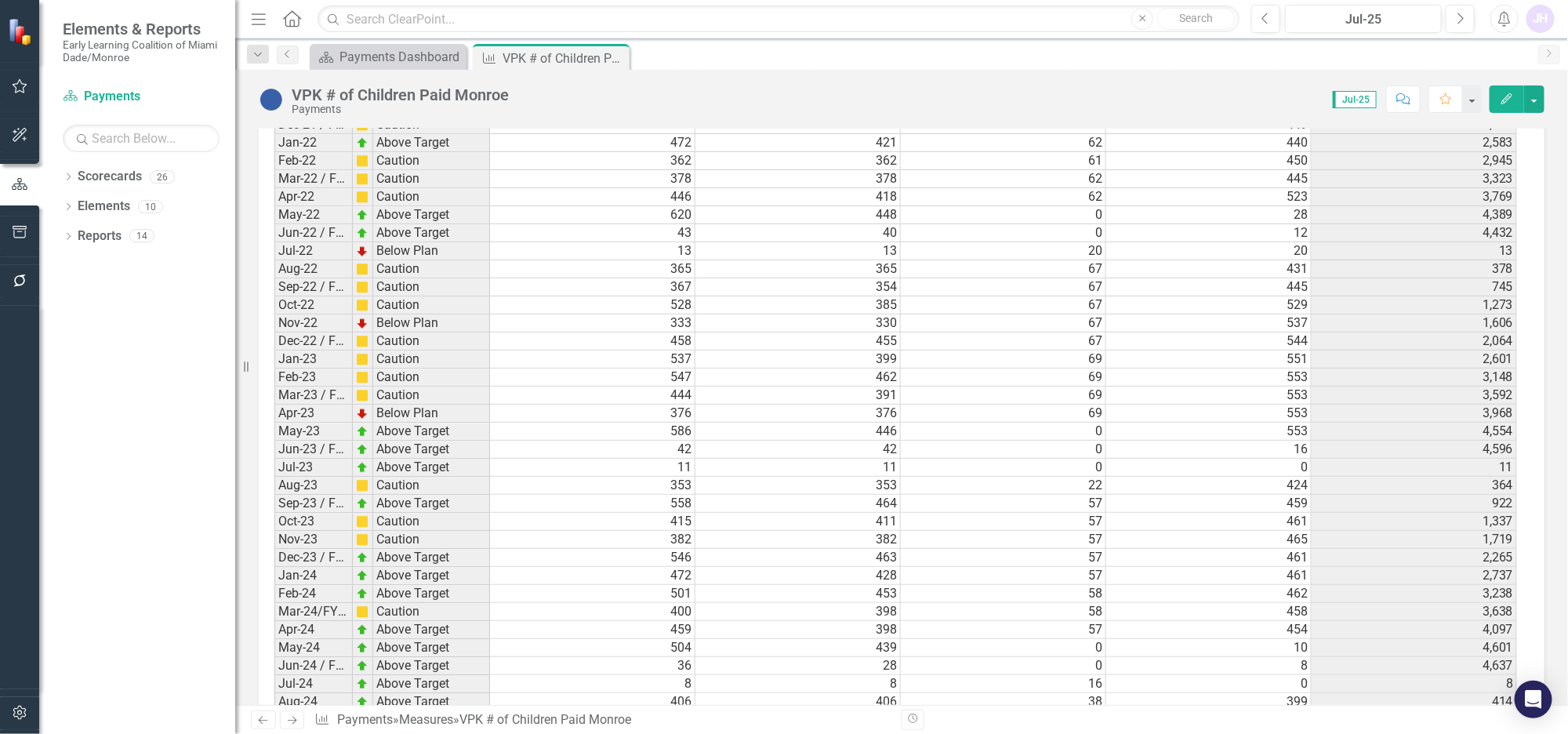 scroll, scrollTop: 2433, scrollLeft: 0, axis: vertical 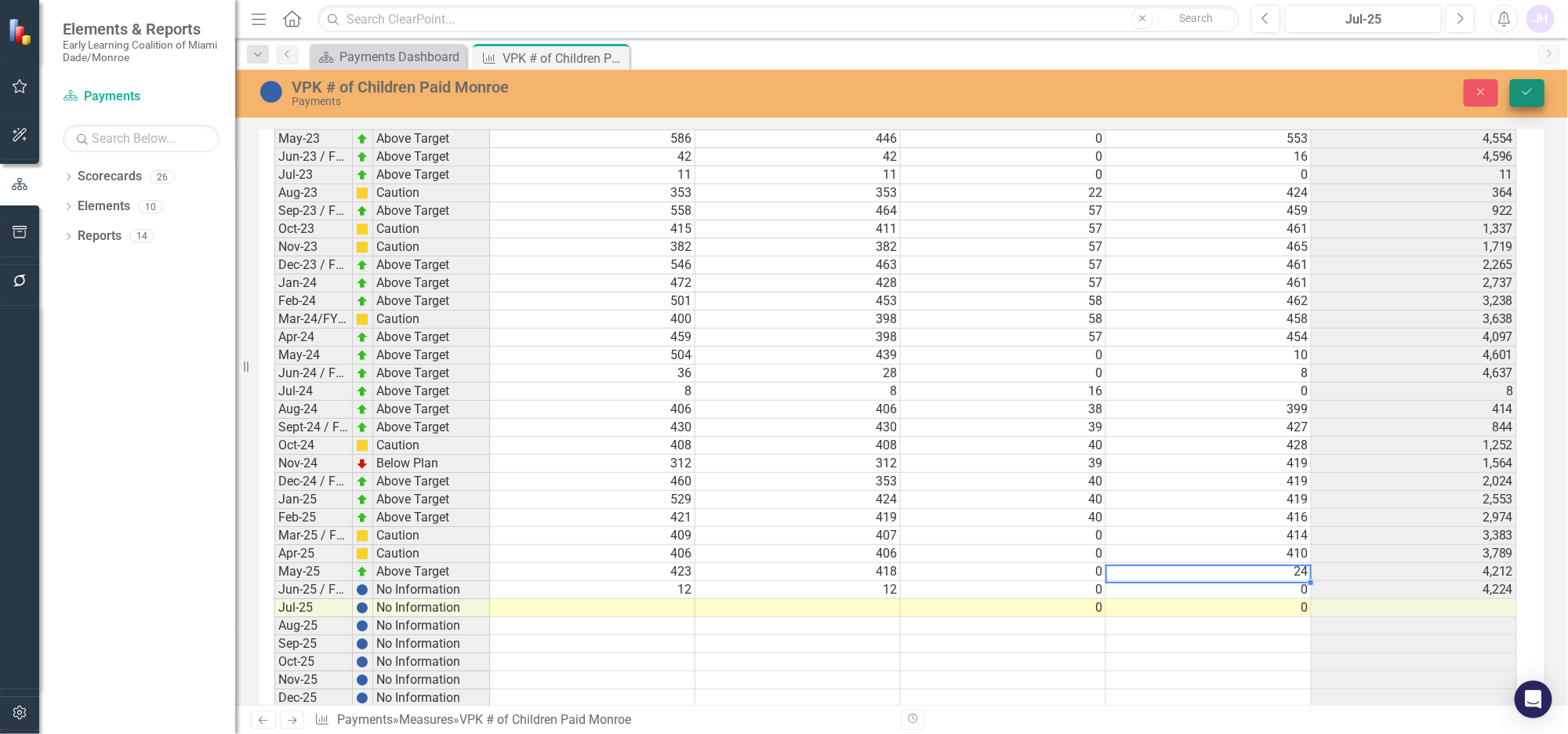 type on "0" 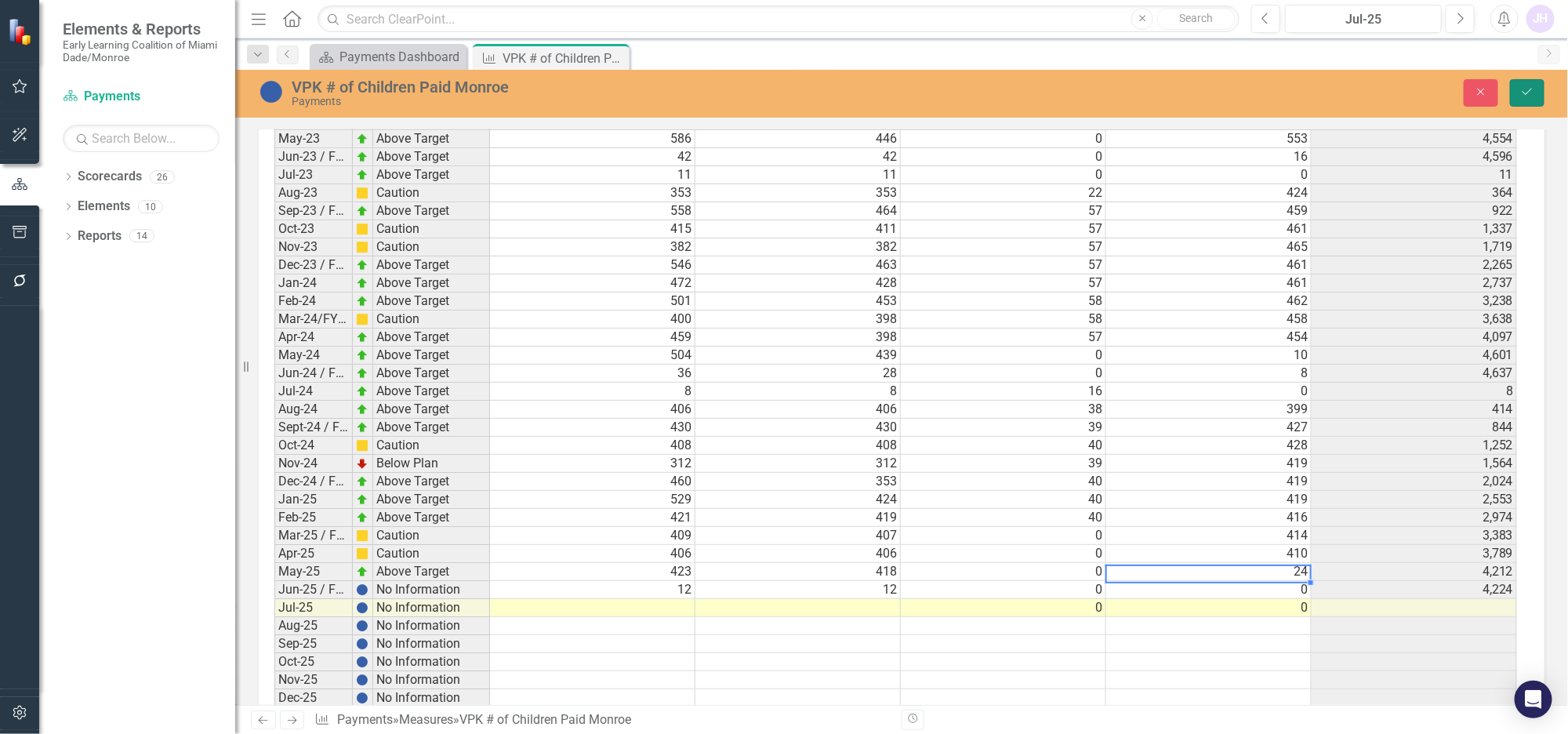 click on "Save" 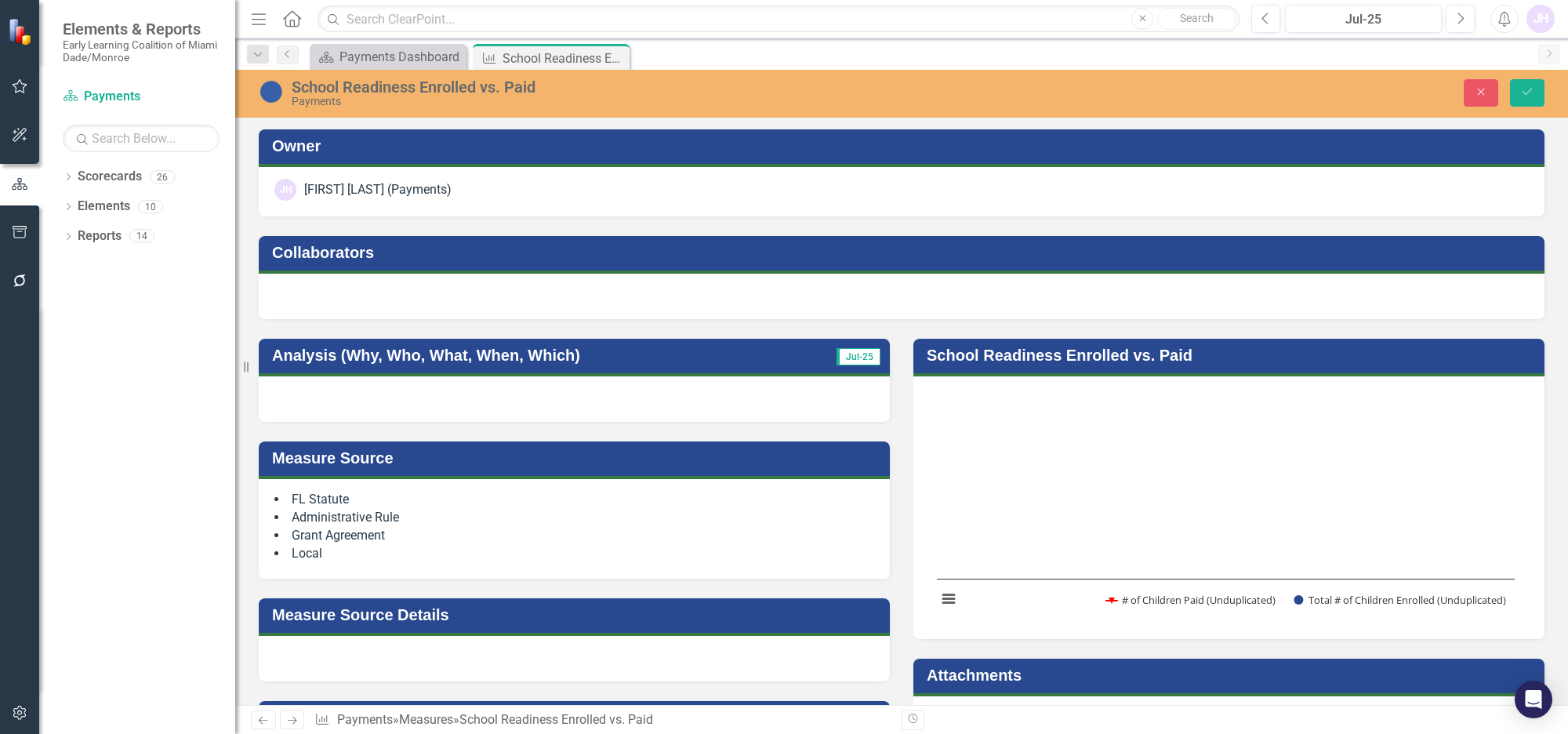 scroll, scrollTop: 0, scrollLeft: 0, axis: both 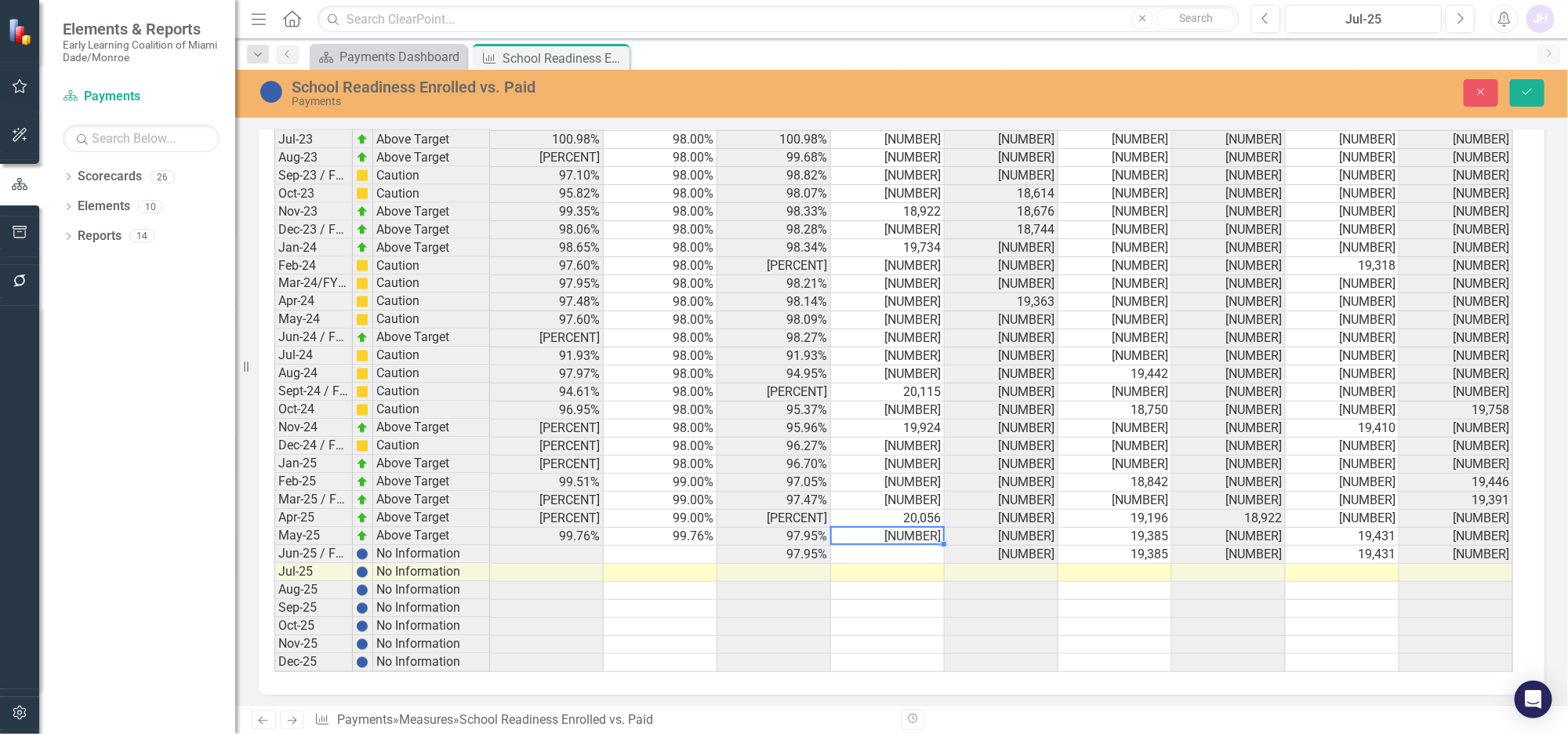 click at bounding box center [887, 554] 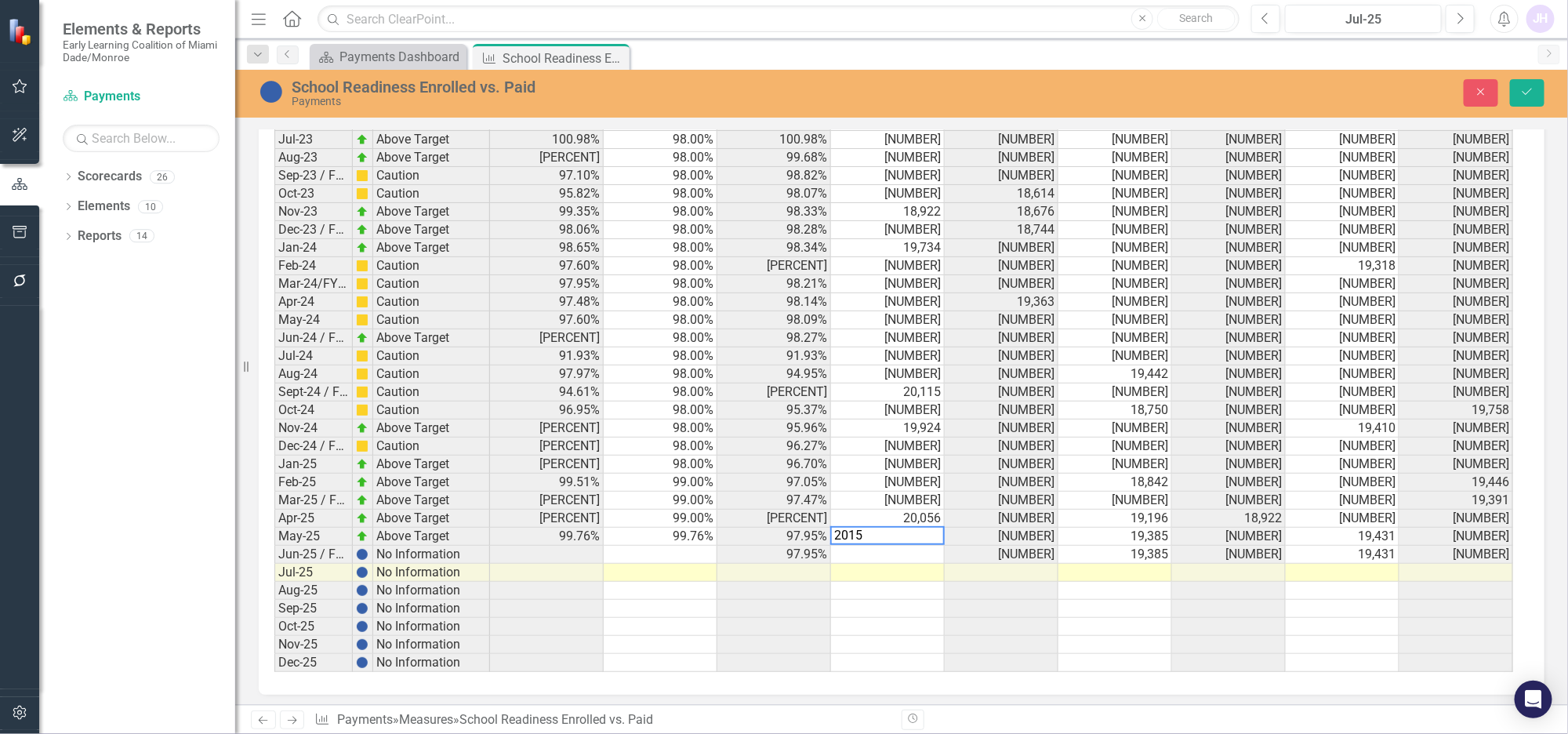 type on "20159" 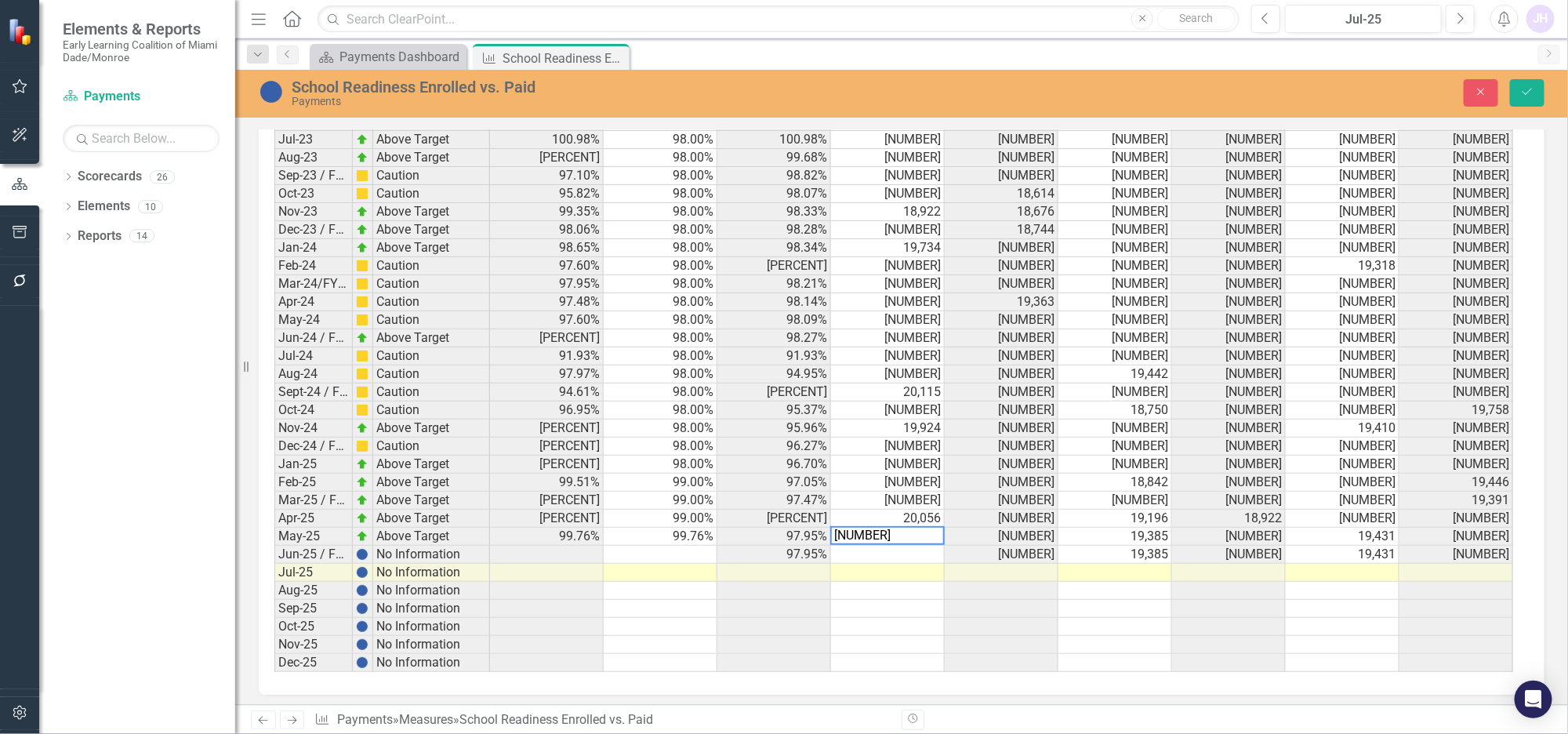 type 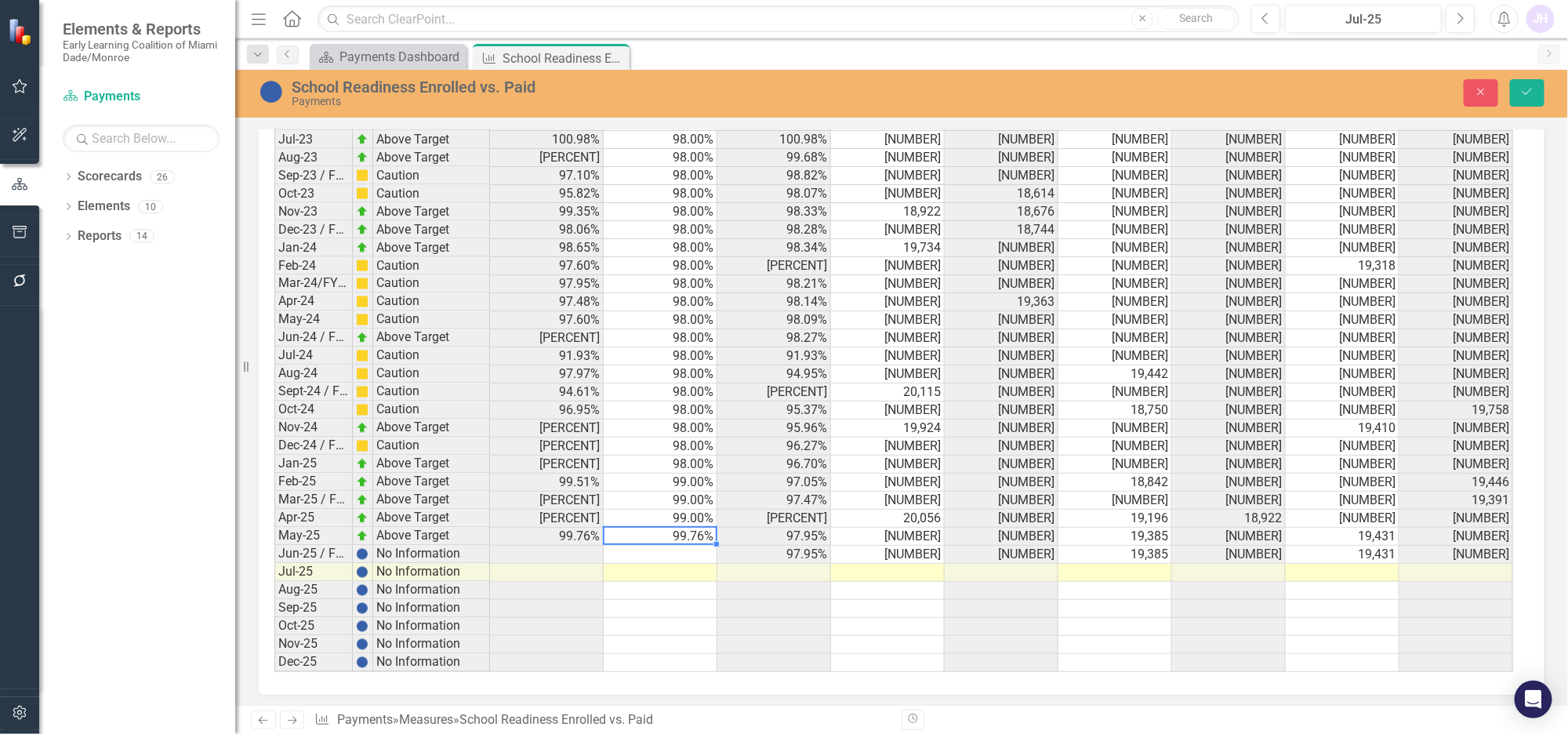 click at bounding box center [660, 554] 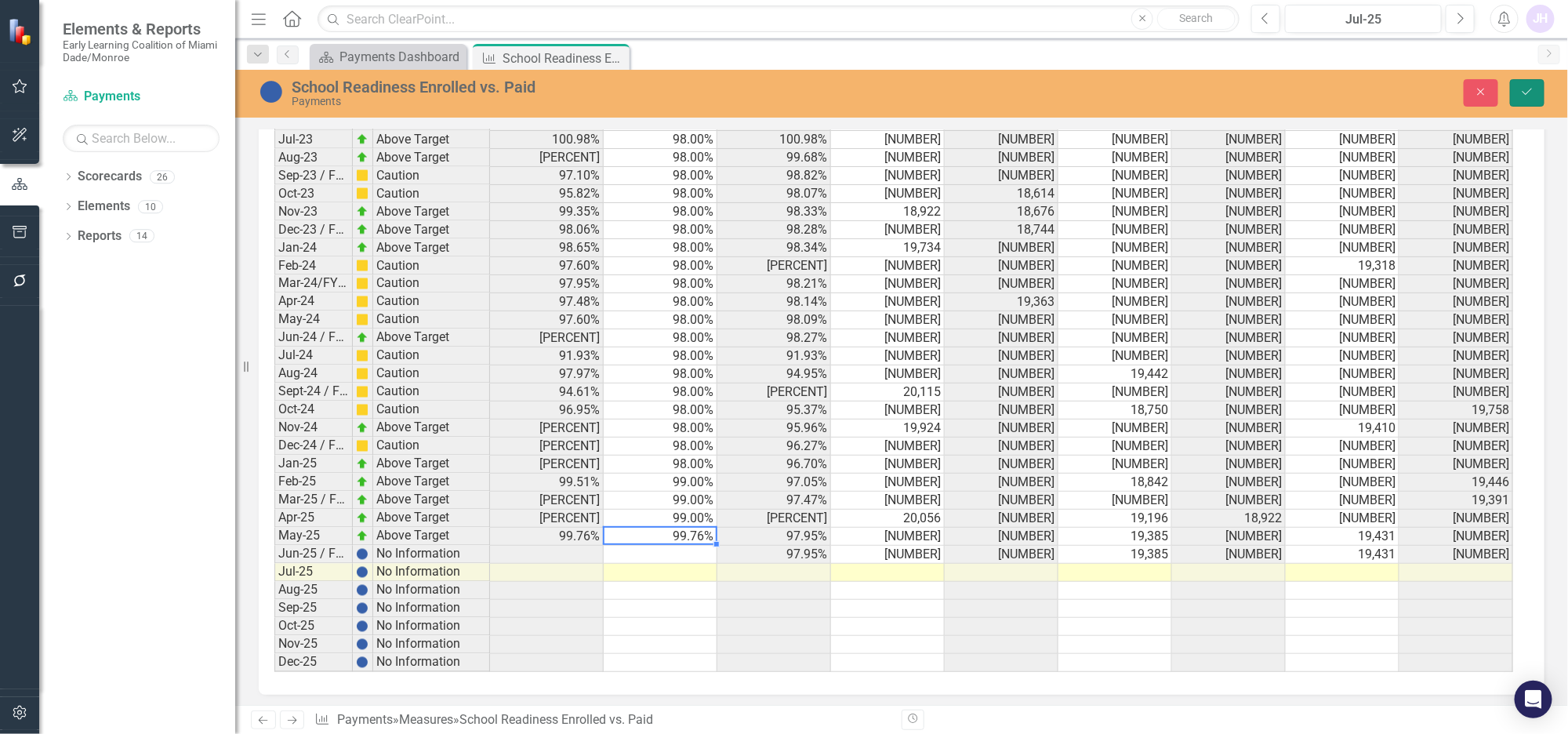 click on "Save" at bounding box center (1527, 93) 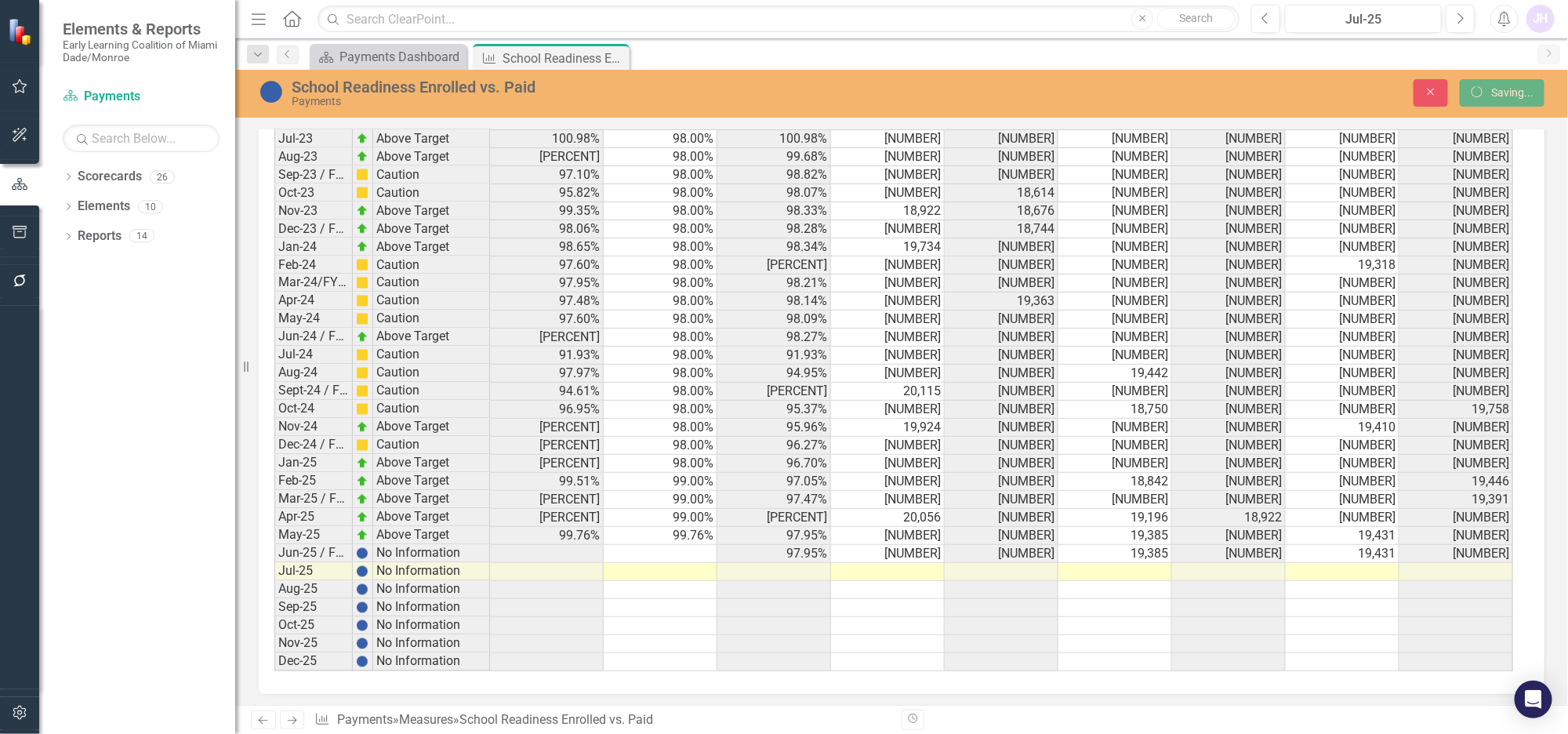 scroll, scrollTop: 0, scrollLeft: 0, axis: both 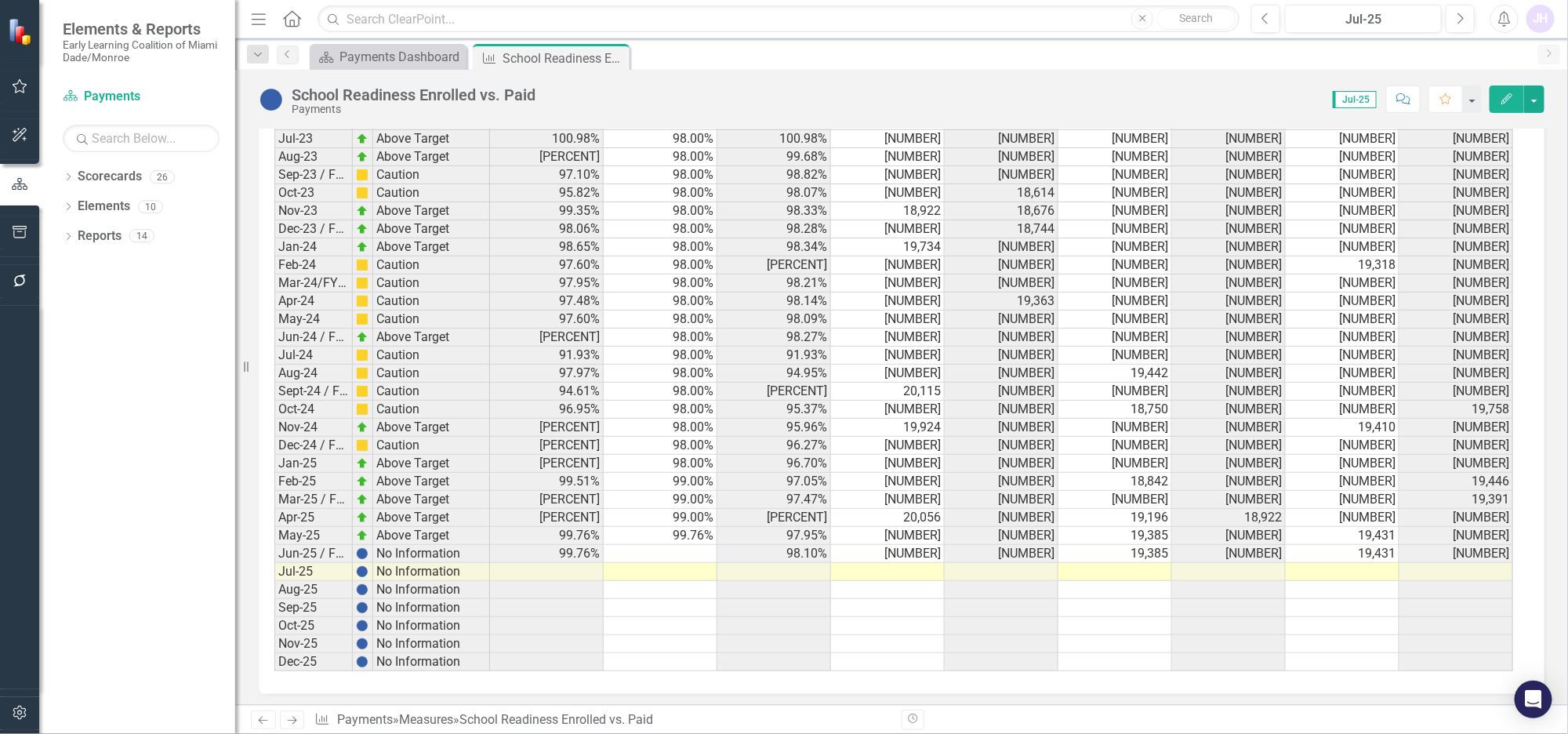click on "Period Status Effective Reimbursement Rate Benchmark FYTD Total # of Children Served Average FYTD Total # of Children Served # of Children Paid (Unduplicated) Average FYTD # of Children Paid (Unduplicated) Total # of Children Enrolled (Unduplicated) Average FYTD Total # of Children Enrolled  Jul-21 Above Target 109.29% 100.00% 109.29% 22,434 22,434 21,018 21,018 19,232 19,232 Aug-21 Above Target 106.75% 100.00% 108.02% 30,045 26,240 20,351 20,685 19,065 19,149 Sep-21 / FY22-Q1 Above Target 101.21% 100.00% 105.75% 21,066 24,515 19,094 20,154 18,866 19,054 Oct-21 Above Target 101.97% 100.00% 104.80% 22,191 23,934 19,291 19,939 18,919 19,021 Nov-21 Above Target 100.26% 100.00% 103.89% 21,139 23,375 19,013 19,753 18,964 19,009 Dec-21 / FY22-Q2 Caution 98.62% 100.00% 103.01% 20,074 22,825 18,682 19,575 18,944 18,998 Jan-22 Above Target 100.71% 100.00% 102.68% 20,453 22,486 19,088 19,505 18,954 18,992 Feb-22 Above Target 100.31% 100.00% 102.39% 19,996 22,175 19,023 19,445 18,964 18,989 Mar-22 / FY22-Q3 Above Target" at bounding box center (274, 161) 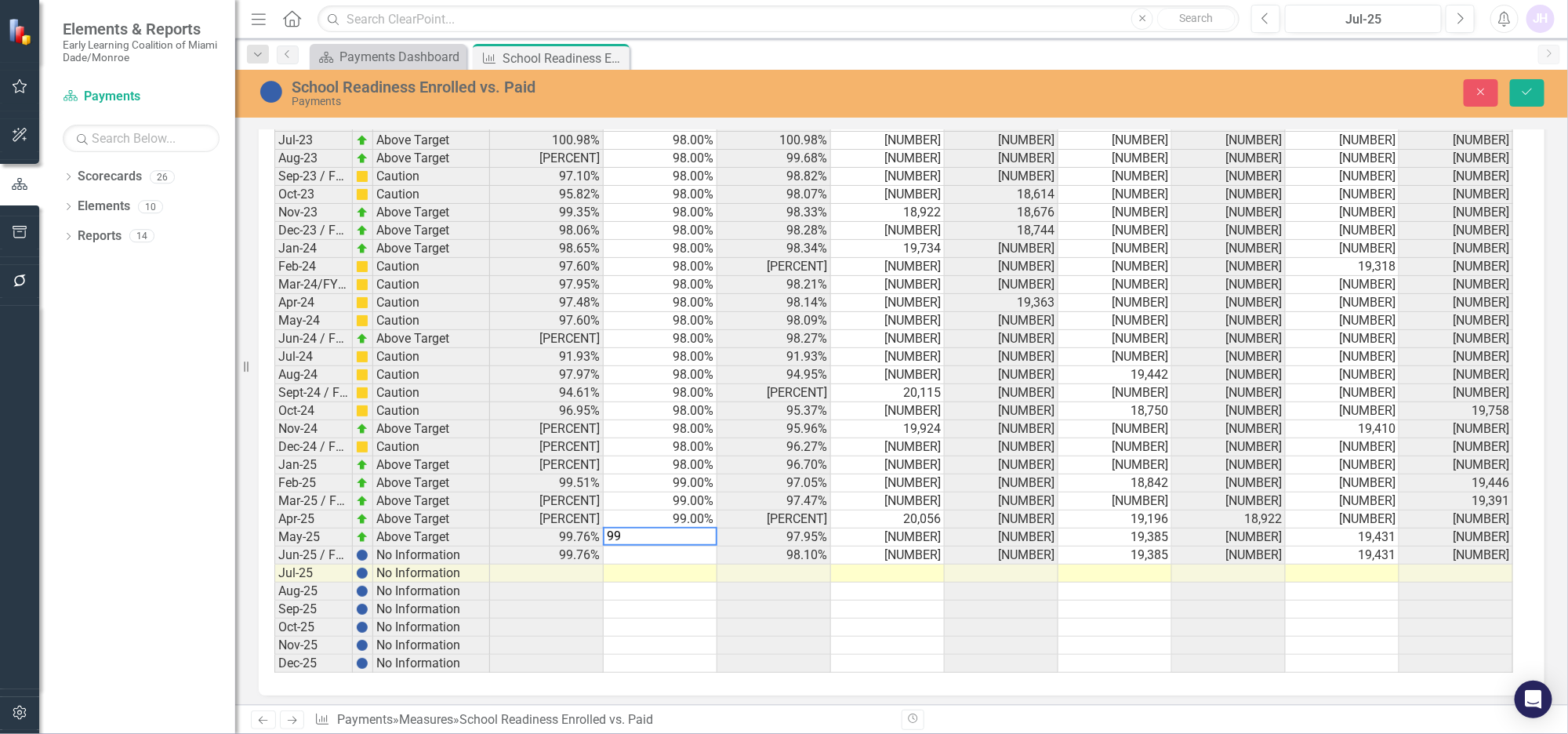 scroll, scrollTop: 1365, scrollLeft: 0, axis: vertical 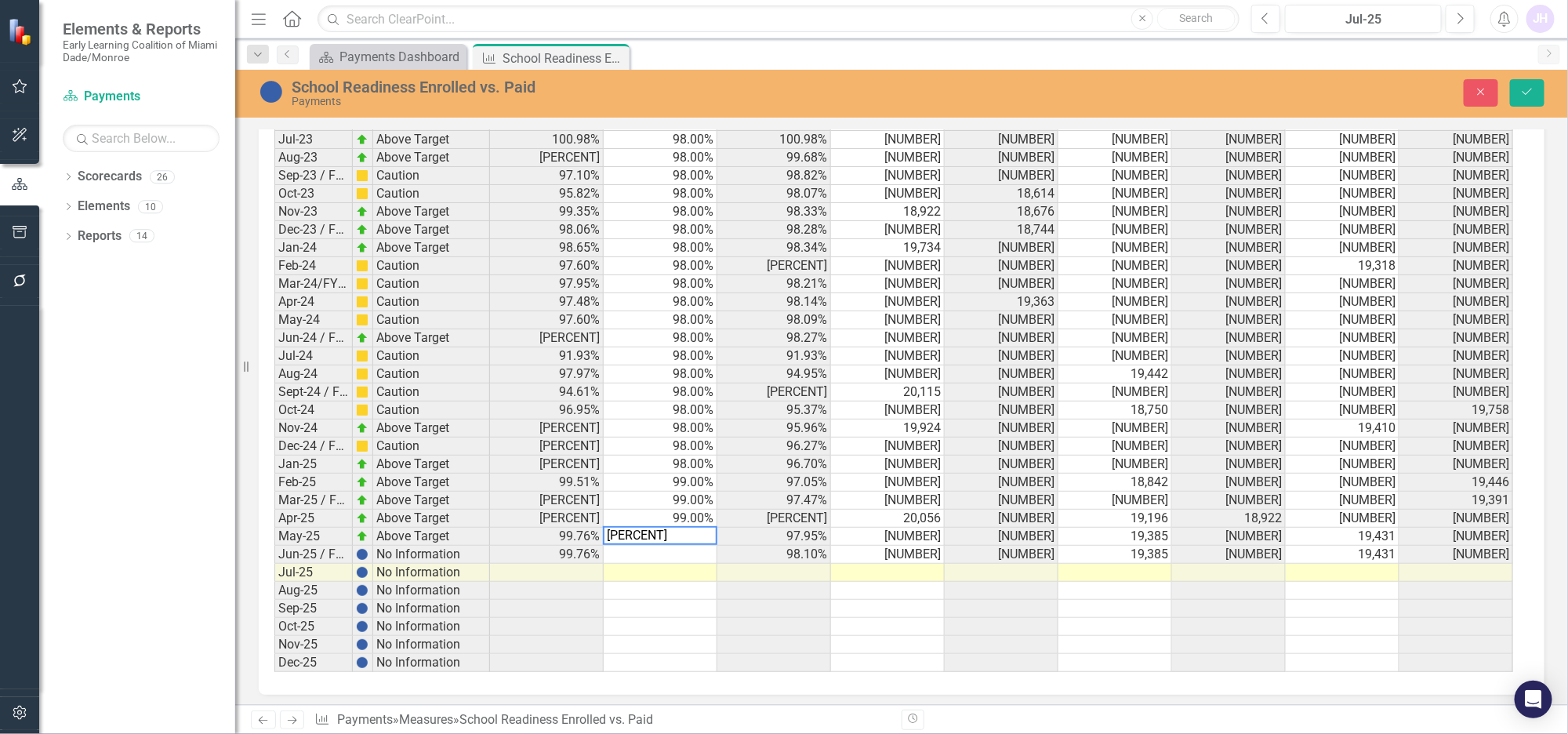 type on "99.76" 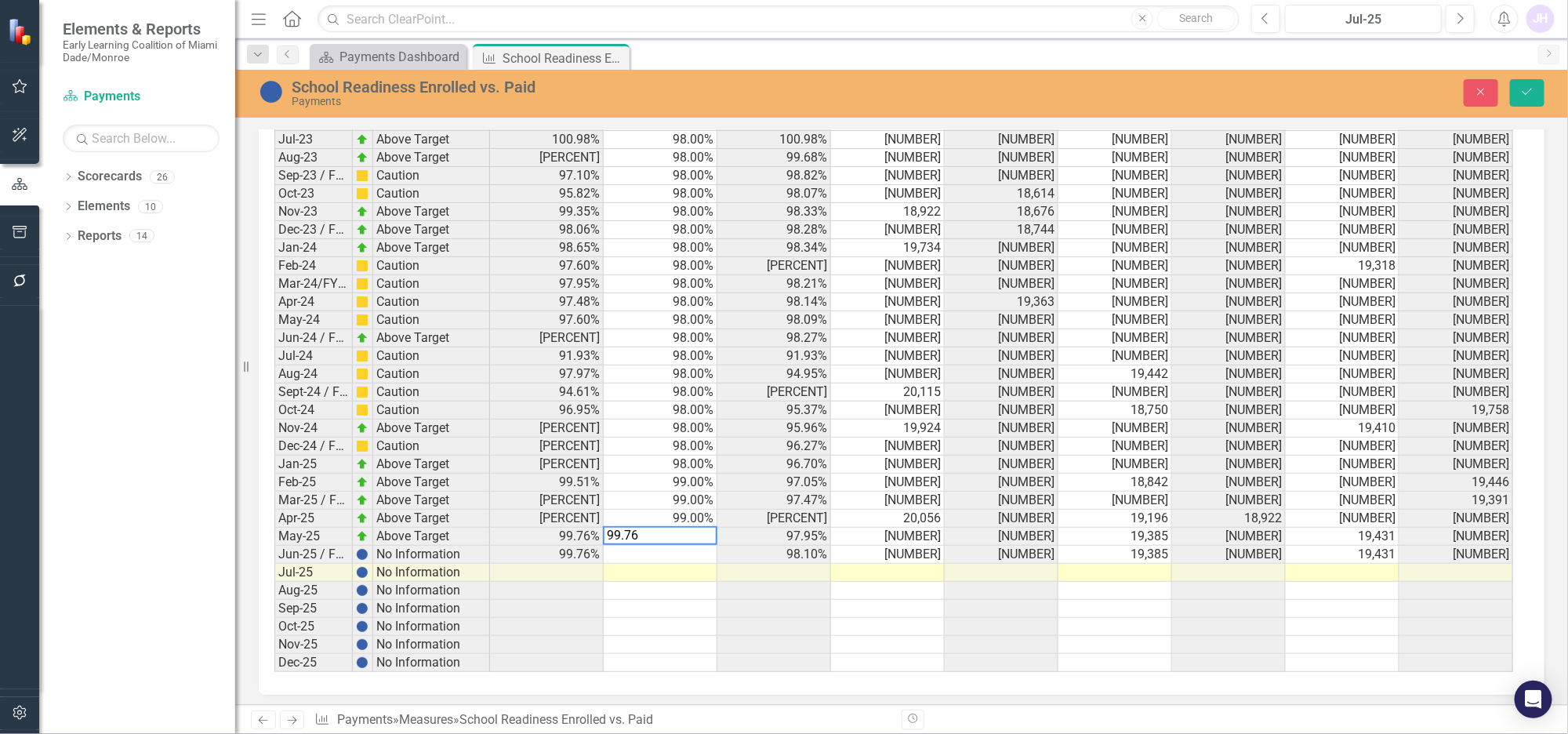 type 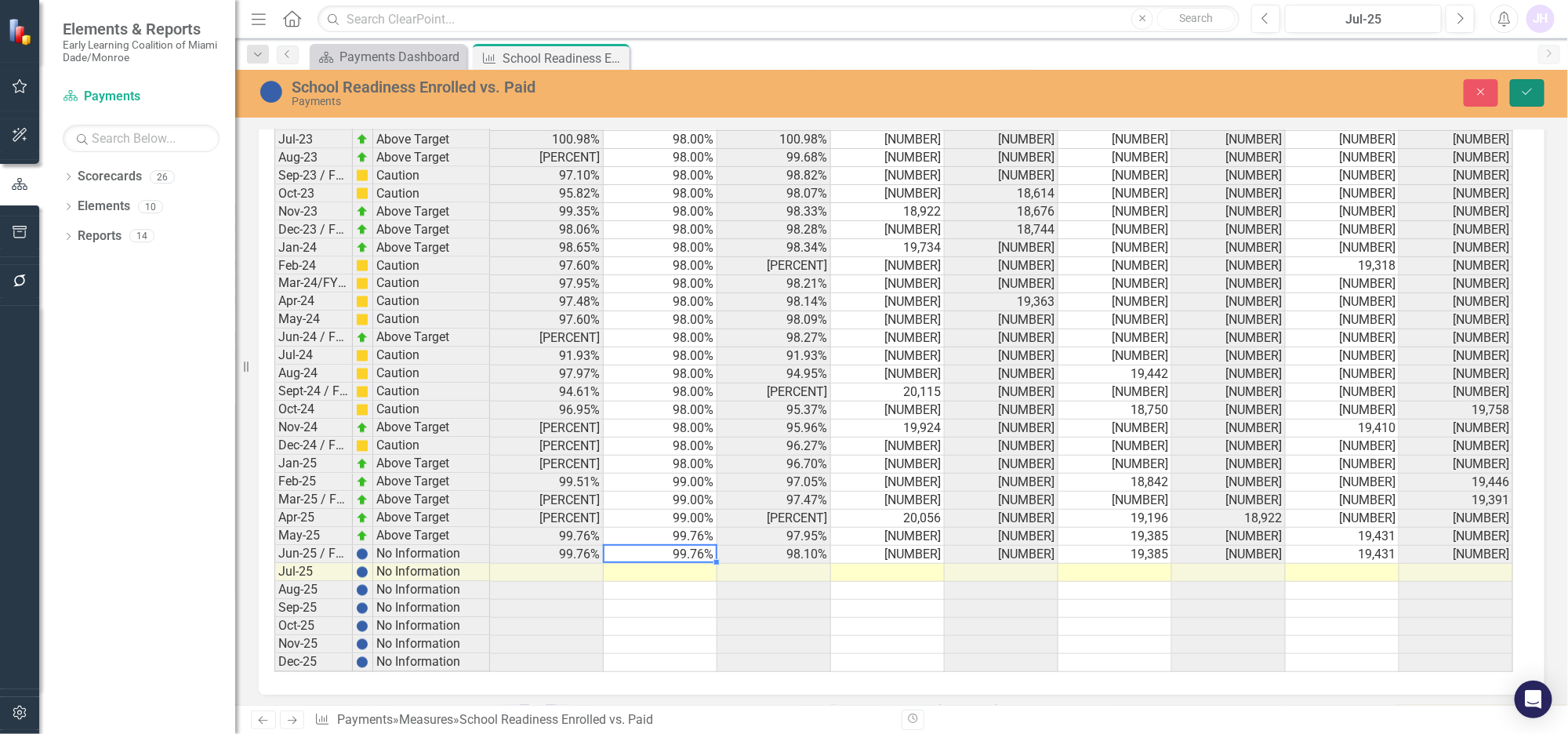 click on "Save" 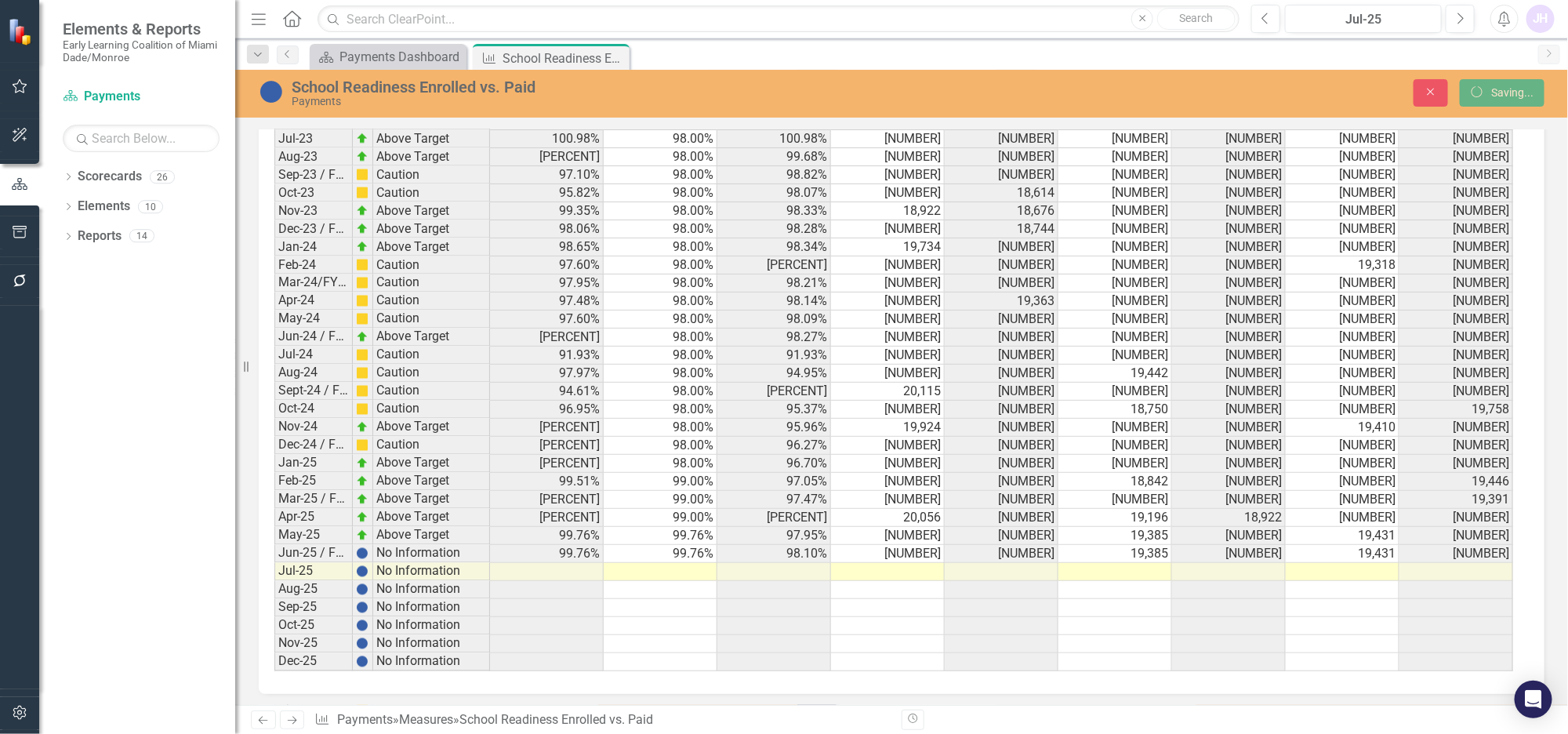scroll, scrollTop: 1364, scrollLeft: 0, axis: vertical 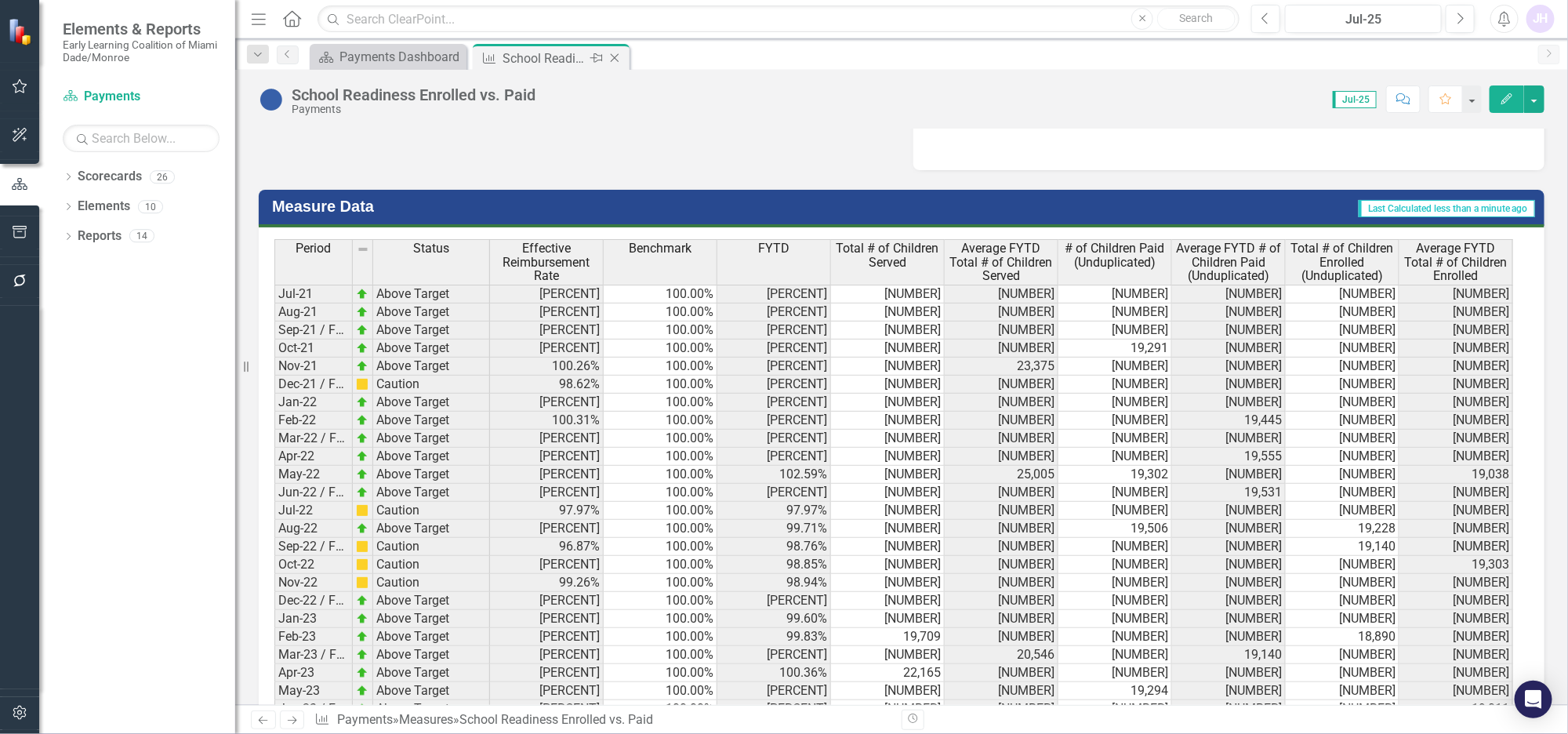 click on "Close" 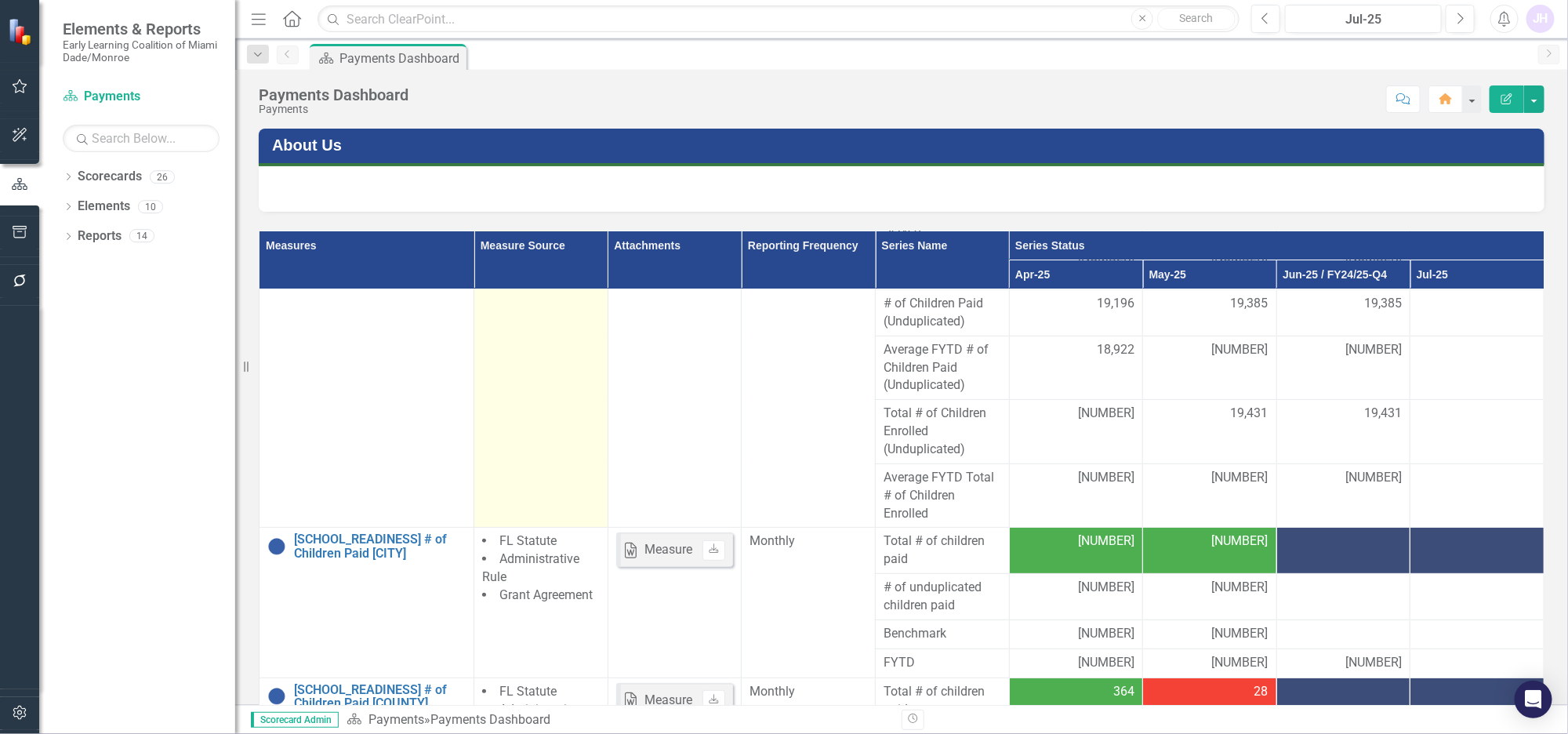scroll, scrollTop: 294, scrollLeft: 0, axis: vertical 